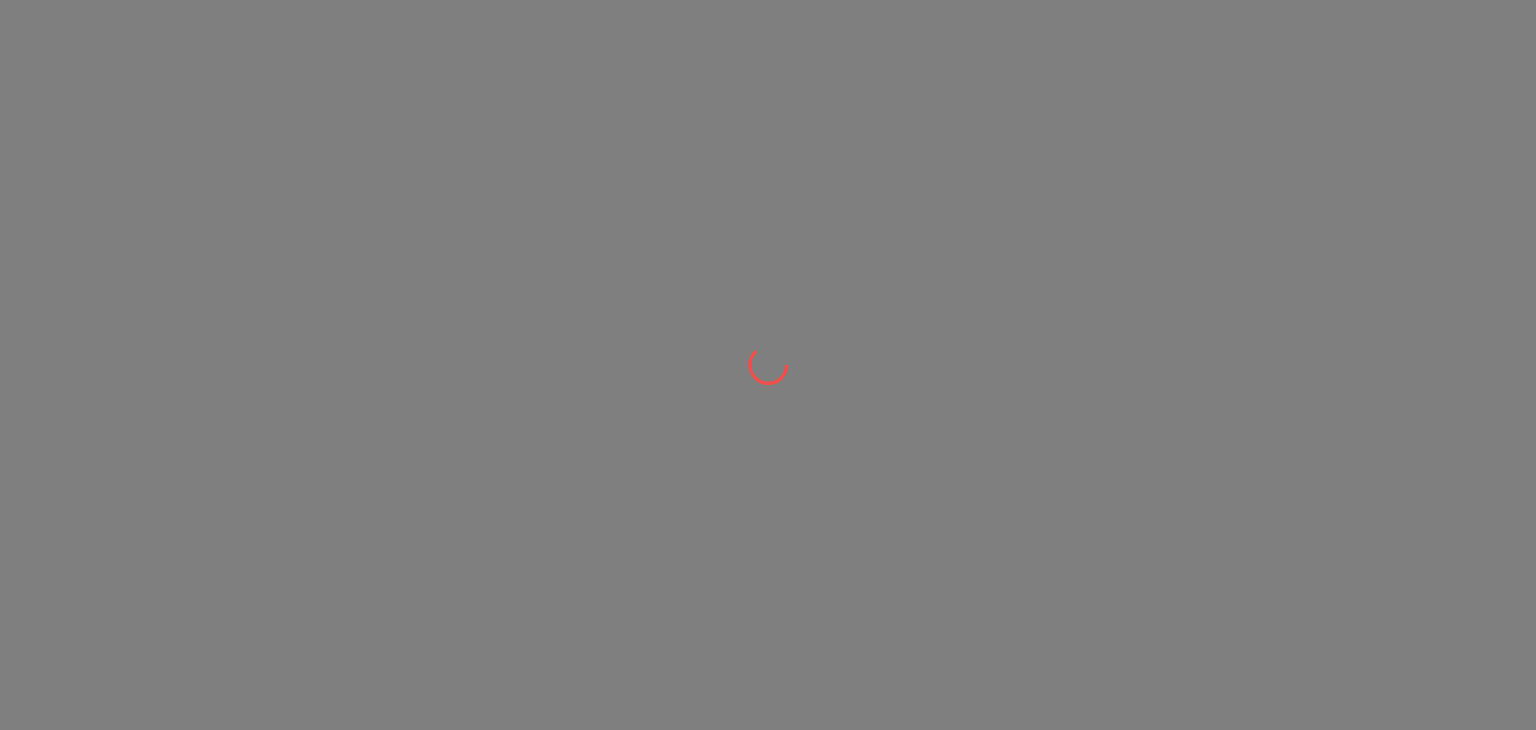 scroll, scrollTop: 0, scrollLeft: 0, axis: both 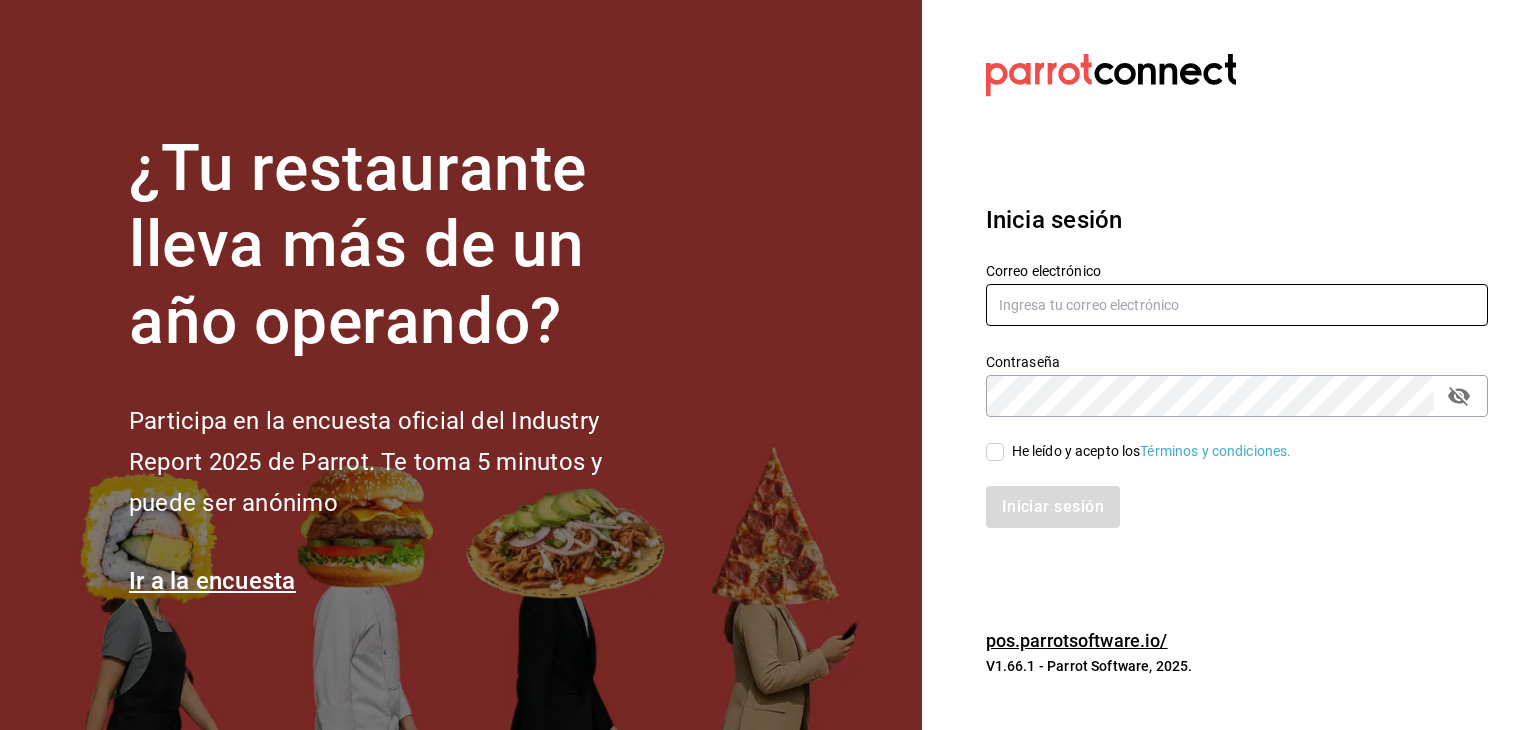 click at bounding box center (1237, 305) 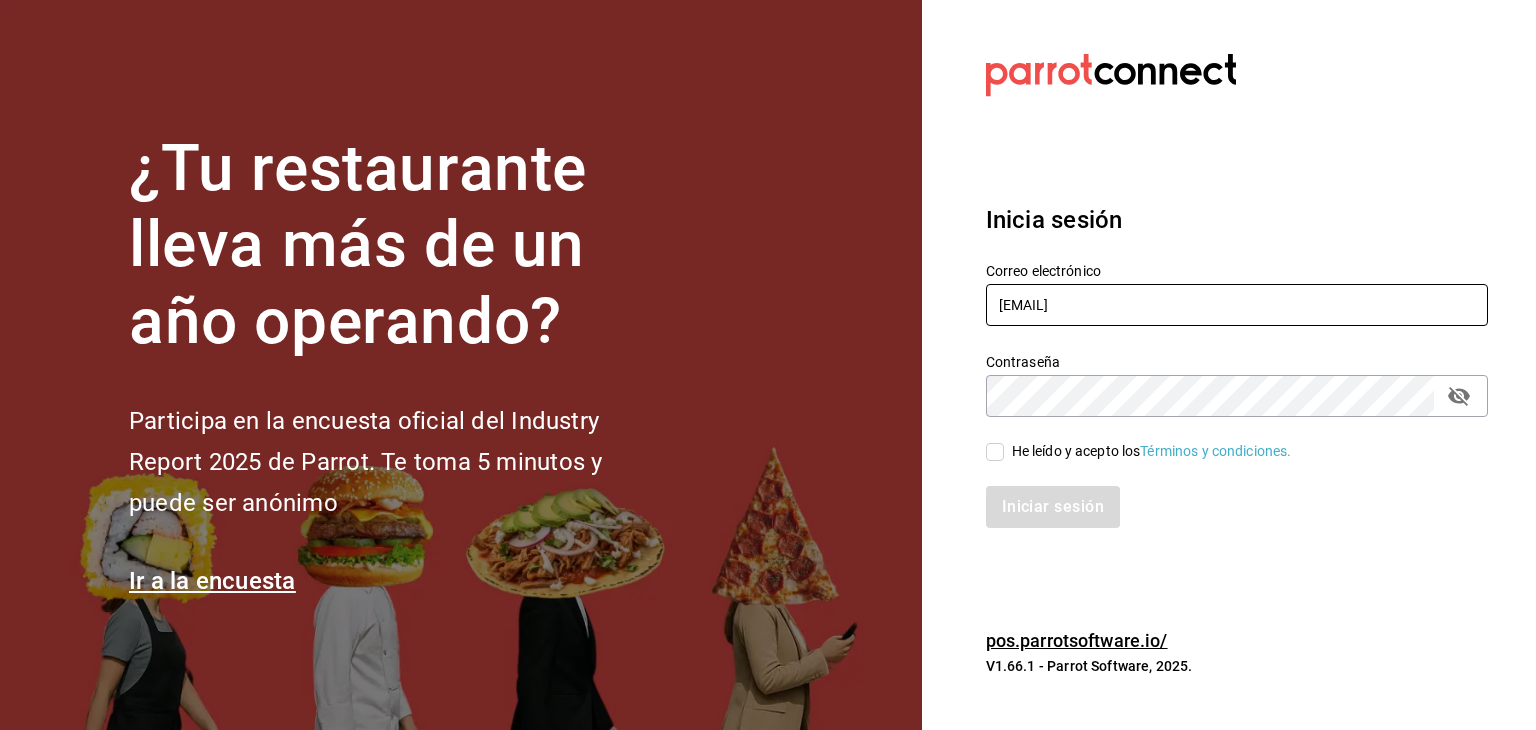 type on "cargc@live.com" 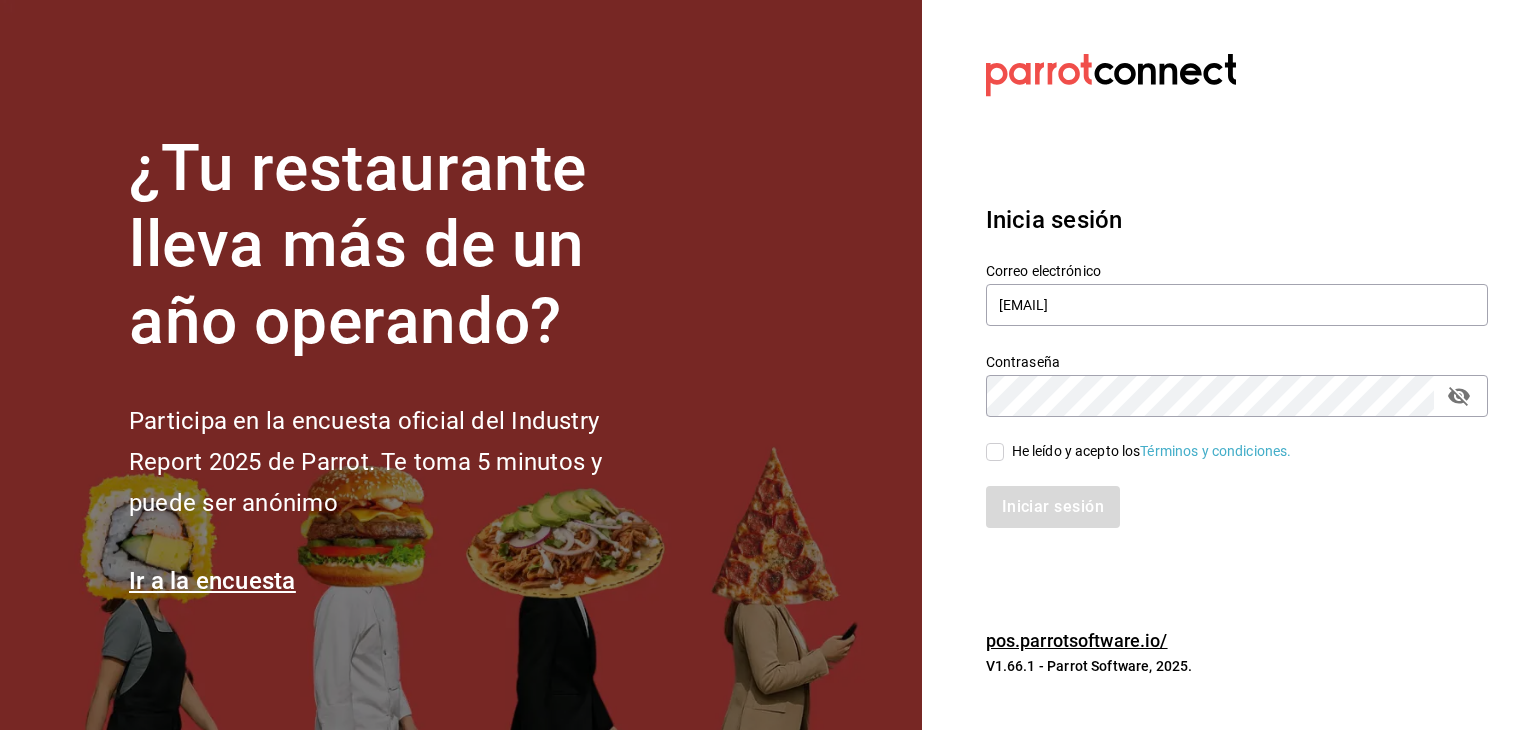 click on "He leído y acepto los  Términos y condiciones." at bounding box center [1152, 451] 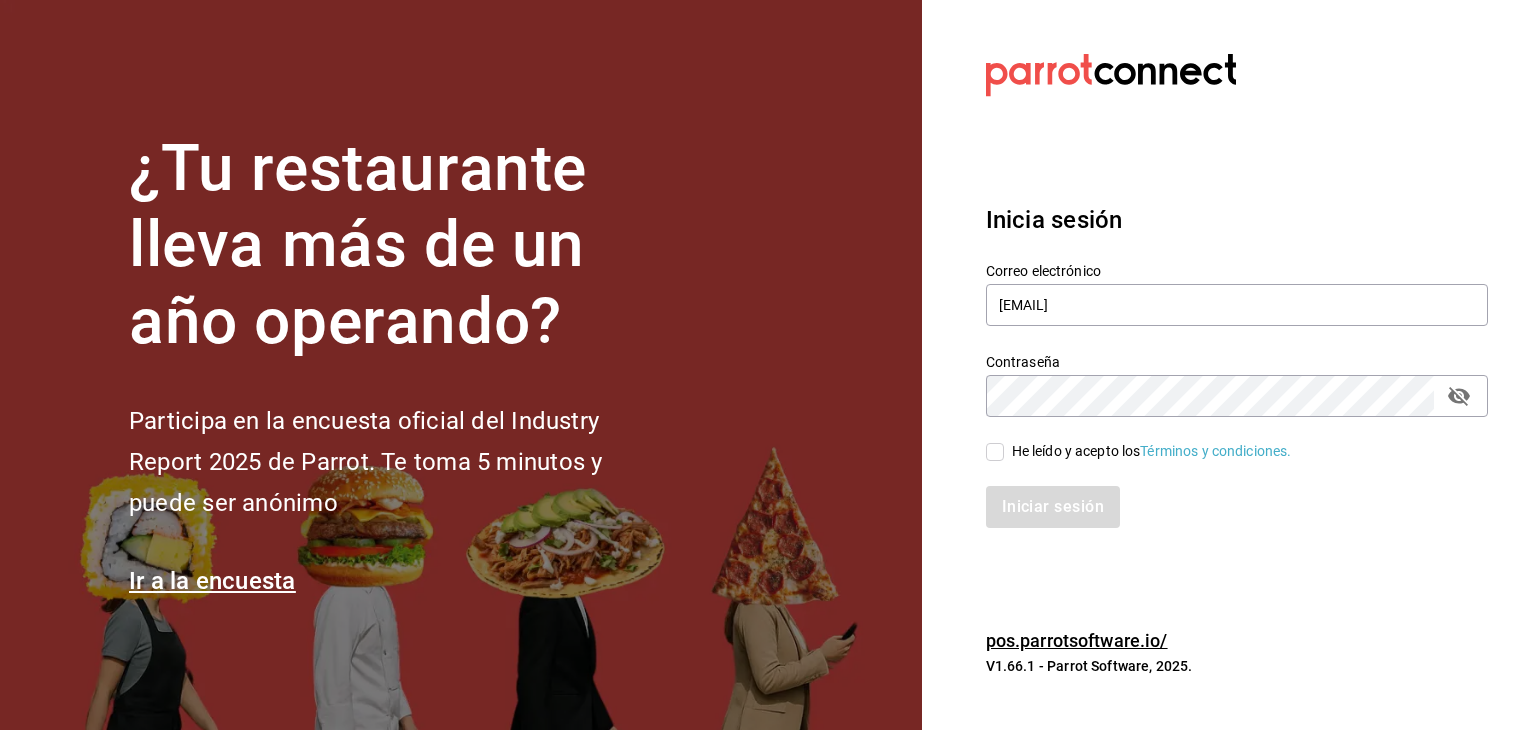checkbox on "true" 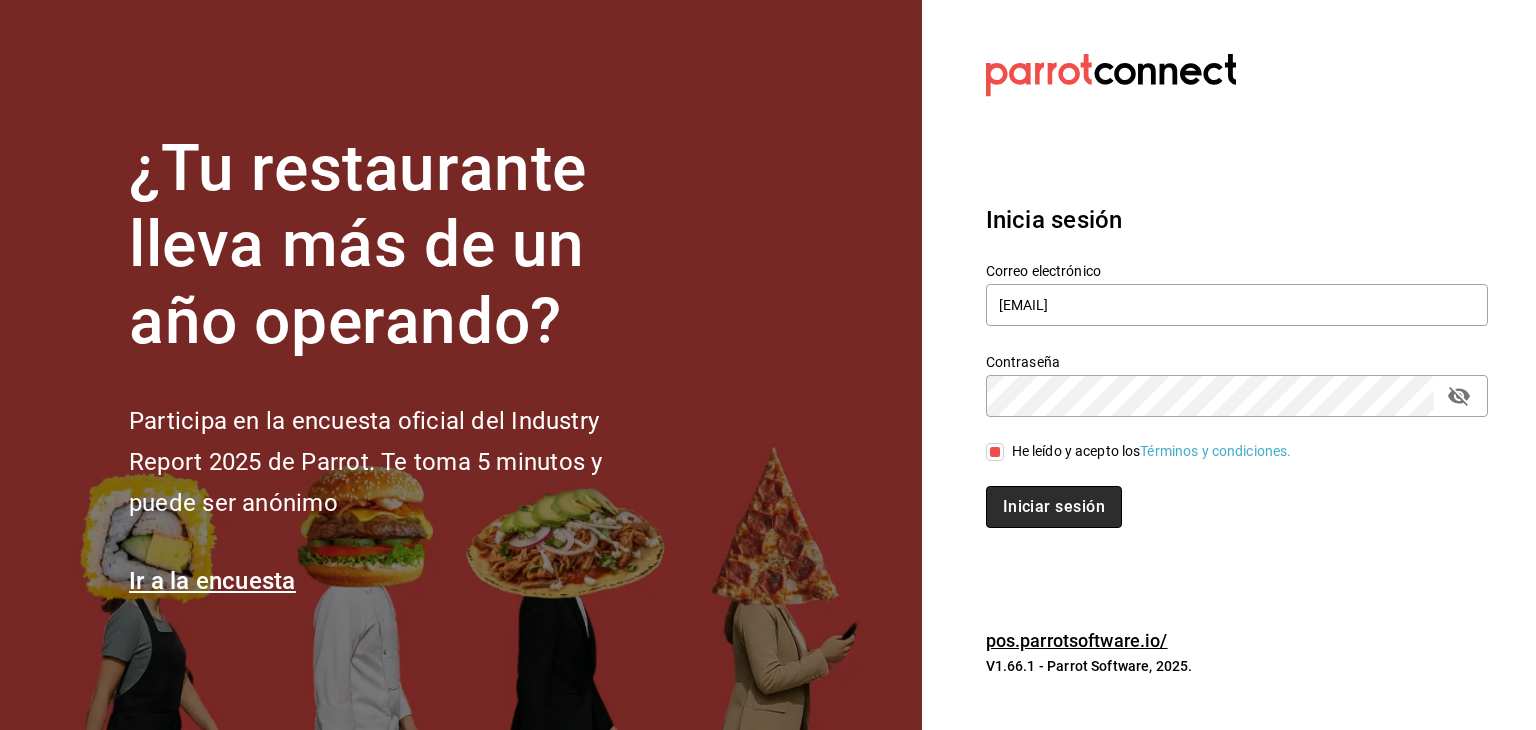 click on "Iniciar sesión" at bounding box center (1054, 507) 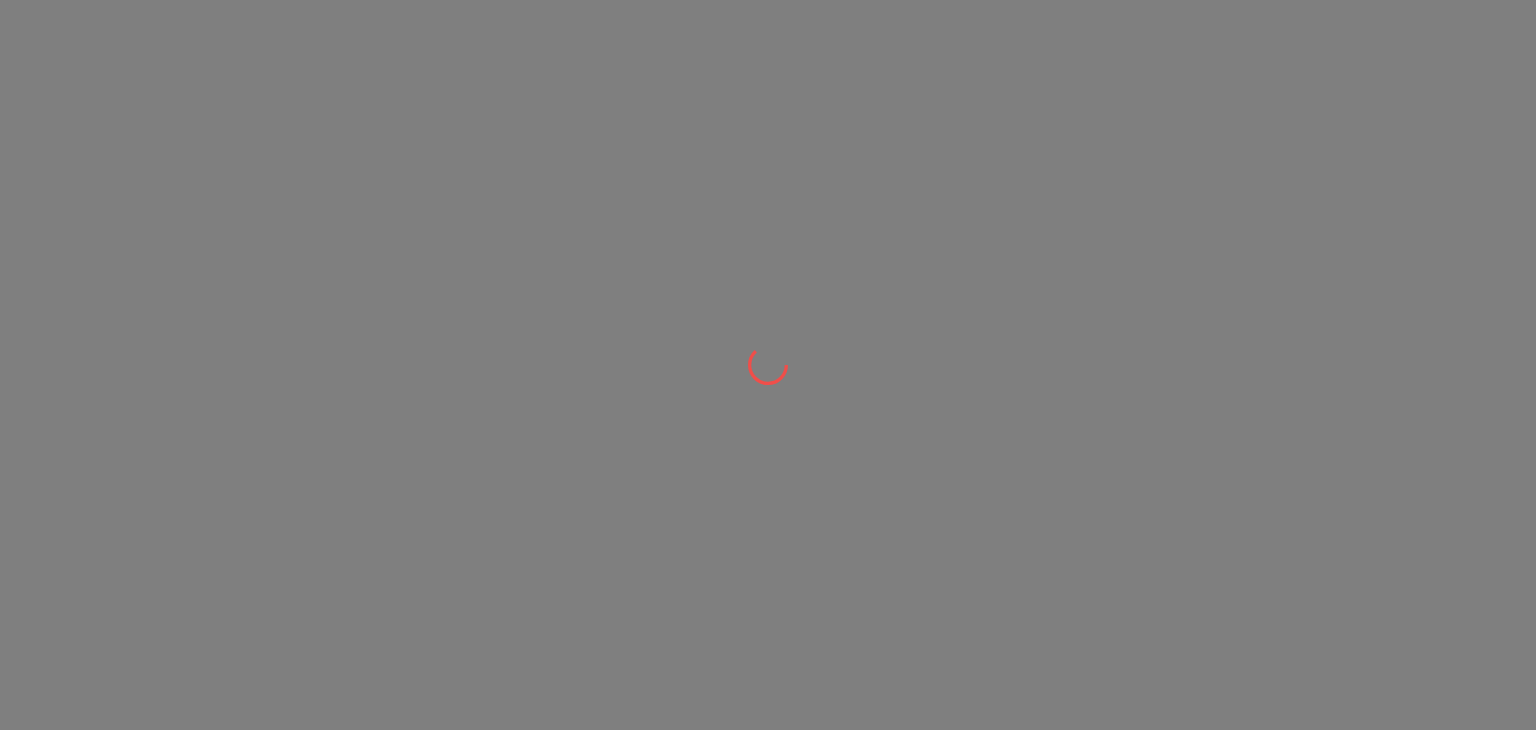 scroll, scrollTop: 0, scrollLeft: 0, axis: both 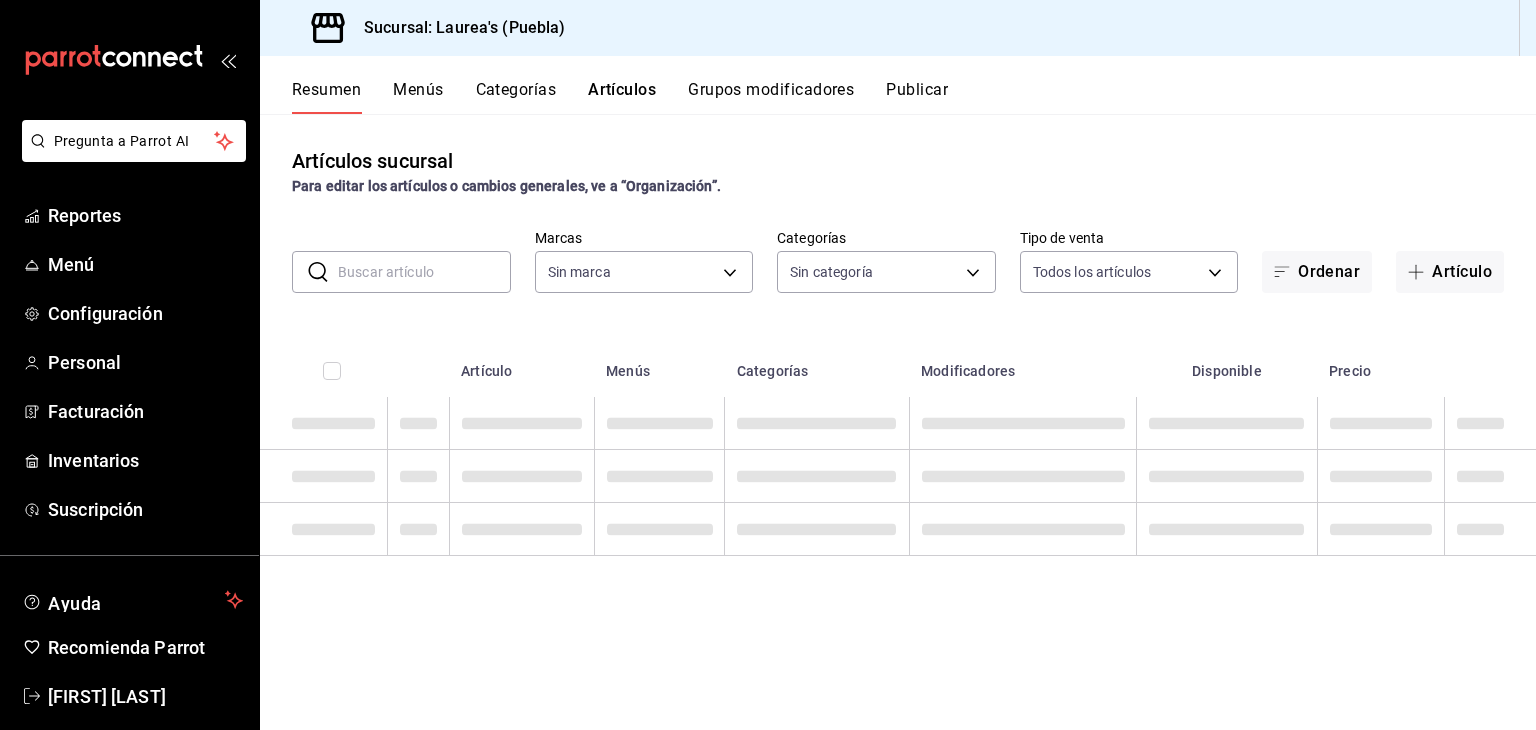 type on "7c749ec0-a870-4e3d-81e1-acde17211e35" 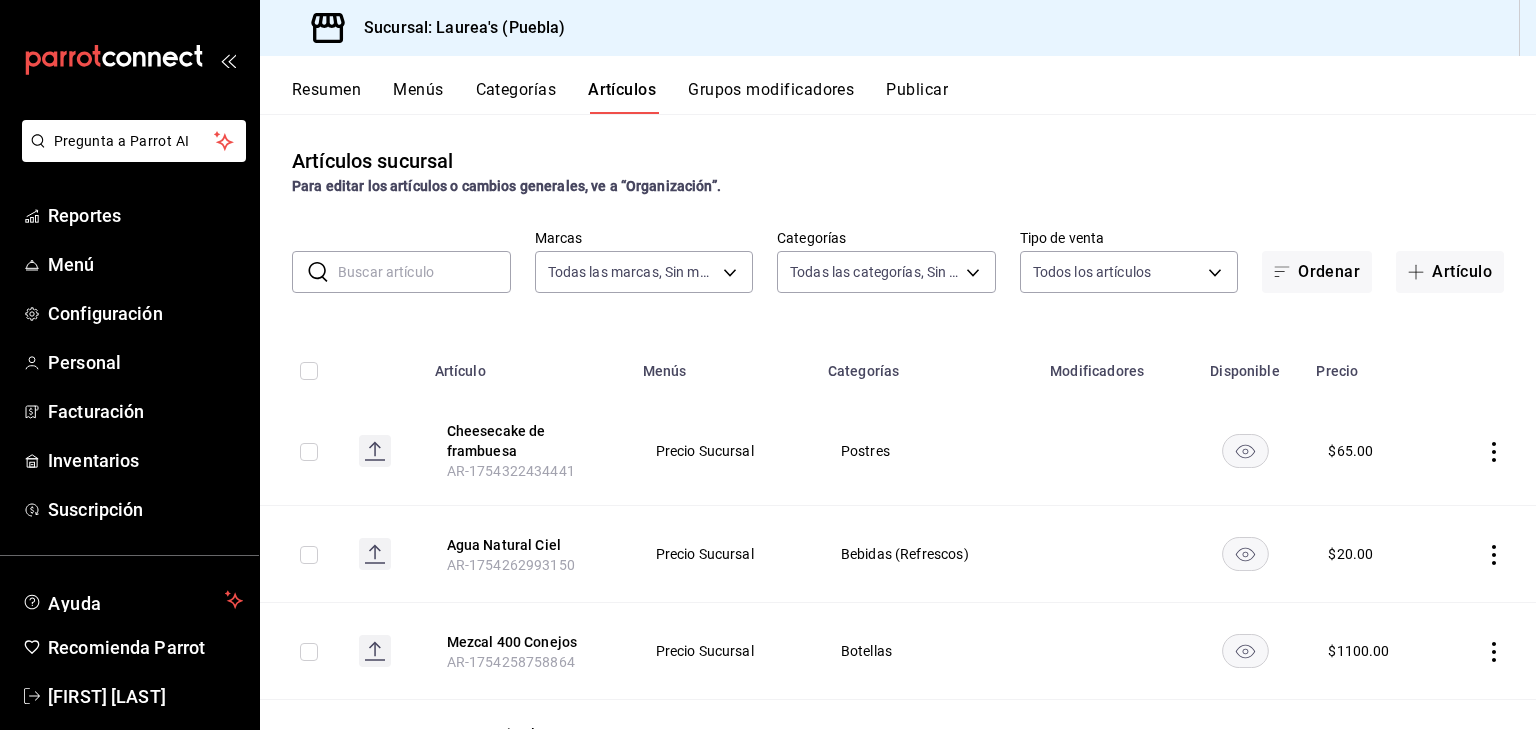 type on "63684eec-a157-4192-b5f1-ee9495547d00,edc6107f-2152-455a-a074-3301ce1945c0,5e38650b-1e6a-4397-8905-7dbd945ff1ff,d6be5238-c06b-48a0-a4a3-6e86547f25b3,dfaf750f-6111-4ef9-ada3-2b96a16cfb4c,20e1731f-0511-4676-a1a1-415e88f11c83,7a71bbca-e9ba-4a38-9191-9271796c83fa,7a8185f7-70df-4f4d-b102-c5d27ed5989c,ebfec1b6-b89d-4afc-82b5-6ab0eb71fa4e,110f46db-fcdd-491e-8a44-032418a3c4f1,11498f1f-8c2e-4fe1-817f-77f28ac16638,e871adfd-c7ec-4128-9ccb-a634e50dd84d,b043866e-0539-4408-acb0-4155bcadba23,b1d8b97f-e4a8-4527-8e06-626ba09eac35,5d13dfb4-c469-4286-a3b9-a674506255ff,e5757026-d557-4a05-bdb6-56891a8c39f8,a76b8205-e2b5-414e-b375-c55e55c88b4d,a6e73c9f-93c0-4103-97b5-96e0d298c67e,a35c5aa2-9e0a-4786-bd99-10e6153d6c13,426c1481-424b-4444-8df6-493494e90c82" 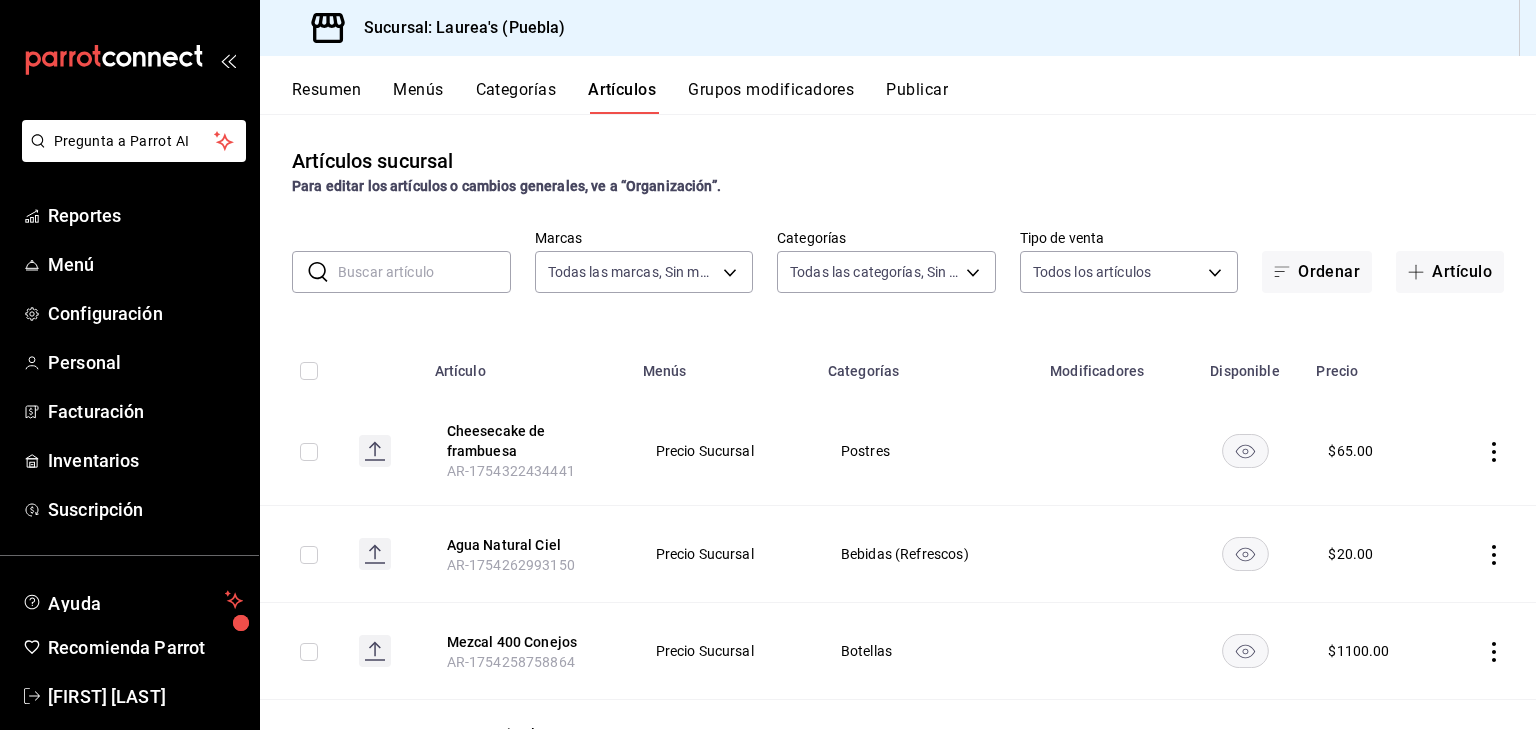 scroll, scrollTop: 24, scrollLeft: 0, axis: vertical 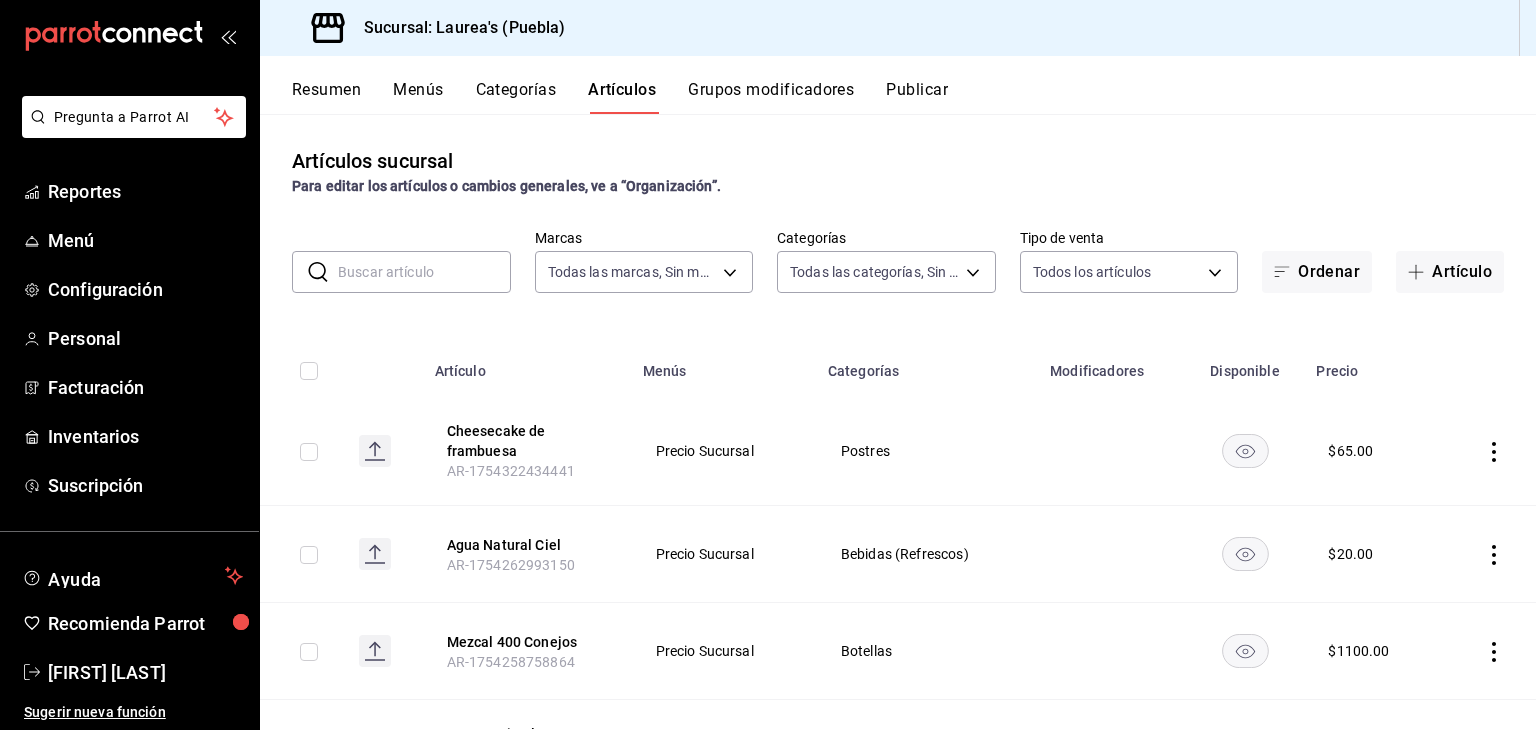 click on "Resumen" at bounding box center [326, 97] 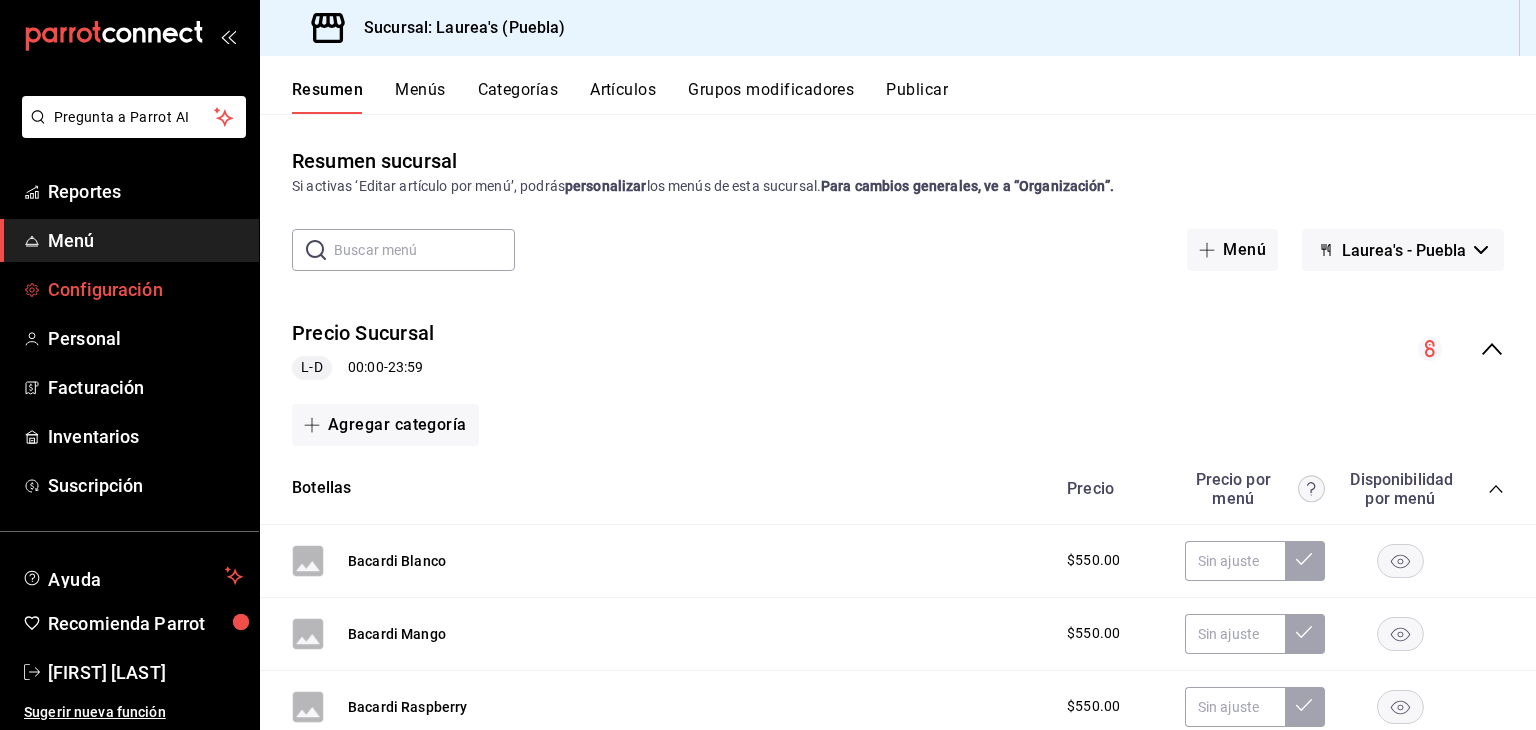 click on "Configuración" at bounding box center [145, 289] 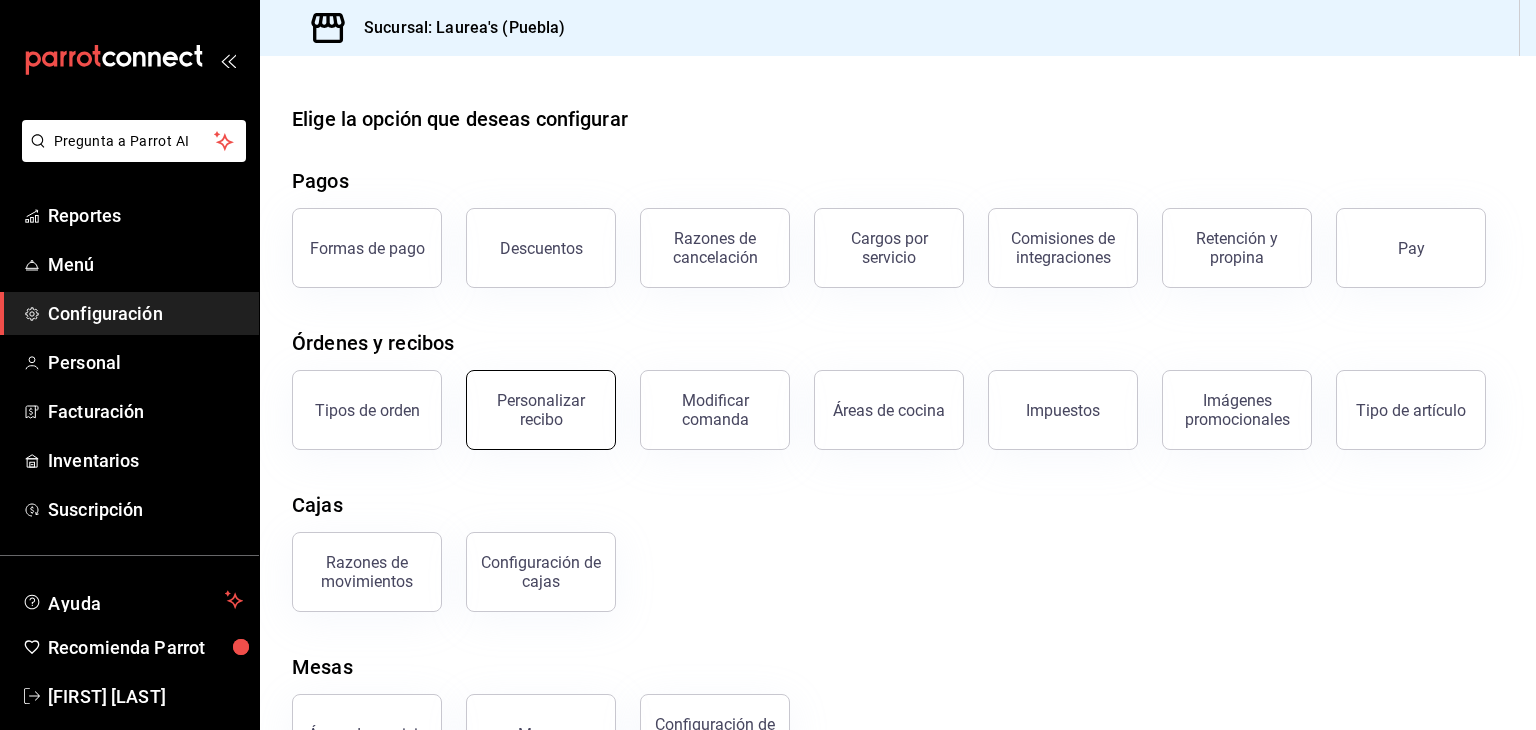 click on "Personalizar recibo" at bounding box center (541, 410) 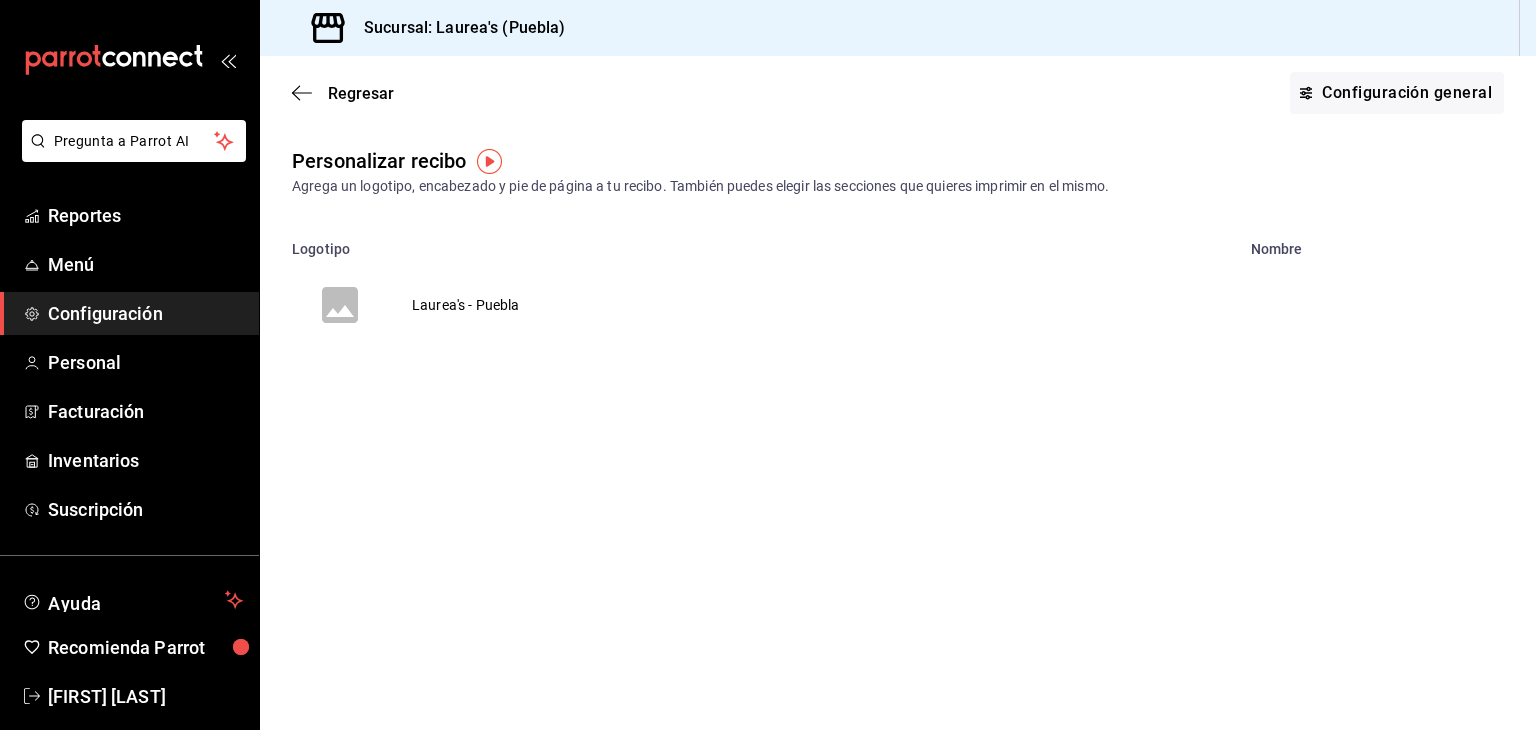 click on "Regresar Configuración general" at bounding box center (898, 93) 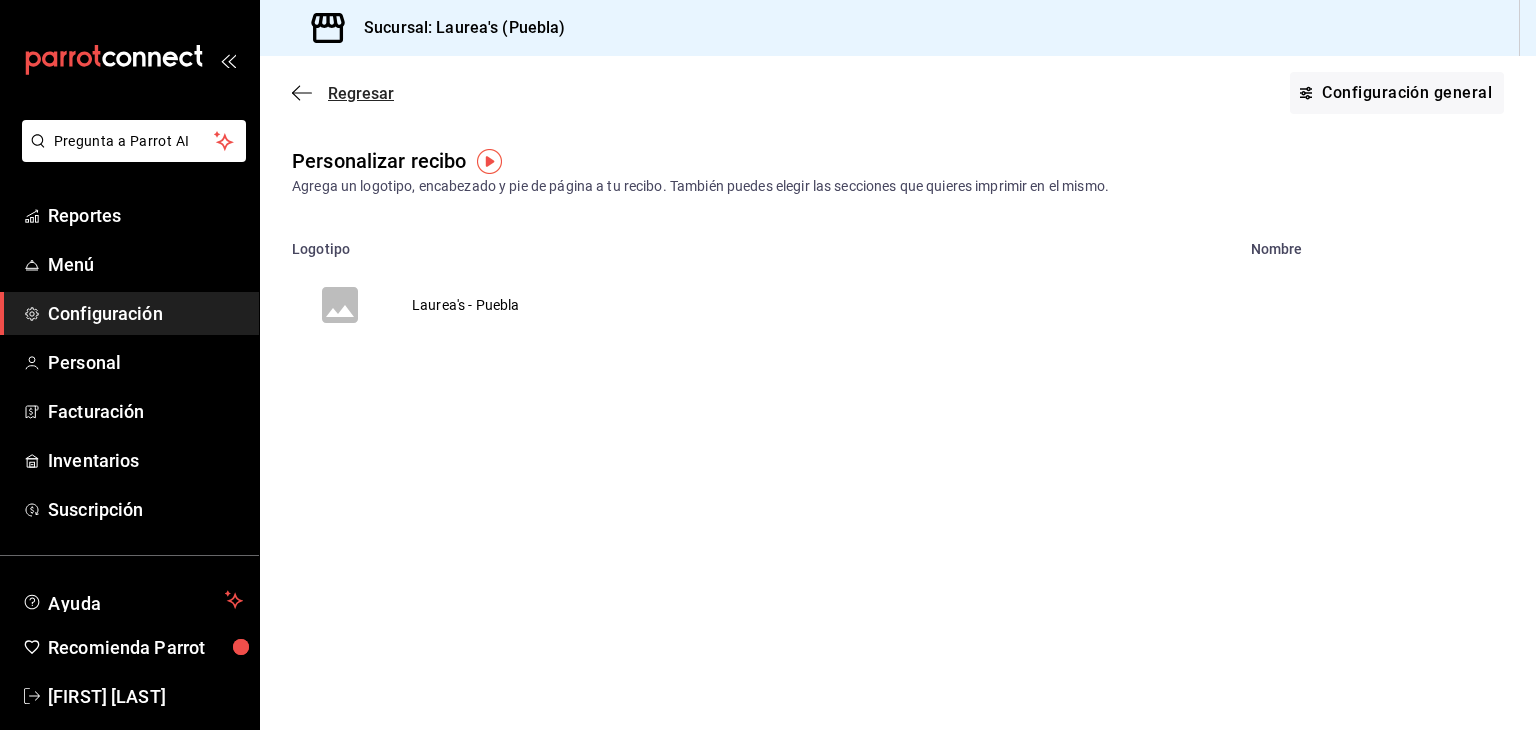 click 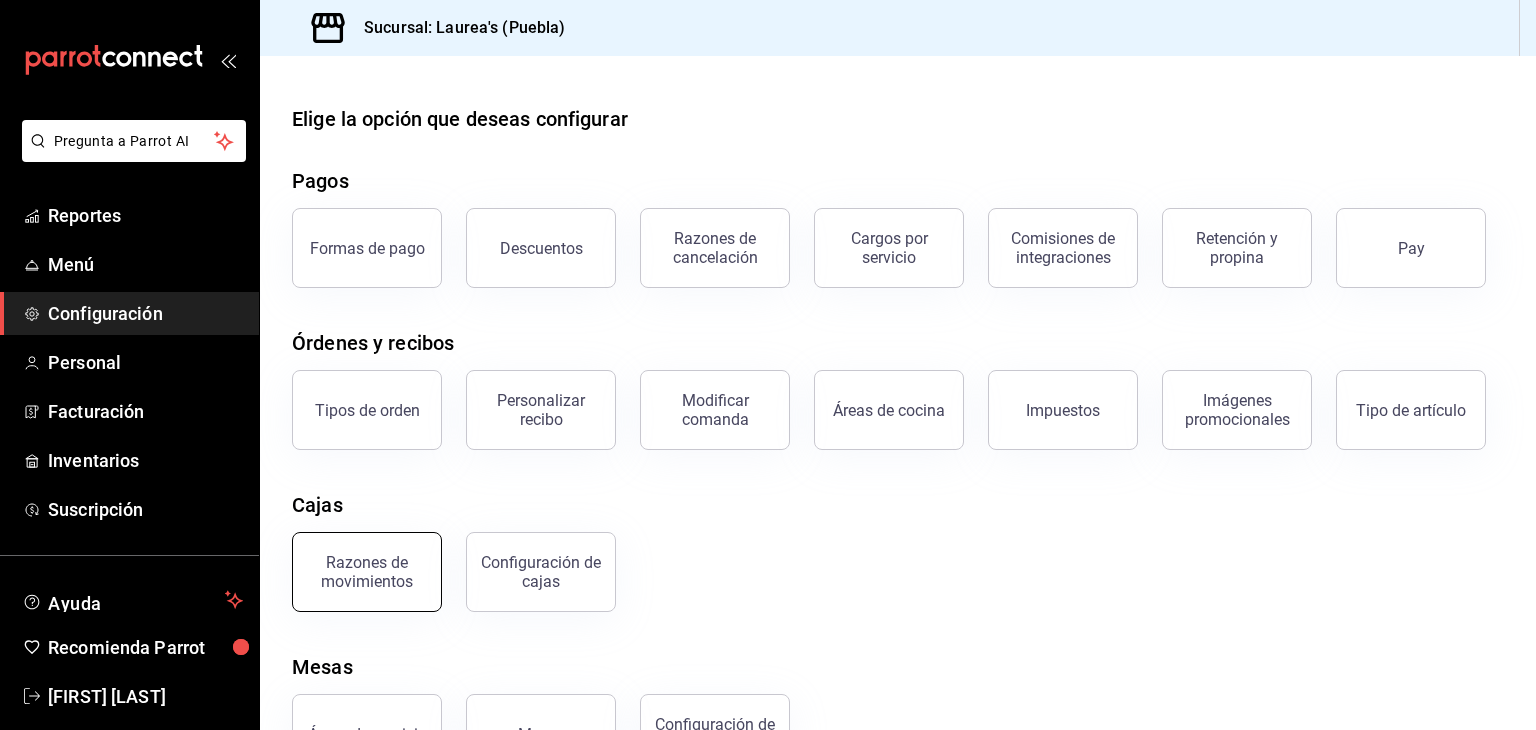 scroll, scrollTop: 76, scrollLeft: 0, axis: vertical 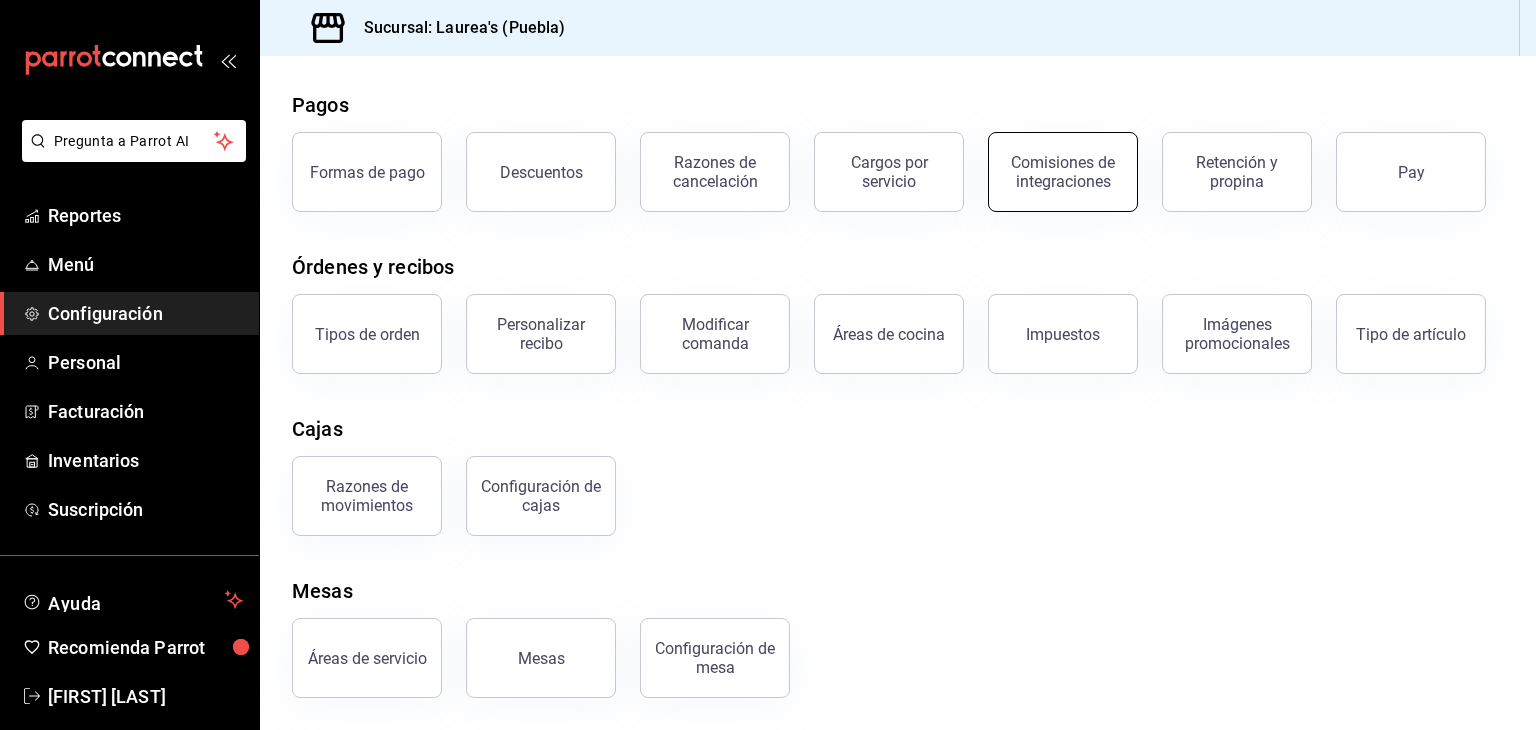click on "Comisiones de integraciones" at bounding box center (1063, 172) 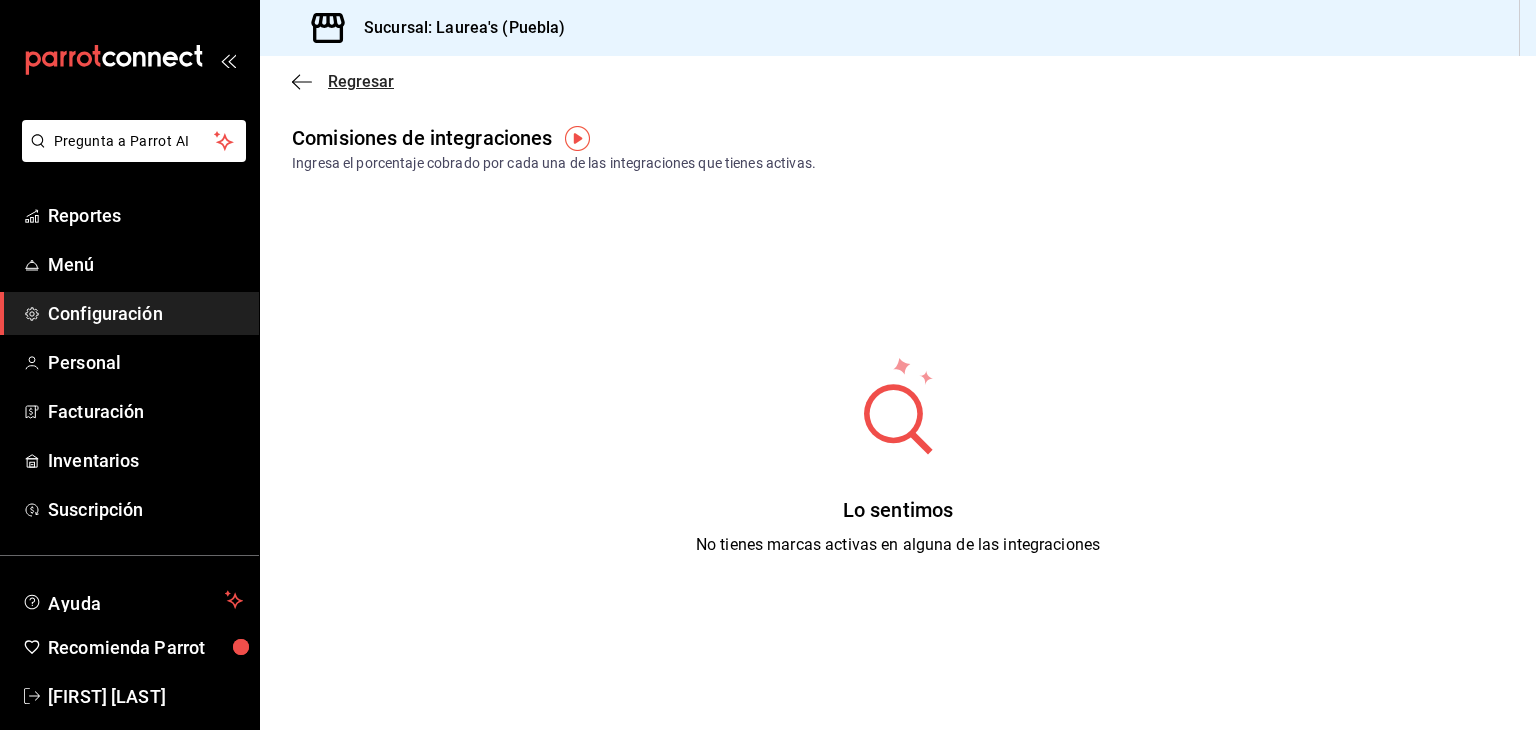 click on "Regresar" at bounding box center (343, 81) 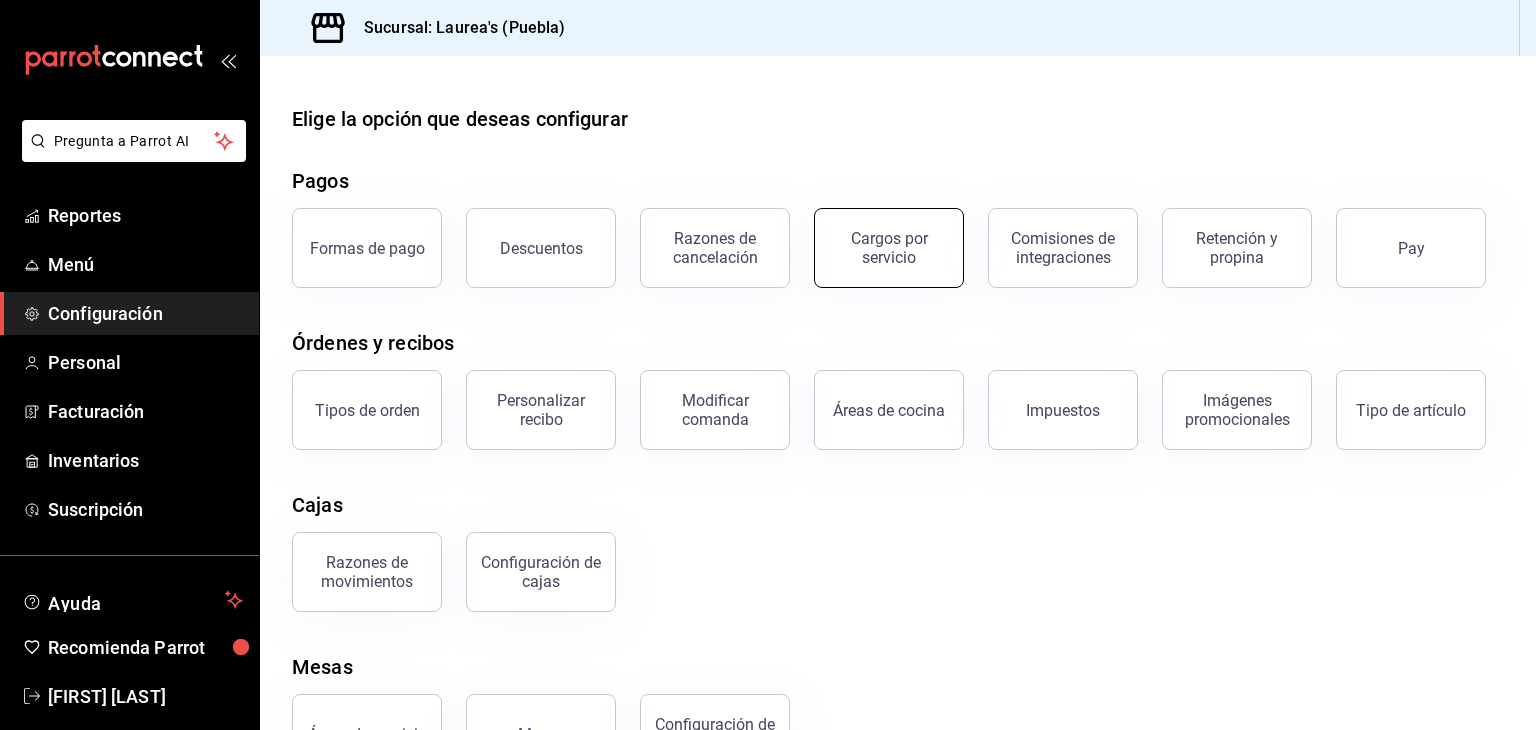 click on "Cargos por servicio" at bounding box center [889, 248] 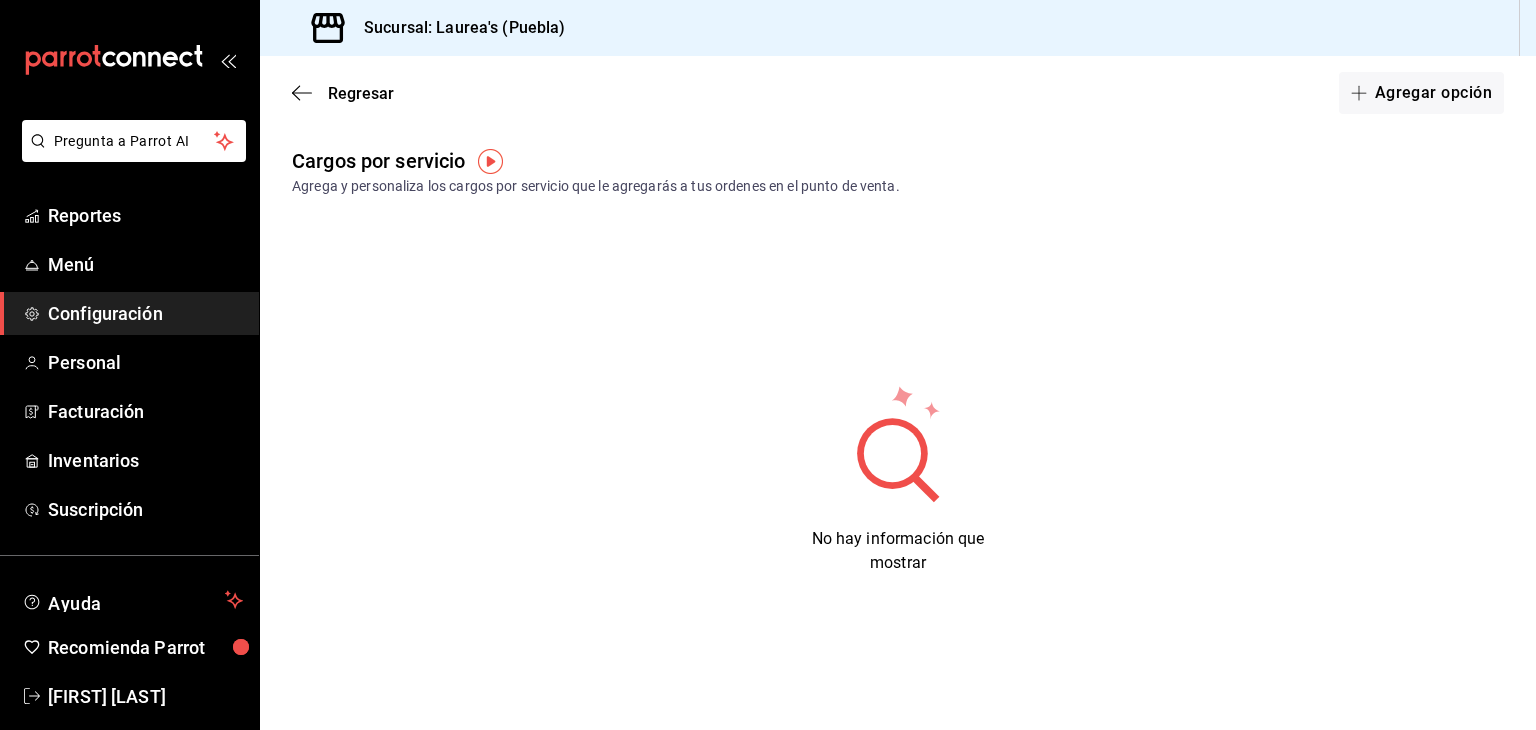 click on "Regresar Agregar opción" at bounding box center [898, 93] 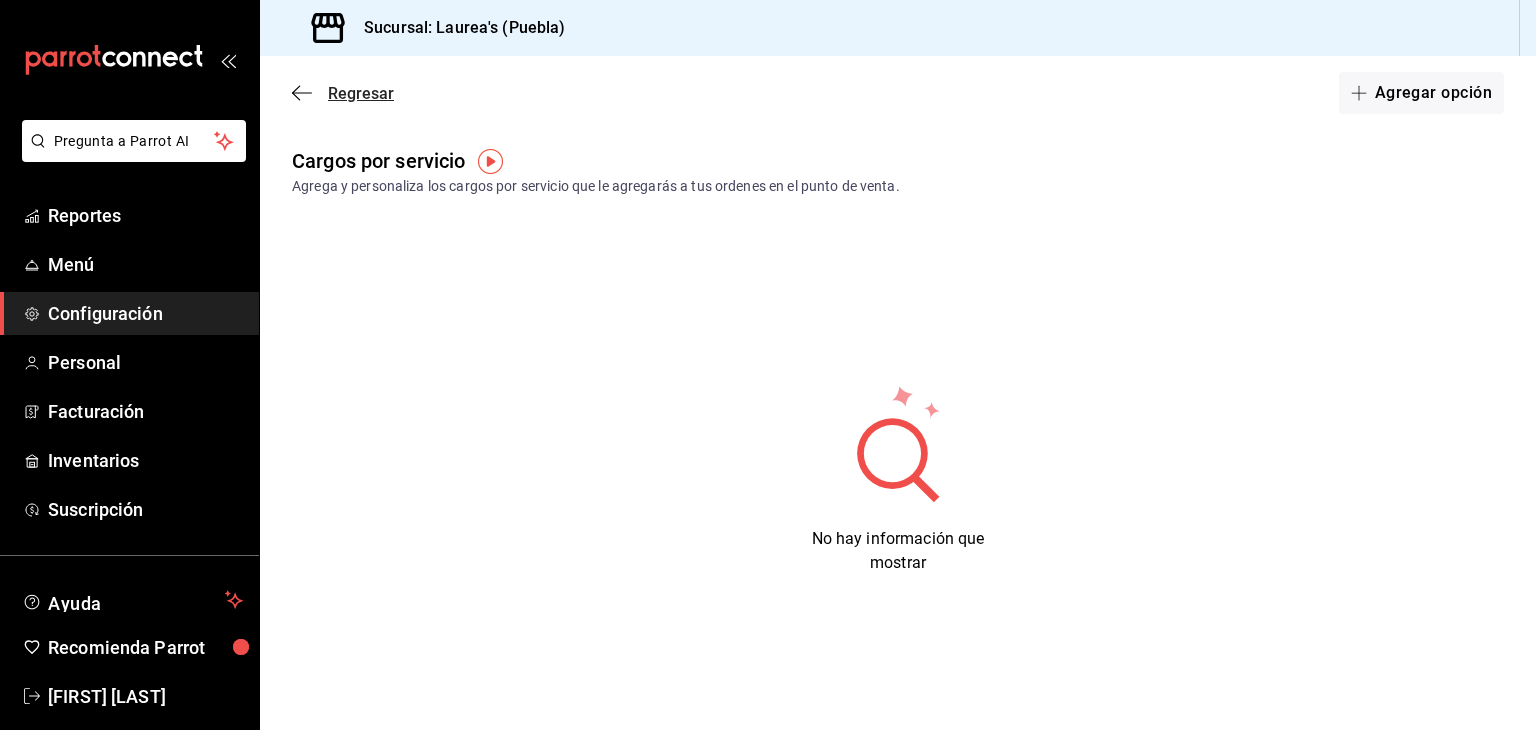 click 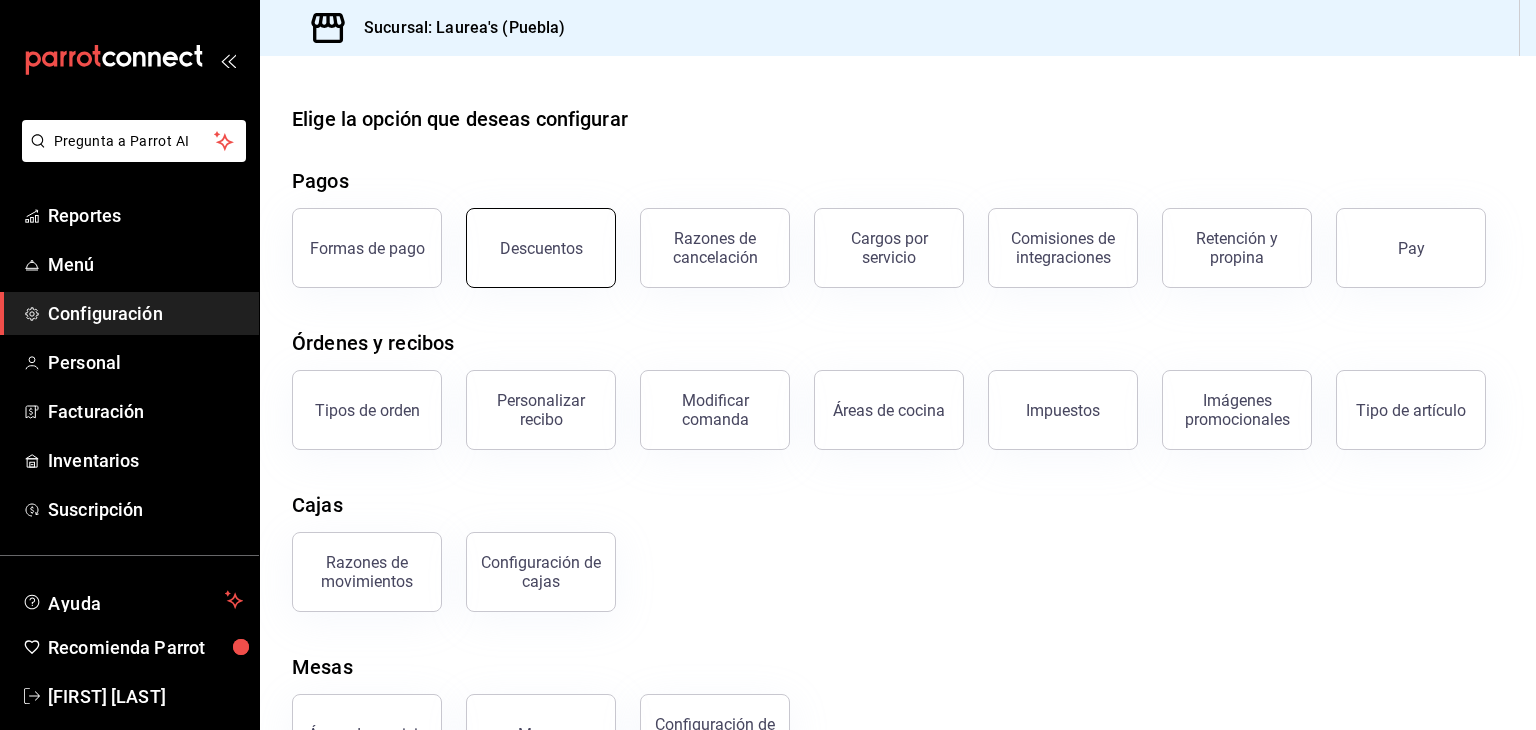 click on "Descuentos" at bounding box center (541, 248) 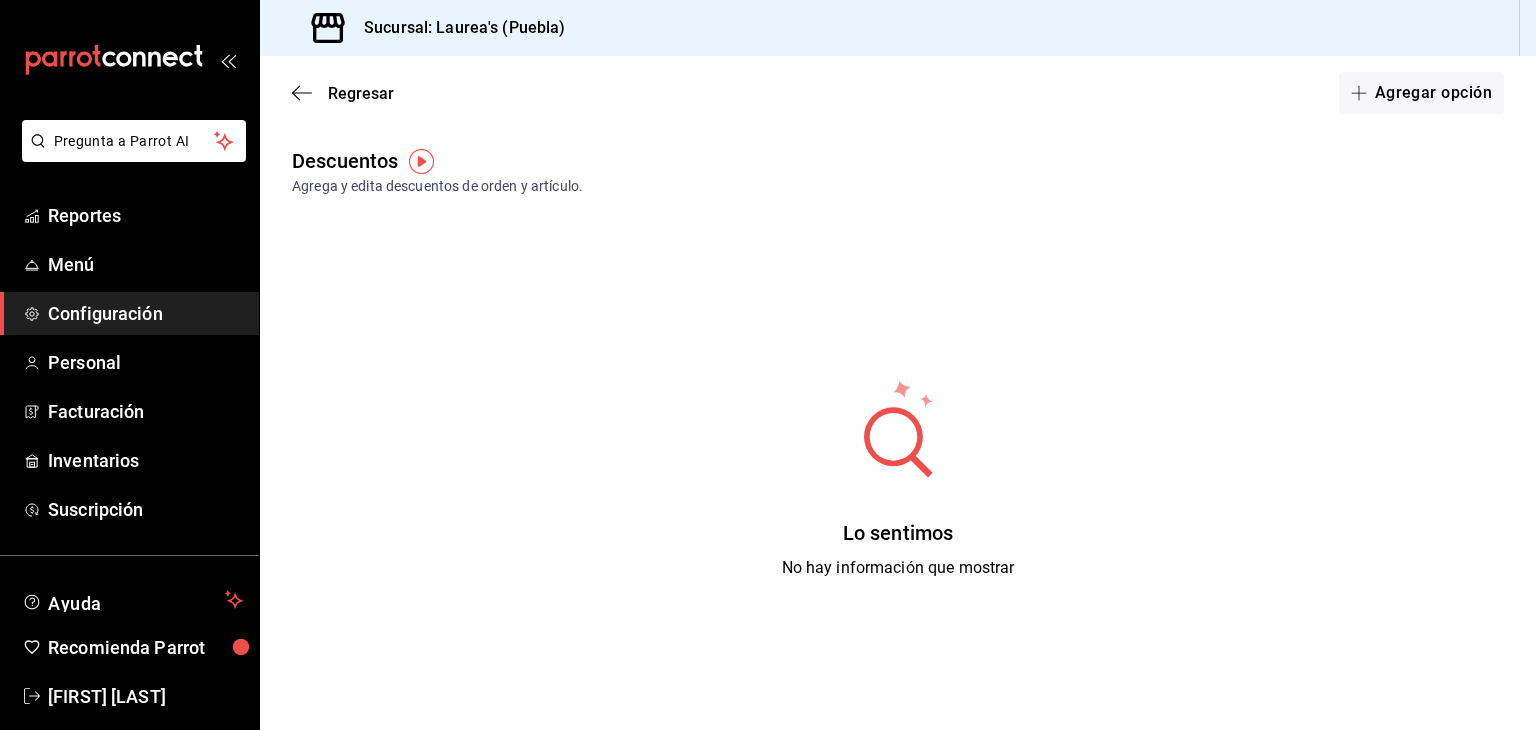 click on "Regresar Agregar opción" at bounding box center (898, 93) 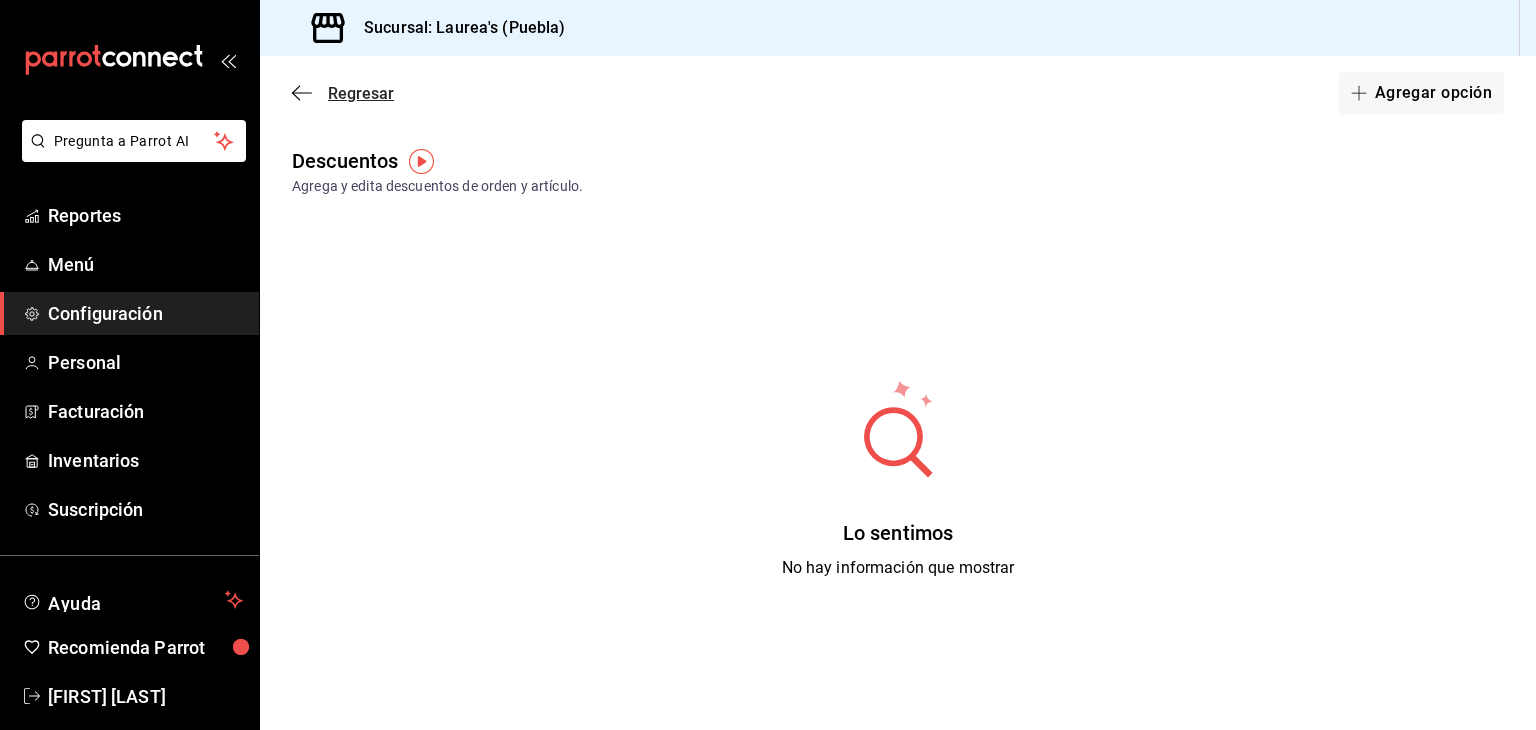 click 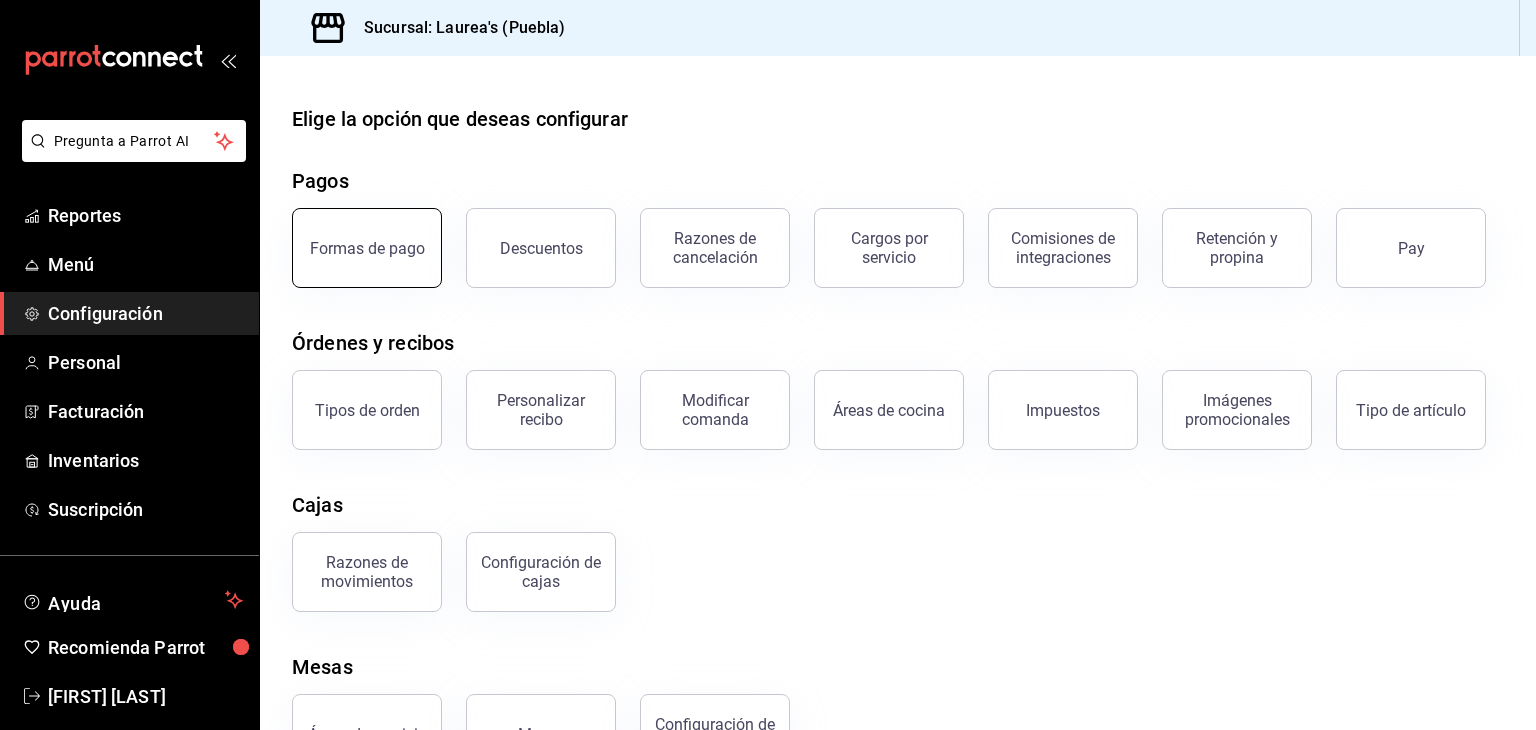 scroll, scrollTop: 76, scrollLeft: 0, axis: vertical 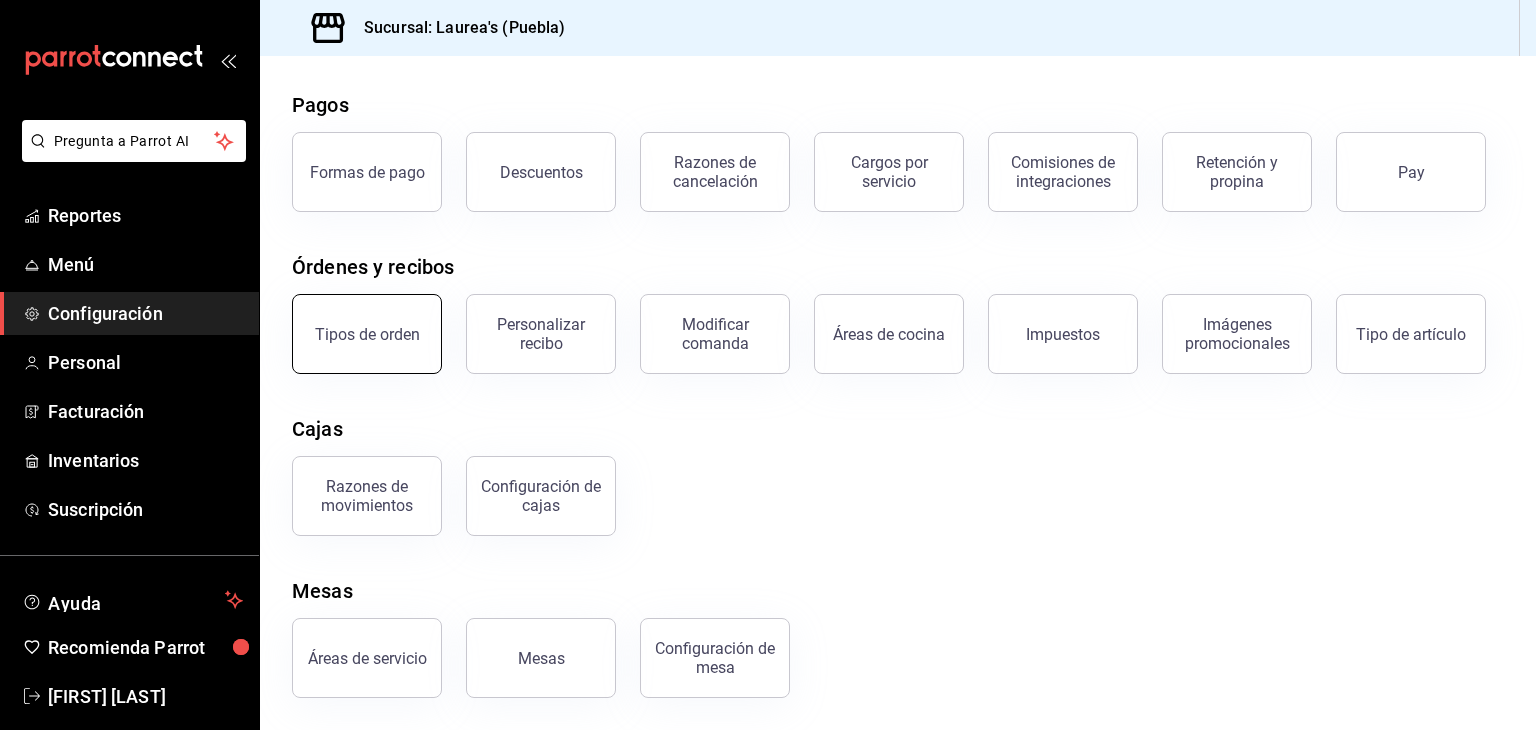 click on "Tipos de orden" at bounding box center (367, 334) 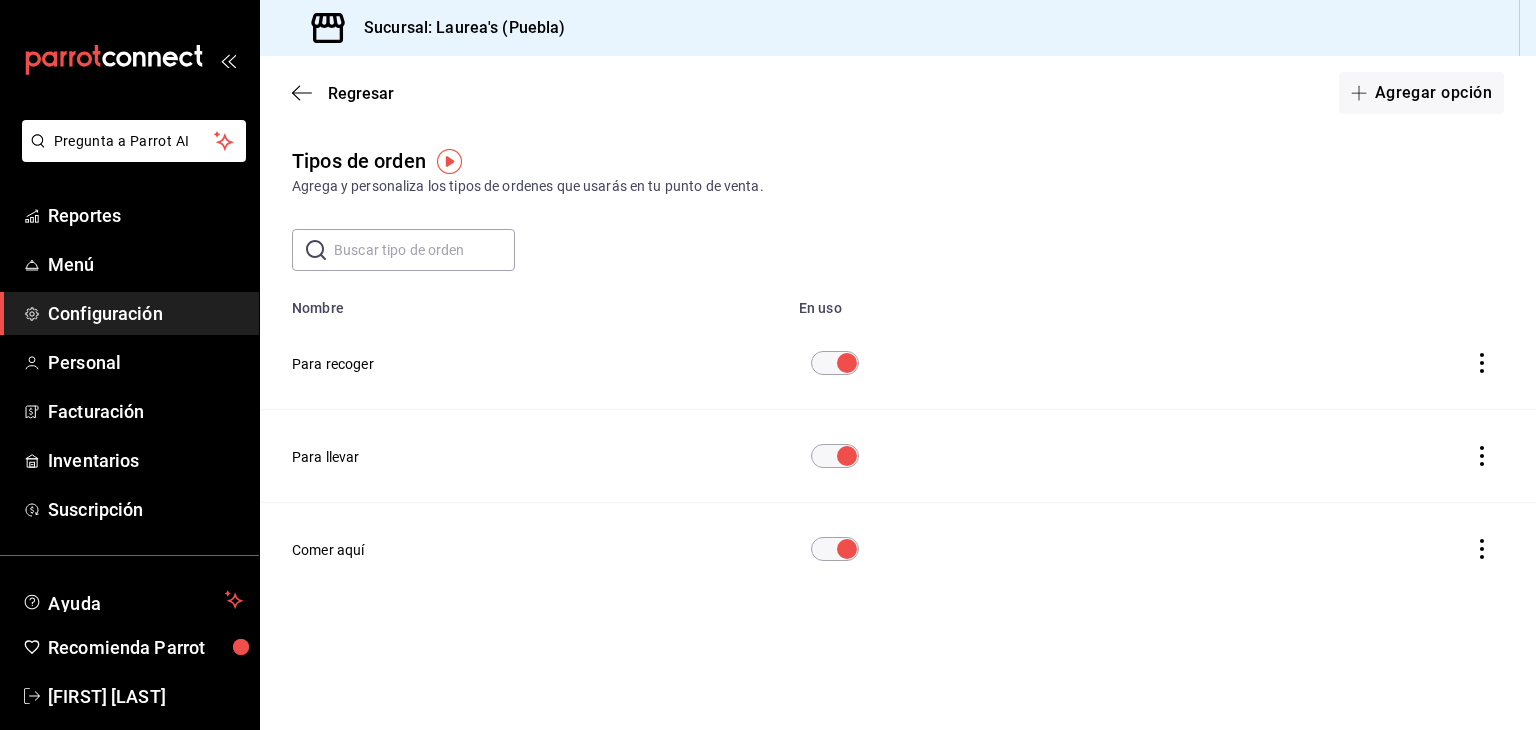 click at bounding box center (1482, 363) 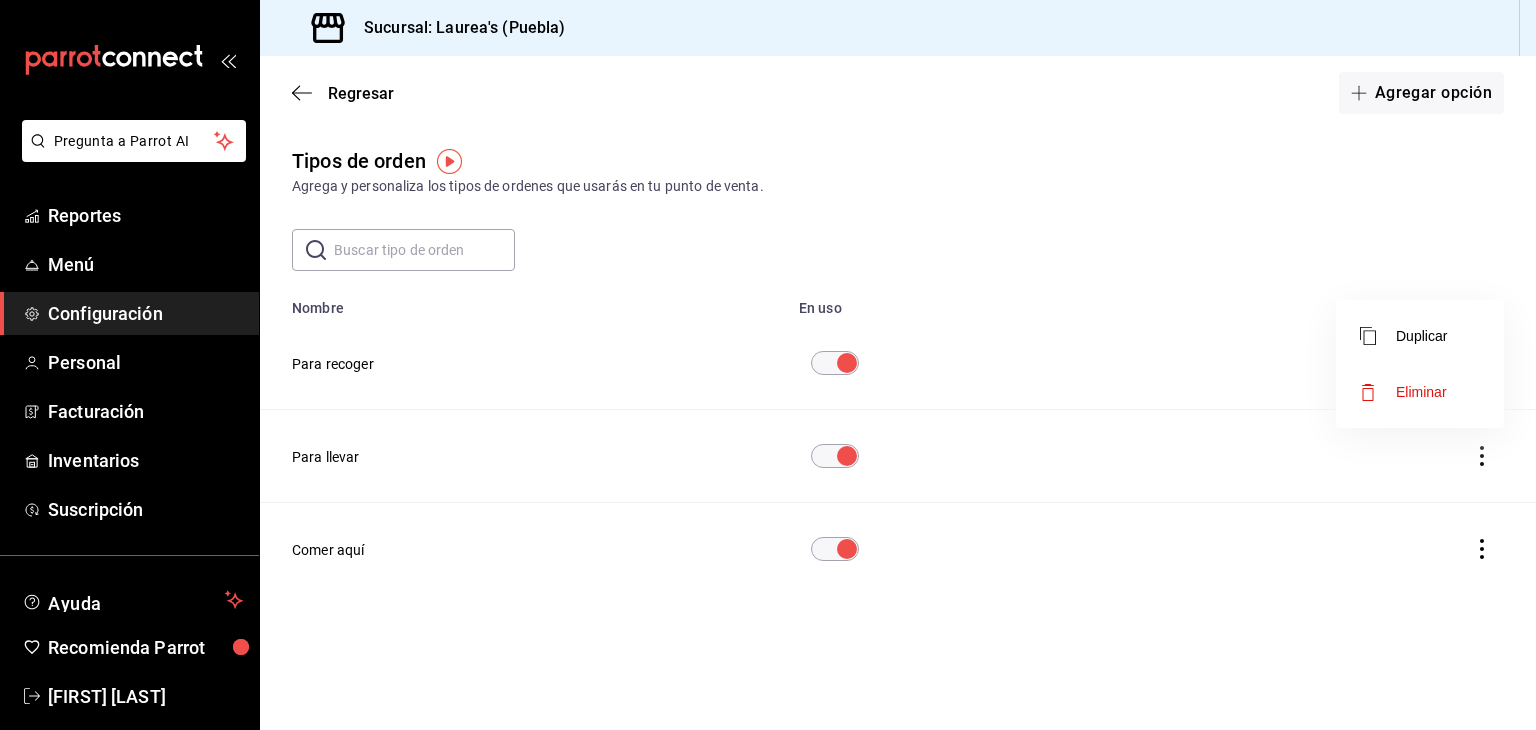 click at bounding box center [768, 365] 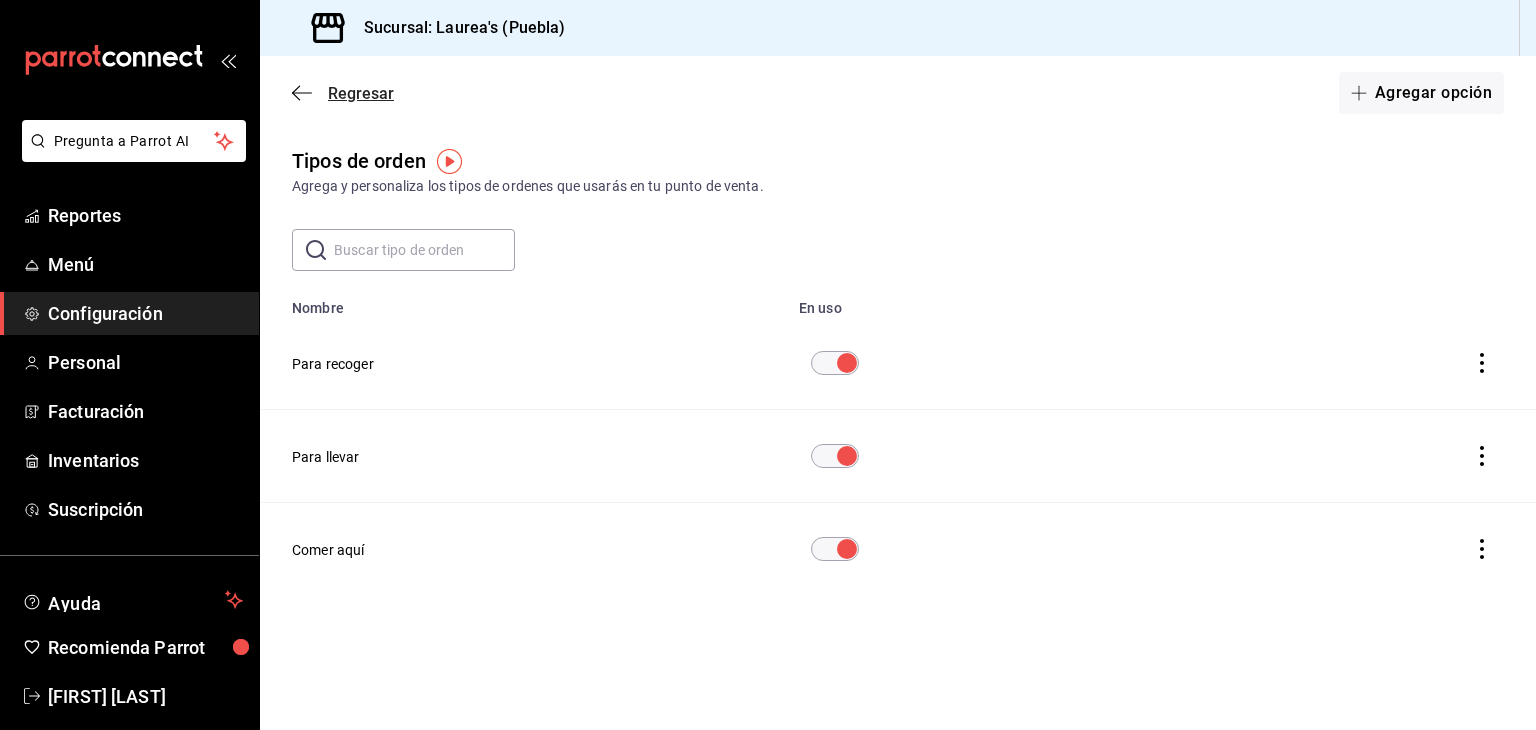 click 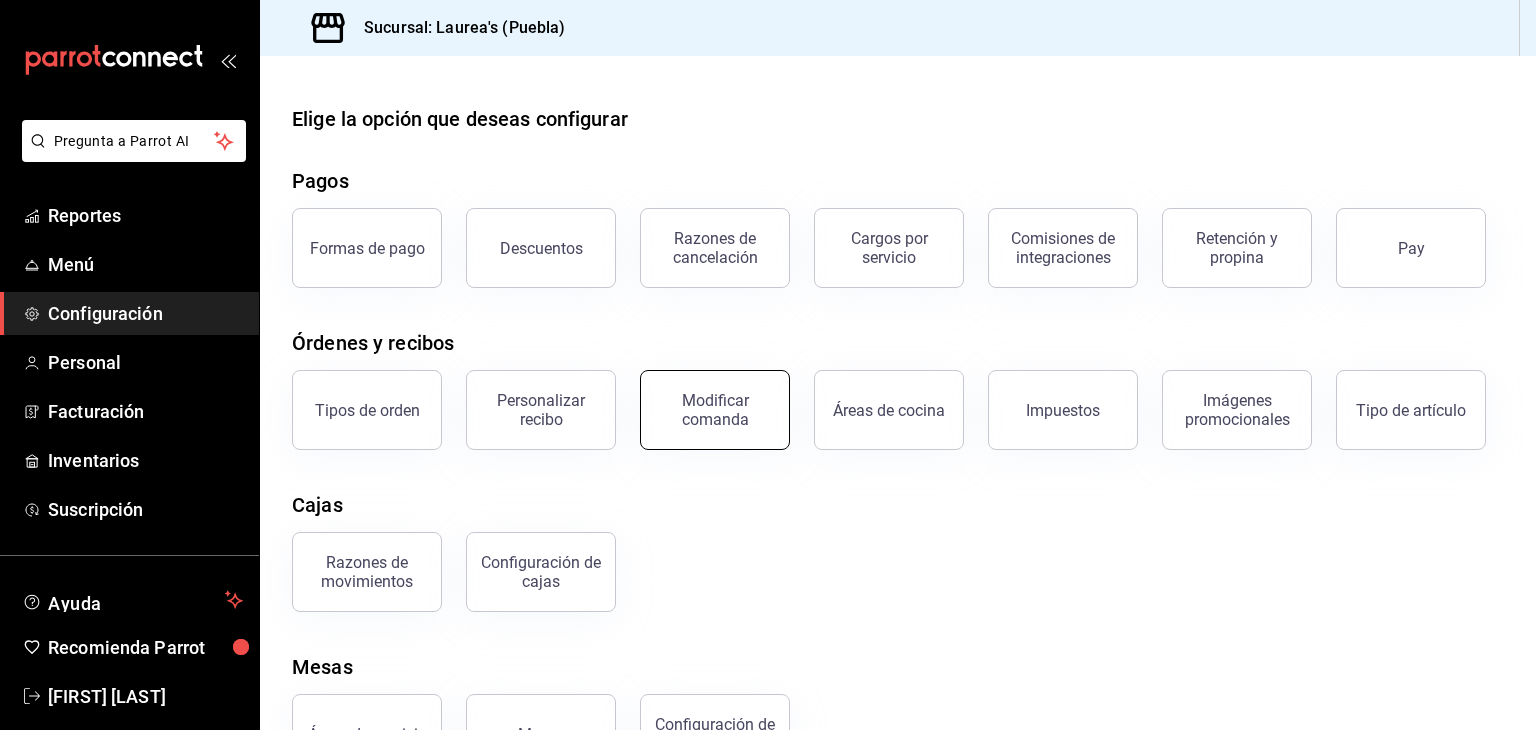click on "Modificar comanda" at bounding box center (715, 410) 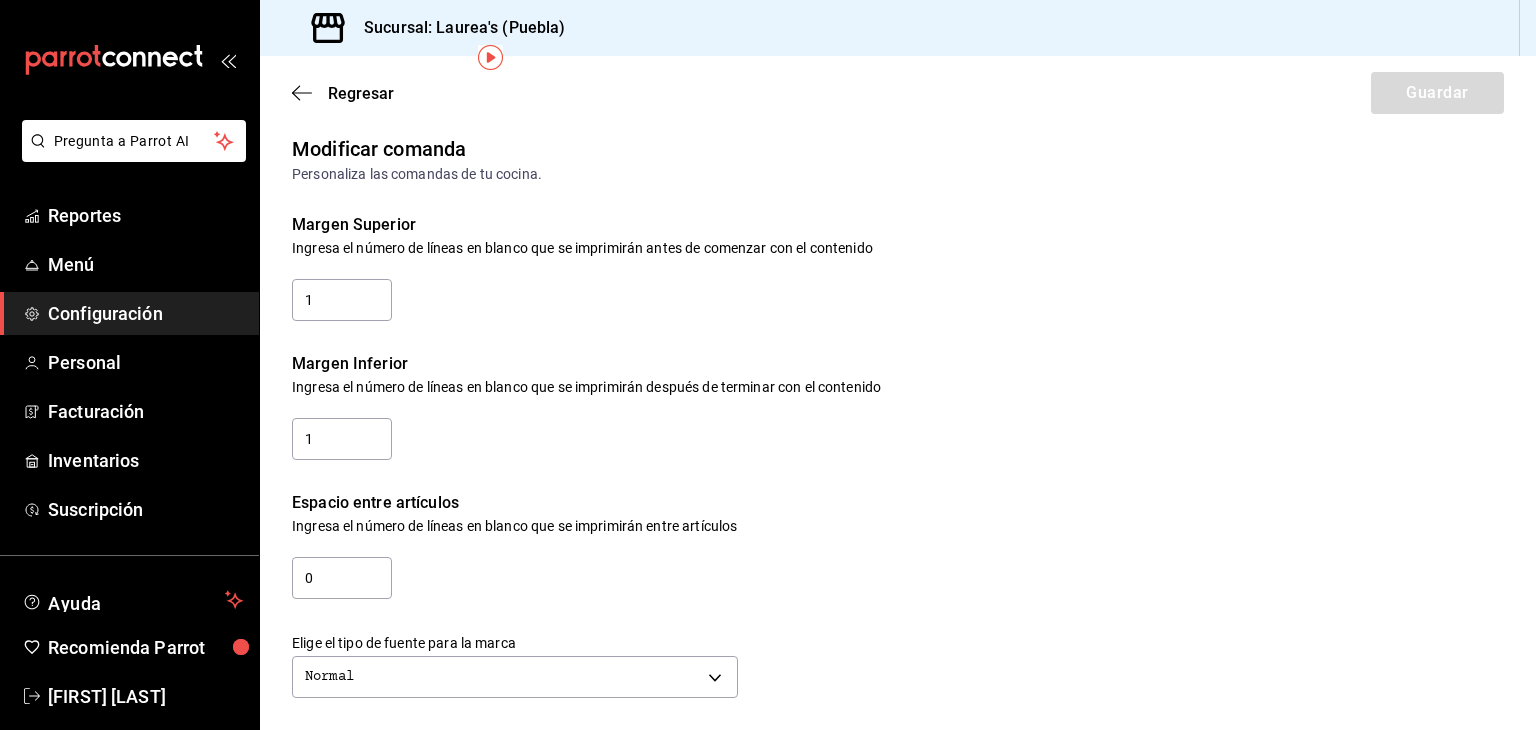scroll, scrollTop: 0, scrollLeft: 0, axis: both 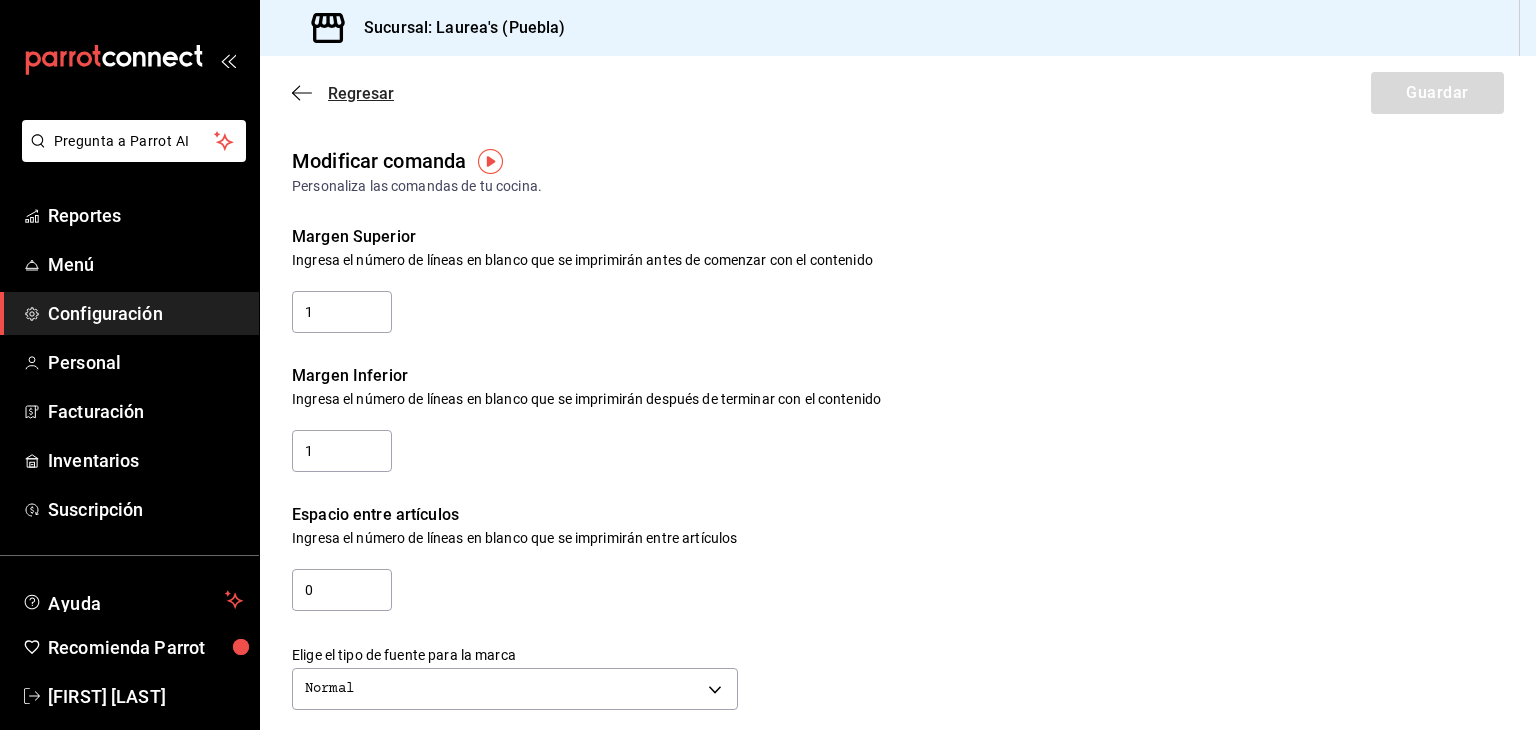 click 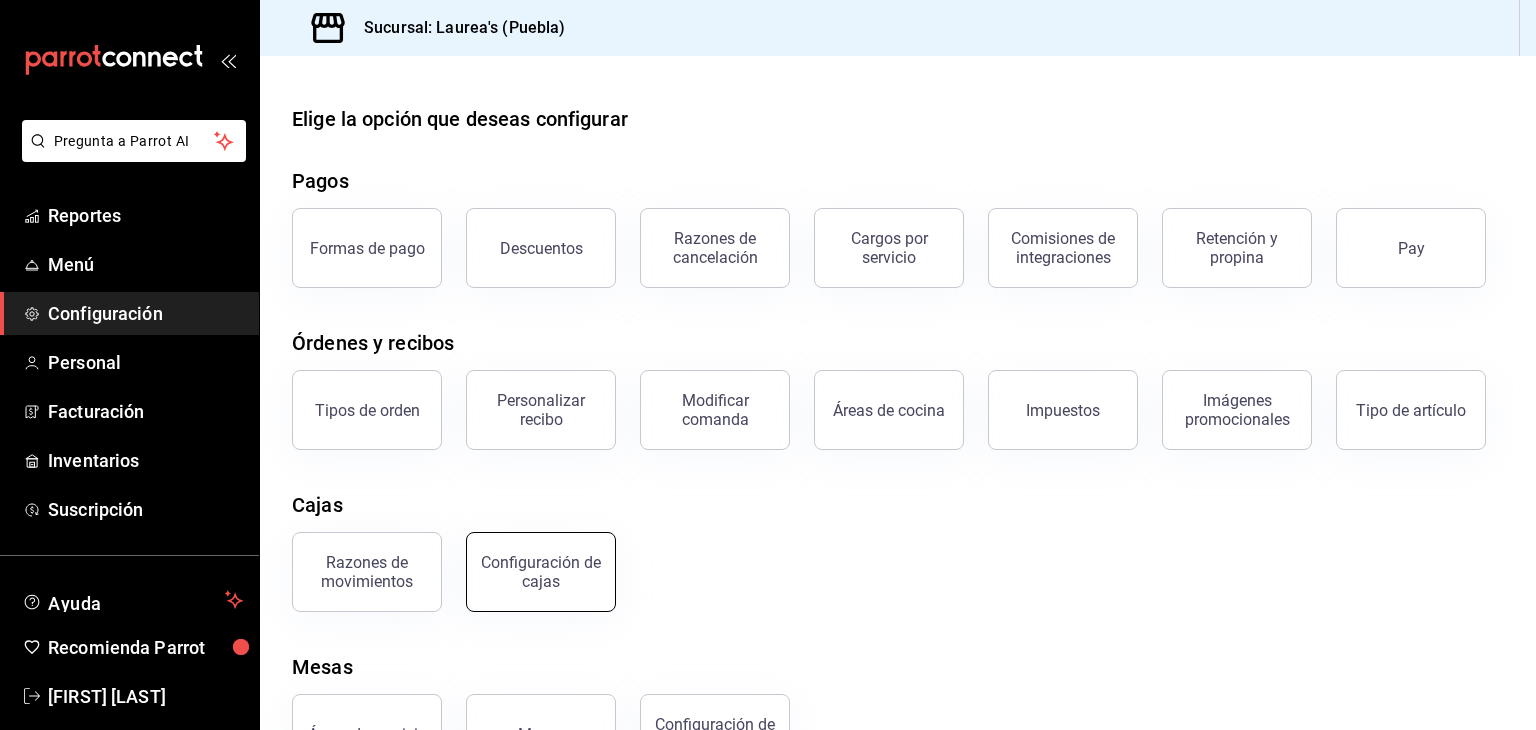 scroll, scrollTop: 76, scrollLeft: 0, axis: vertical 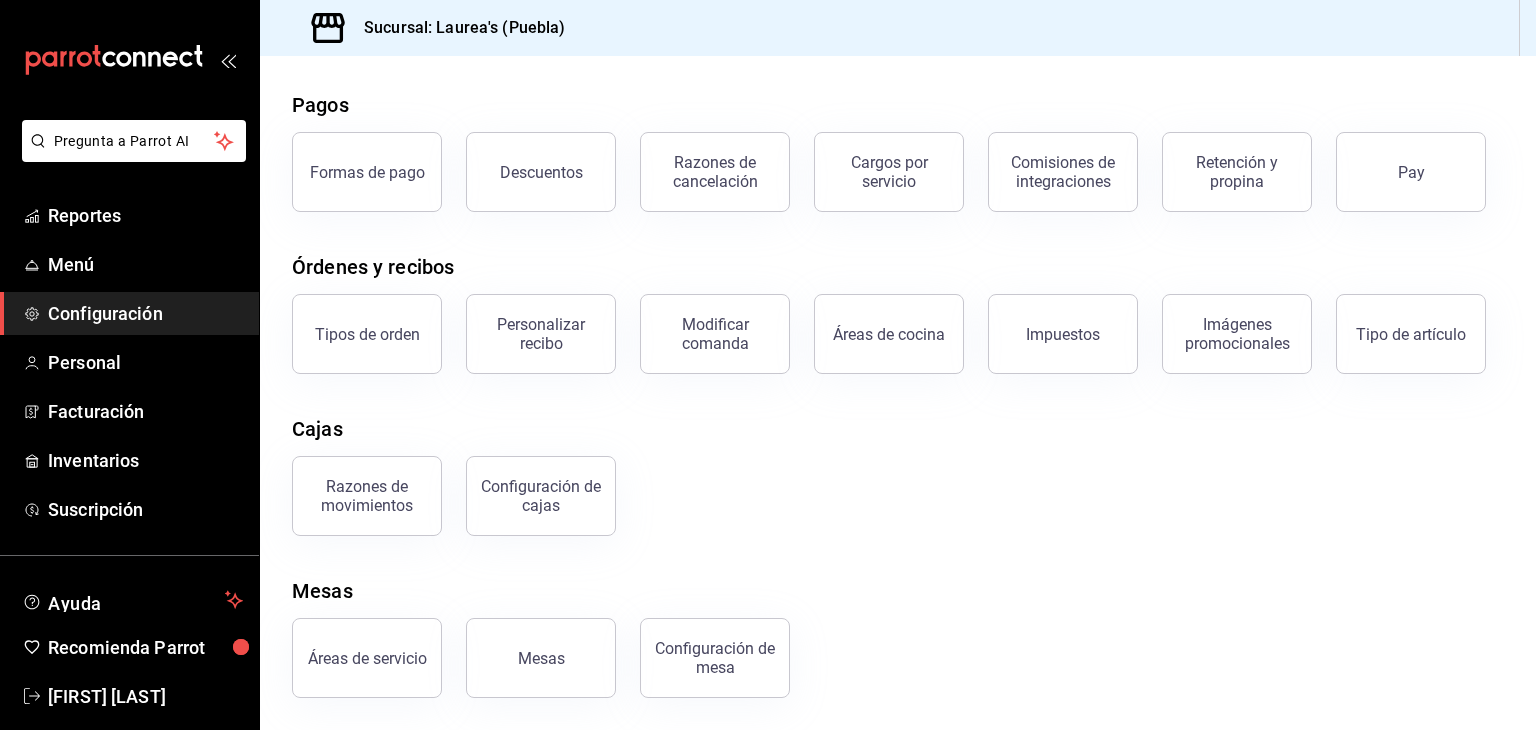 click on "Razones de movimientos" at bounding box center [367, 496] 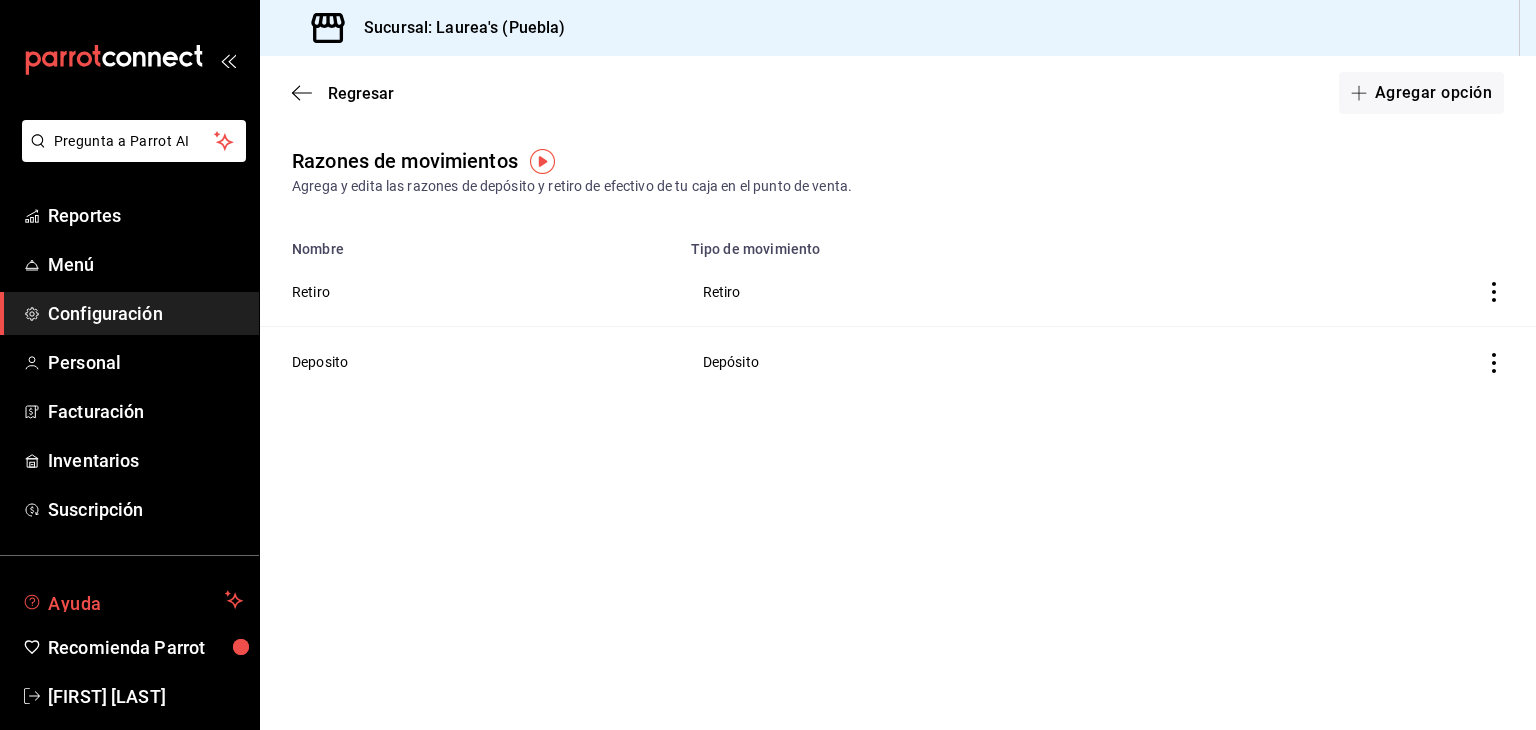 click on "Ayuda" at bounding box center [132, 600] 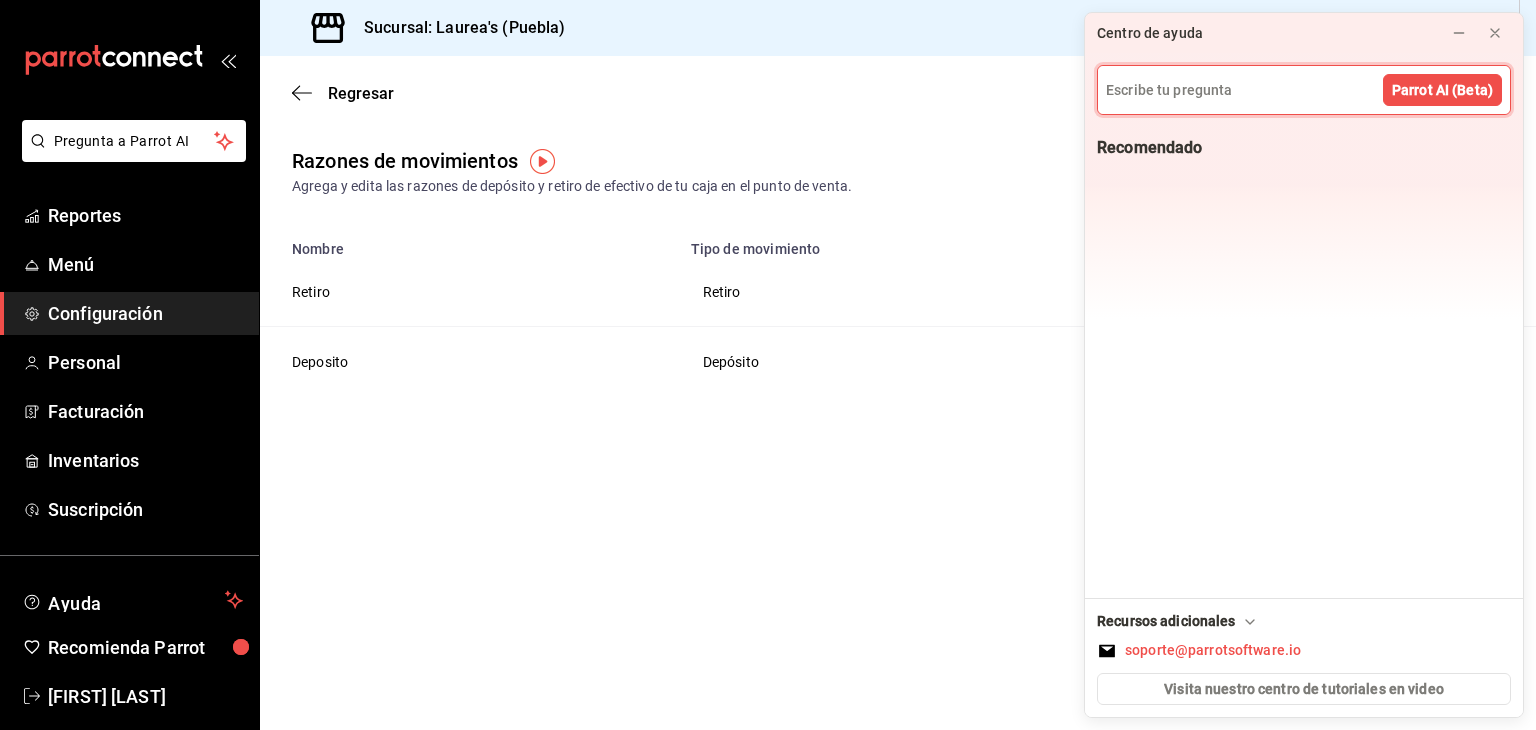 click at bounding box center (1477, 33) 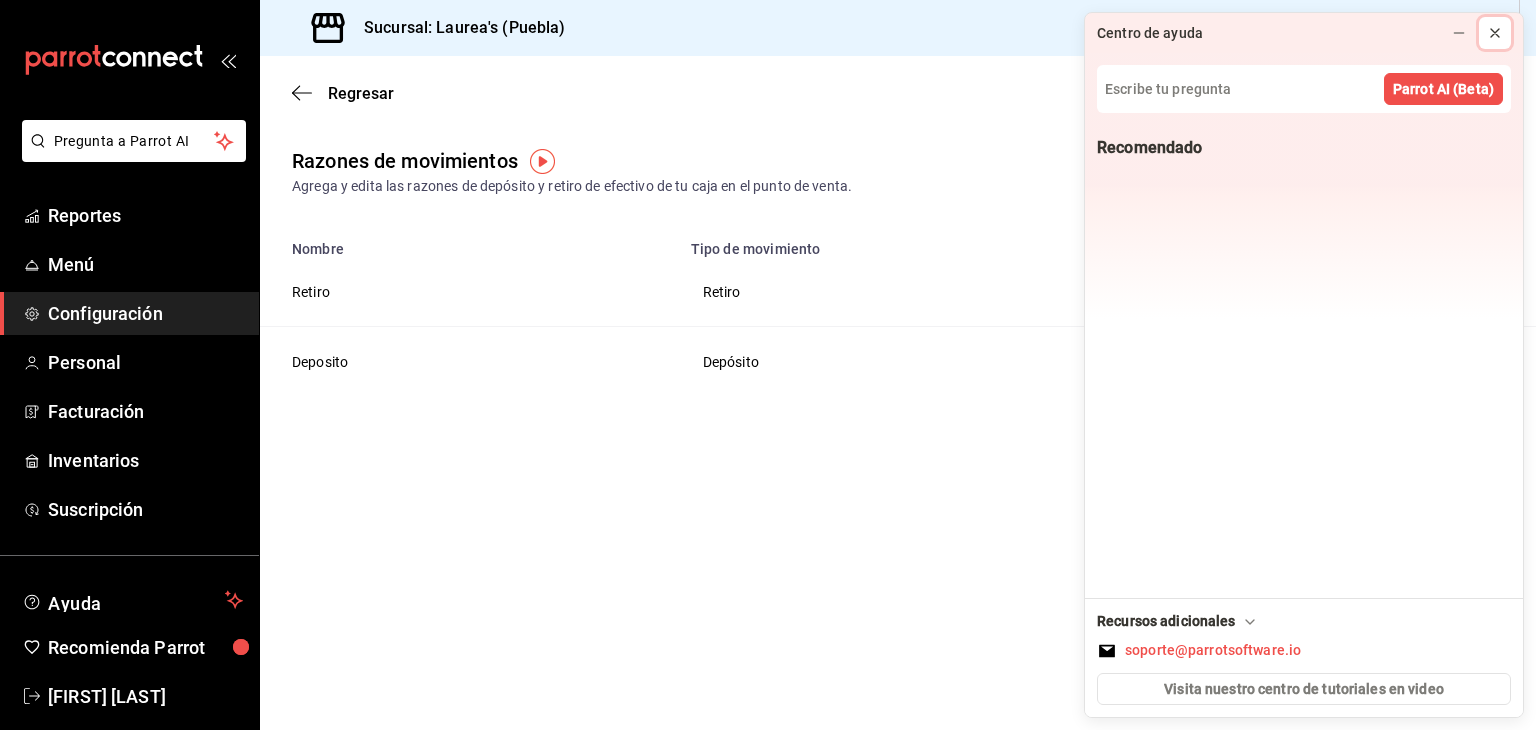 click 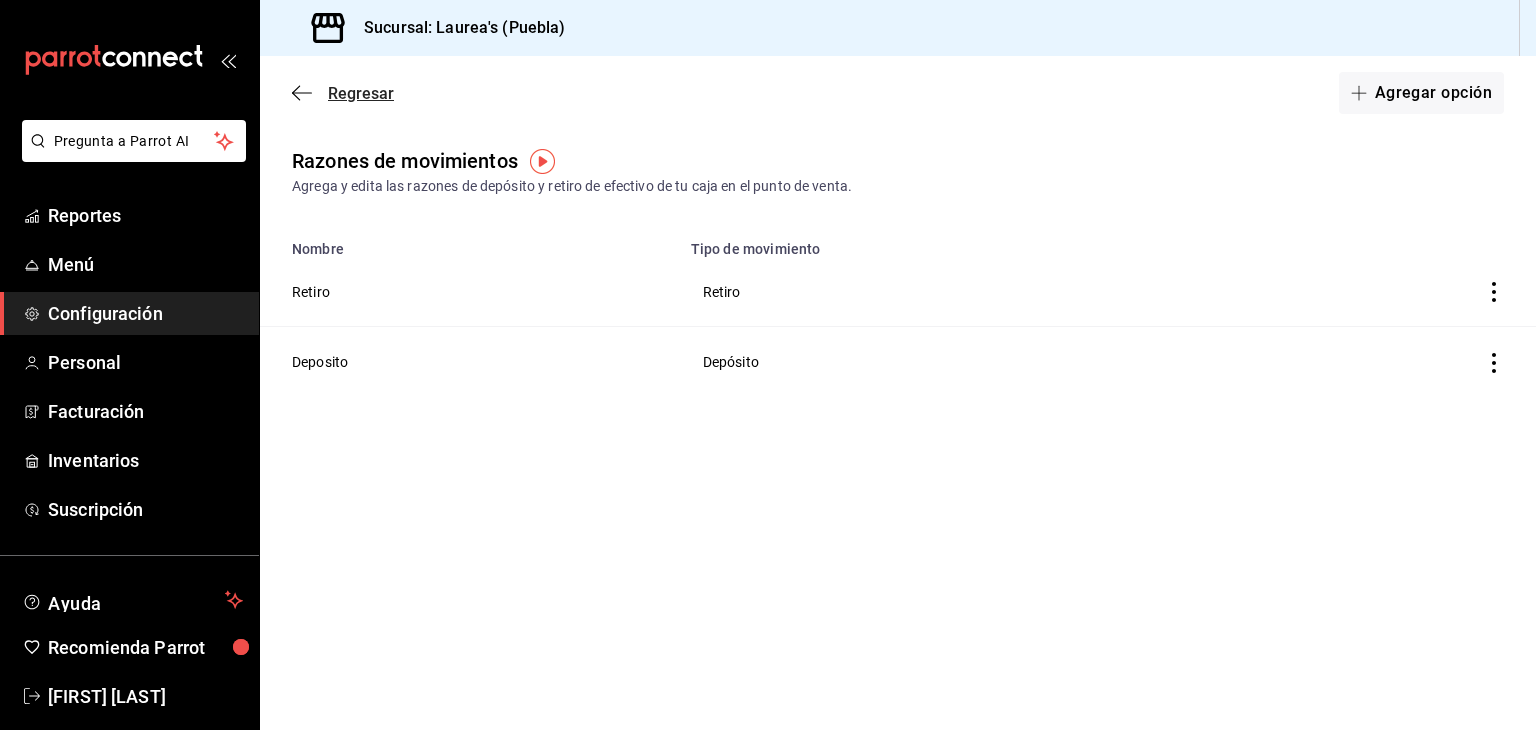 click 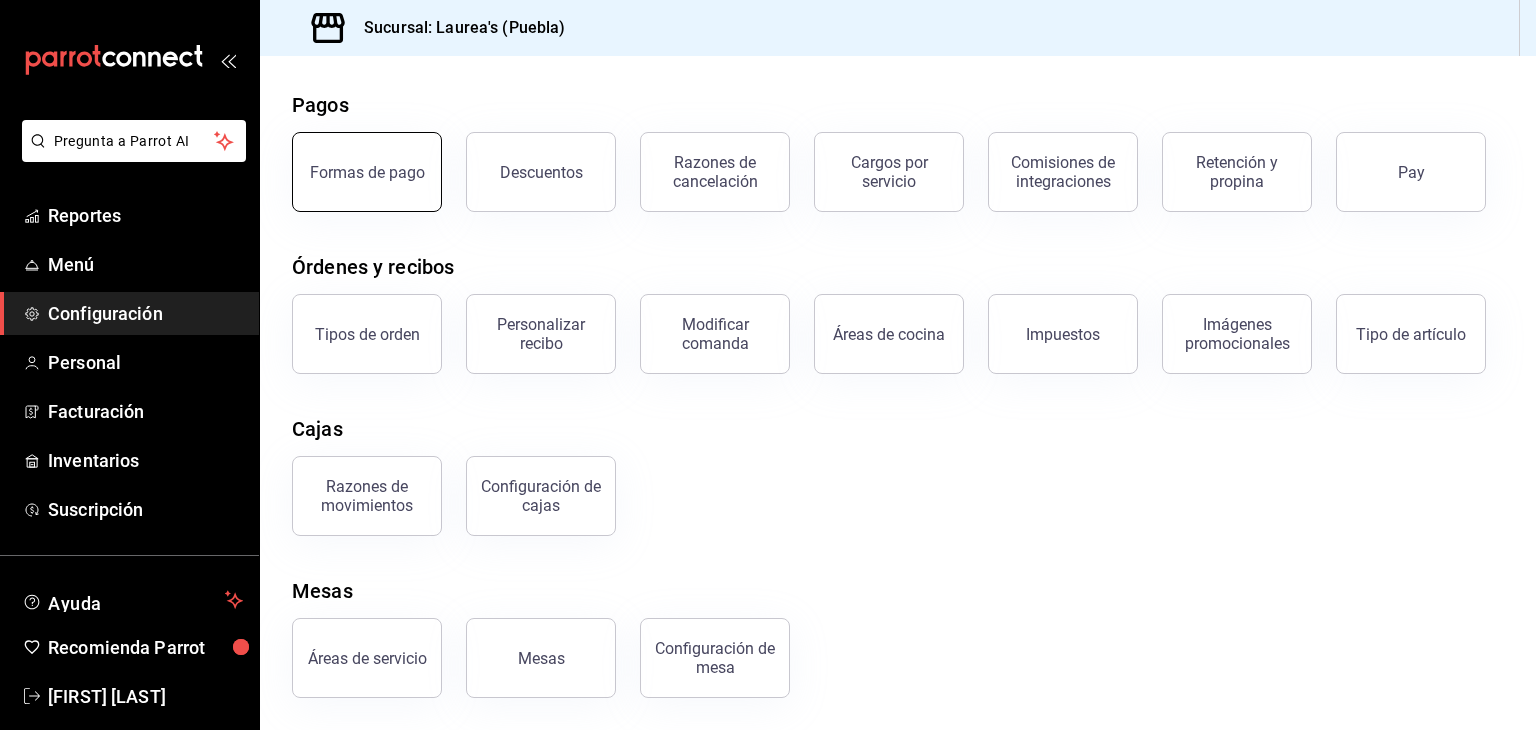scroll, scrollTop: 76, scrollLeft: 0, axis: vertical 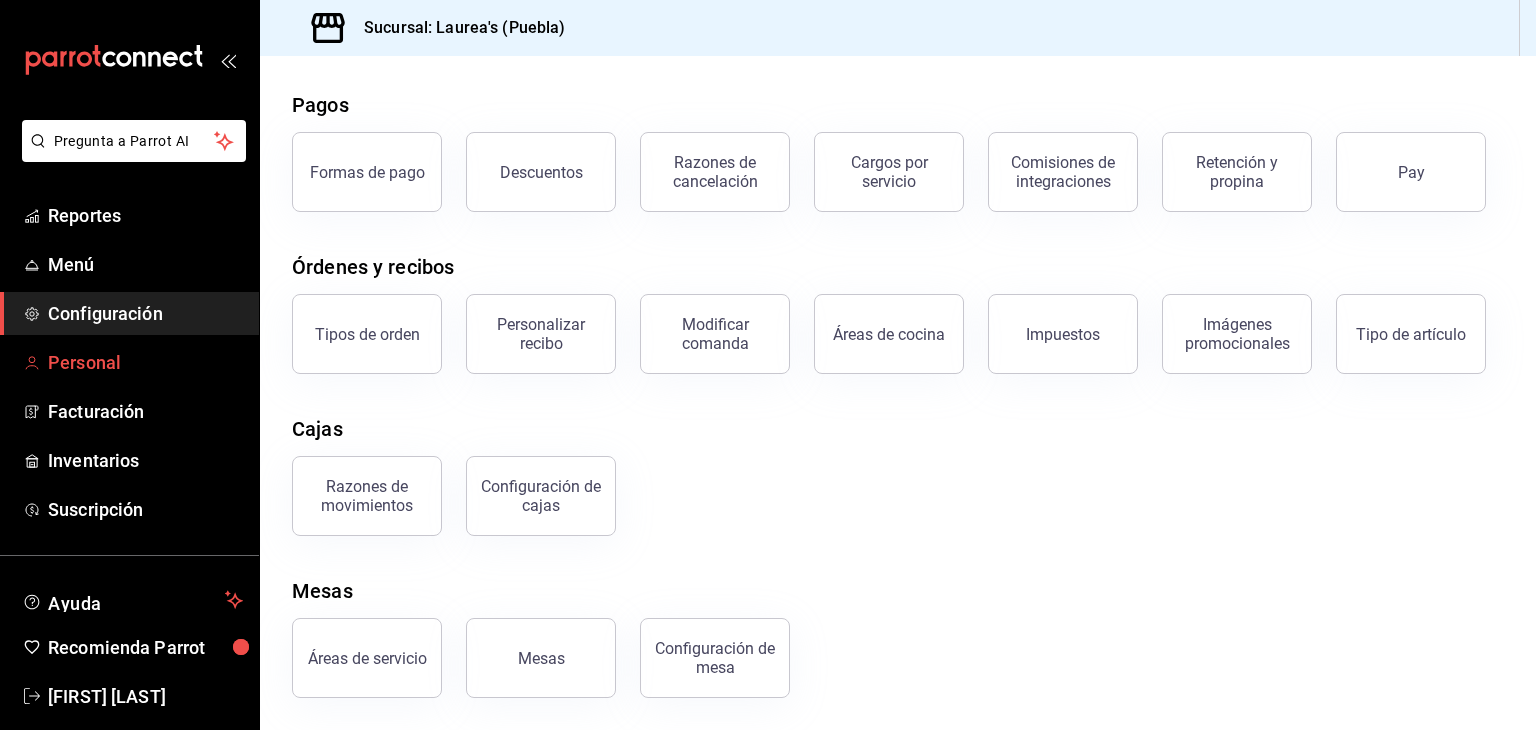click on "Personal" at bounding box center (145, 362) 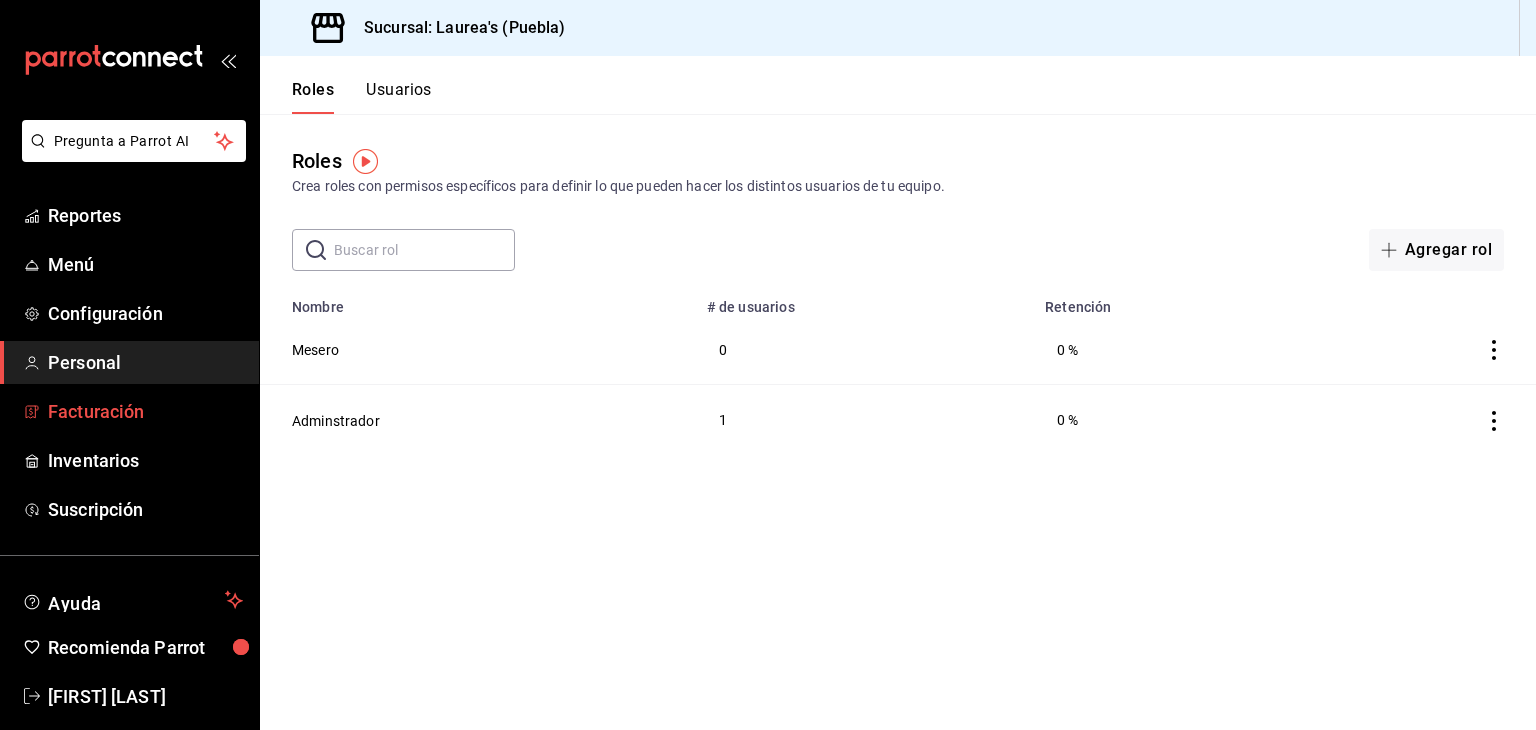 click on "Facturación" at bounding box center (145, 411) 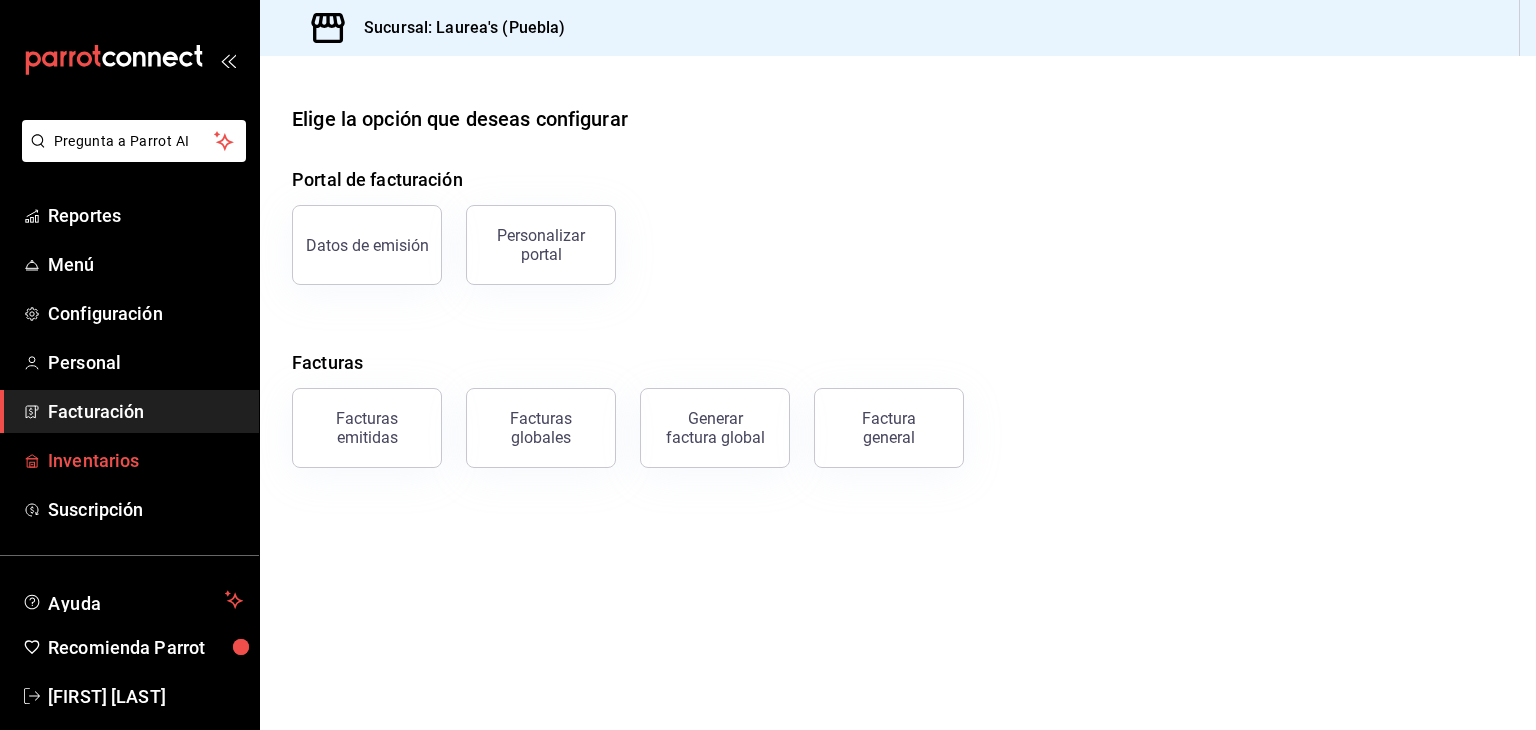 click on "Inventarios" at bounding box center [145, 460] 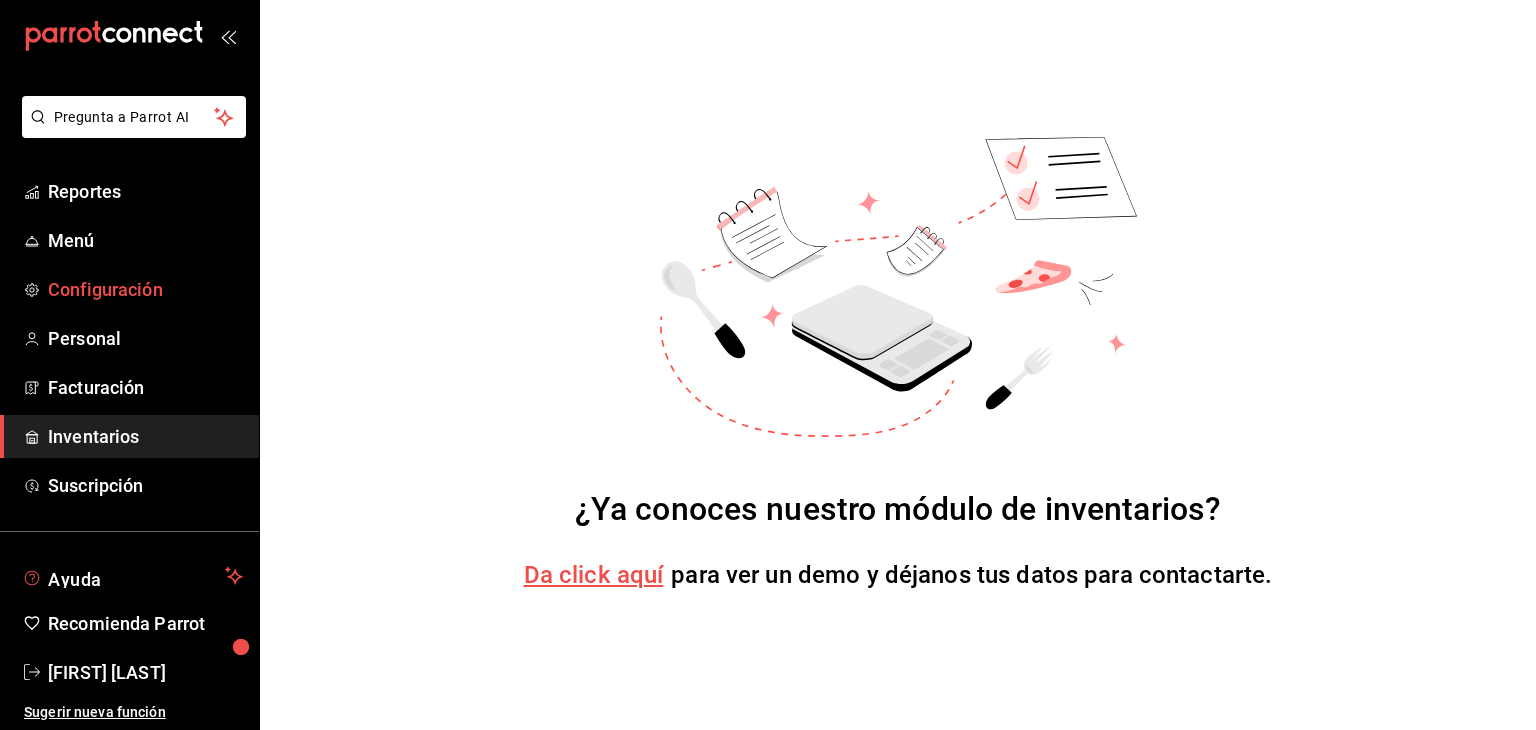 scroll, scrollTop: 0, scrollLeft: 0, axis: both 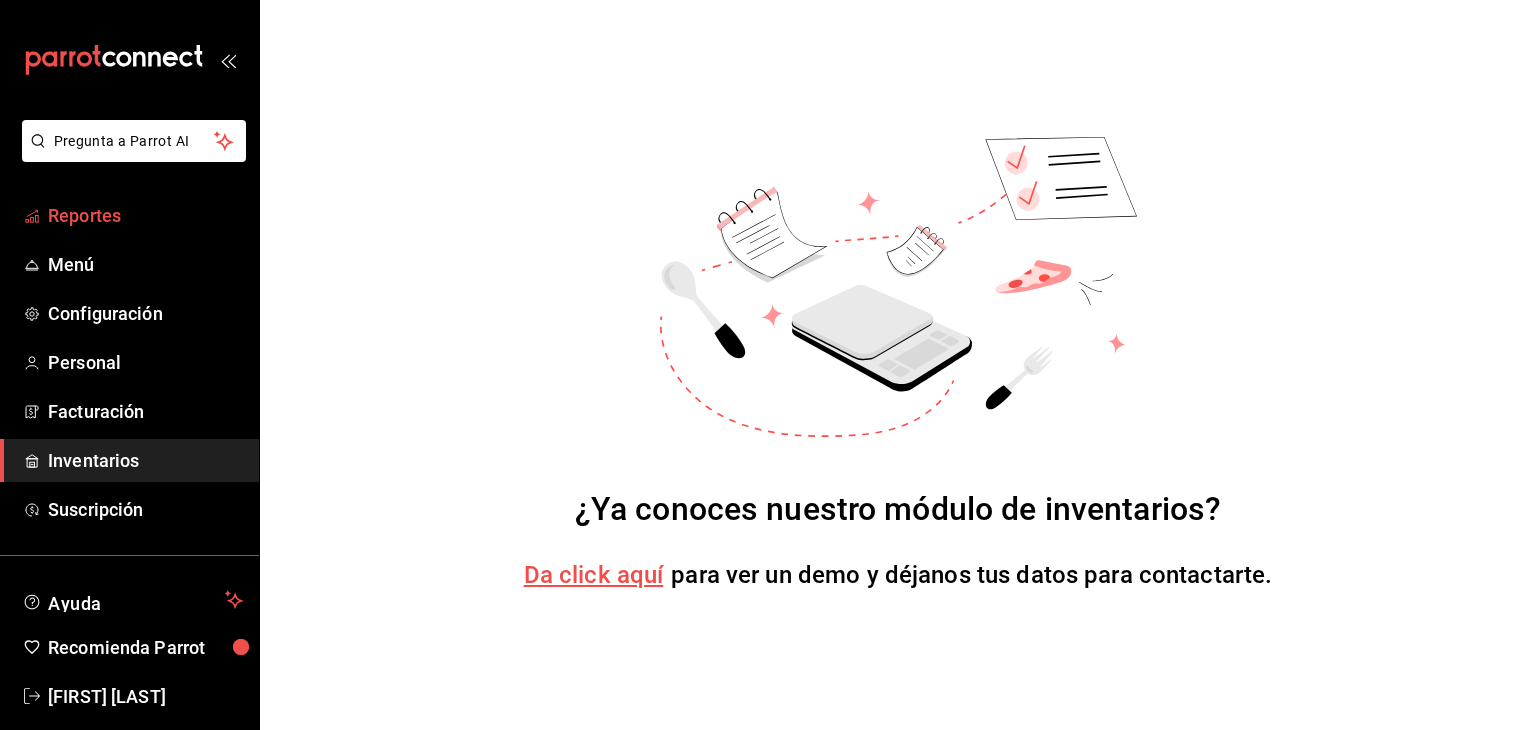 click on "Reportes" at bounding box center (145, 215) 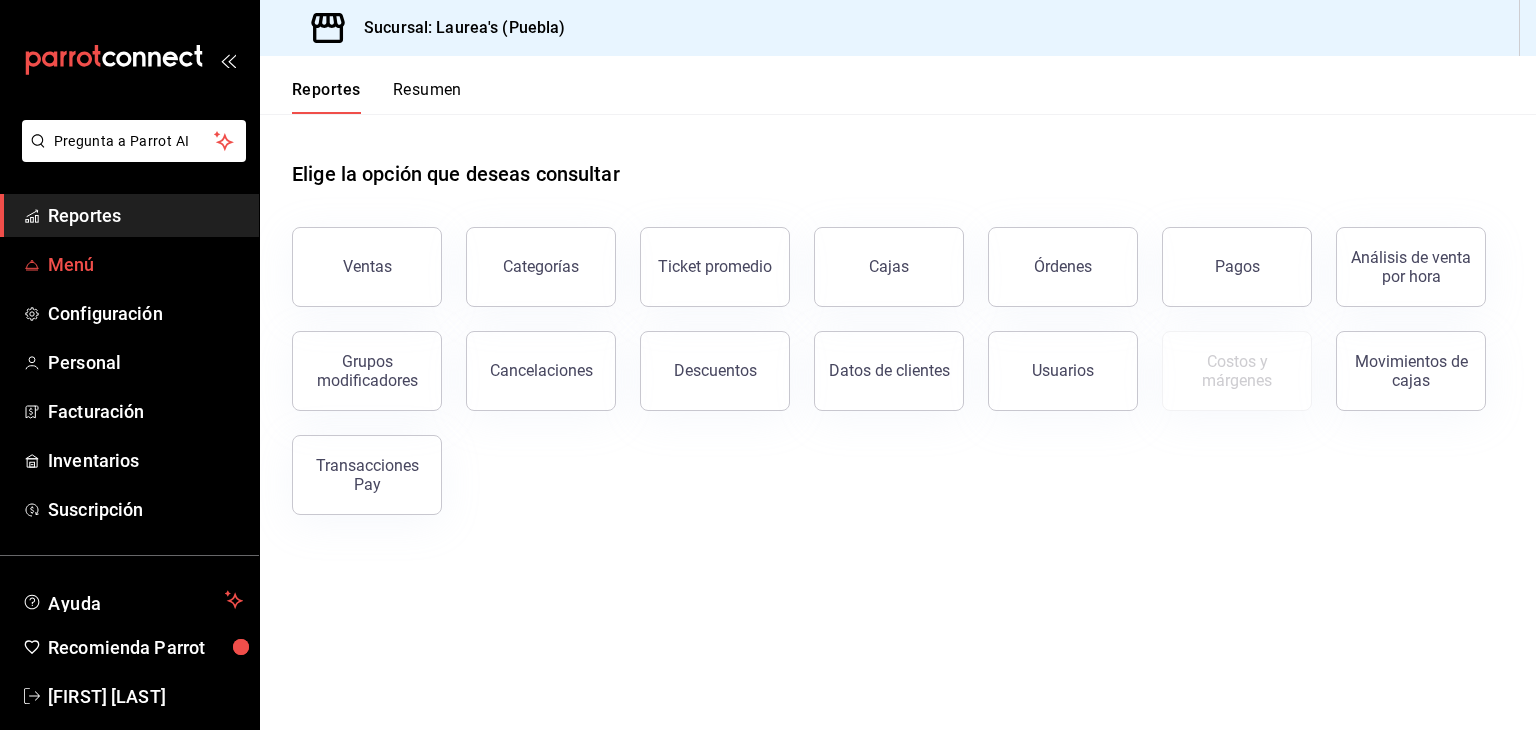 click on "Menú" at bounding box center (145, 264) 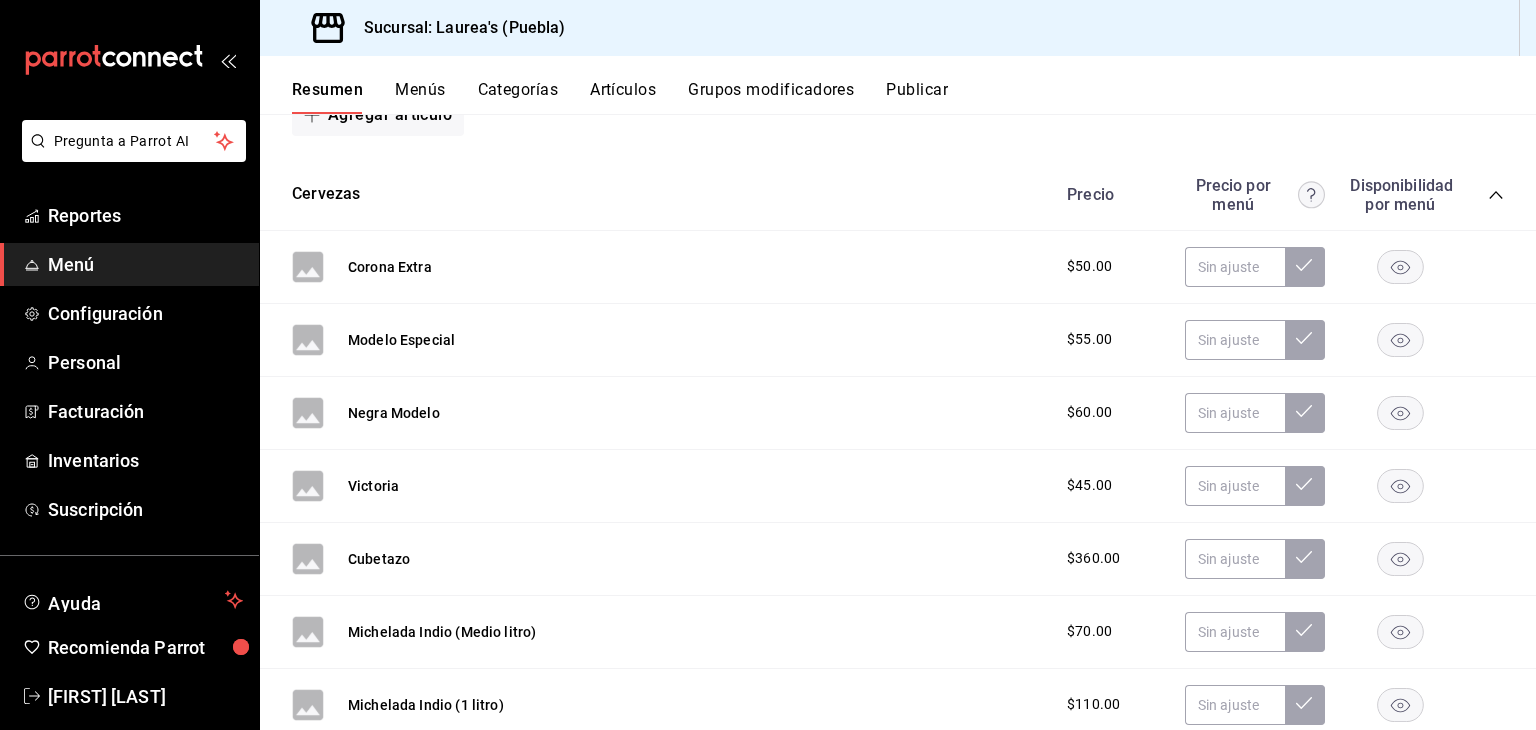 scroll, scrollTop: 1400, scrollLeft: 0, axis: vertical 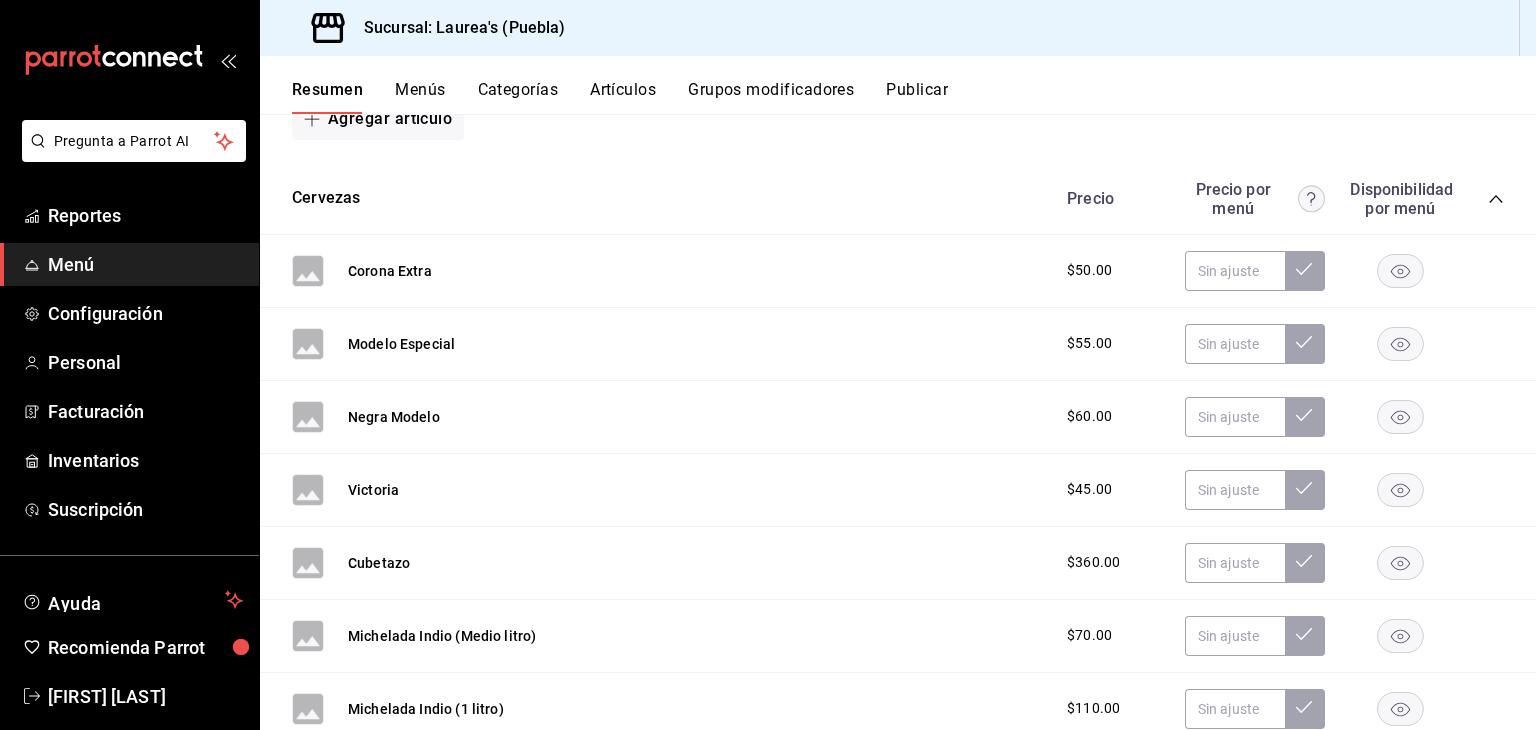 click on "Menús" at bounding box center [420, 97] 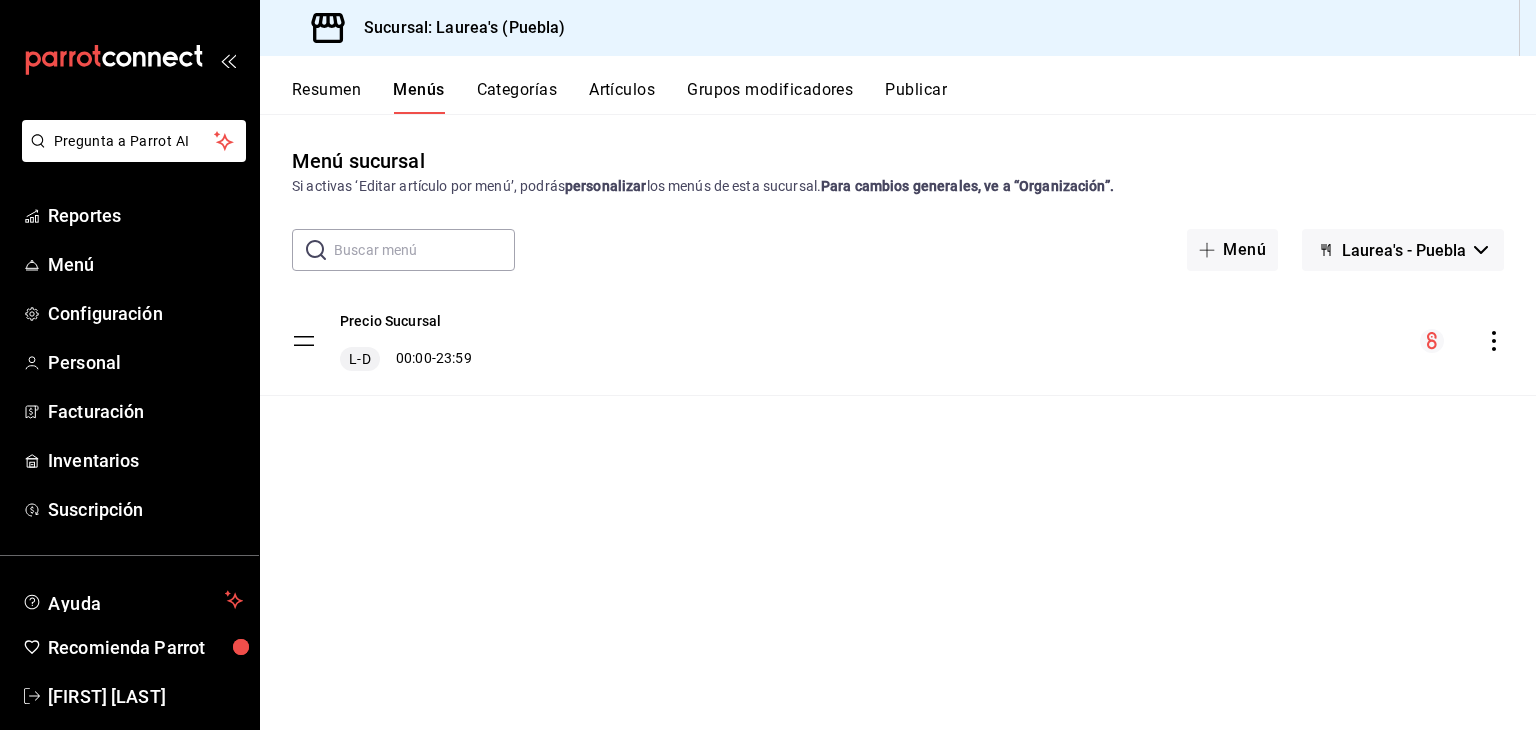 click on "Precio Sucursal L-D 00:00  -  23:59" at bounding box center [898, 341] 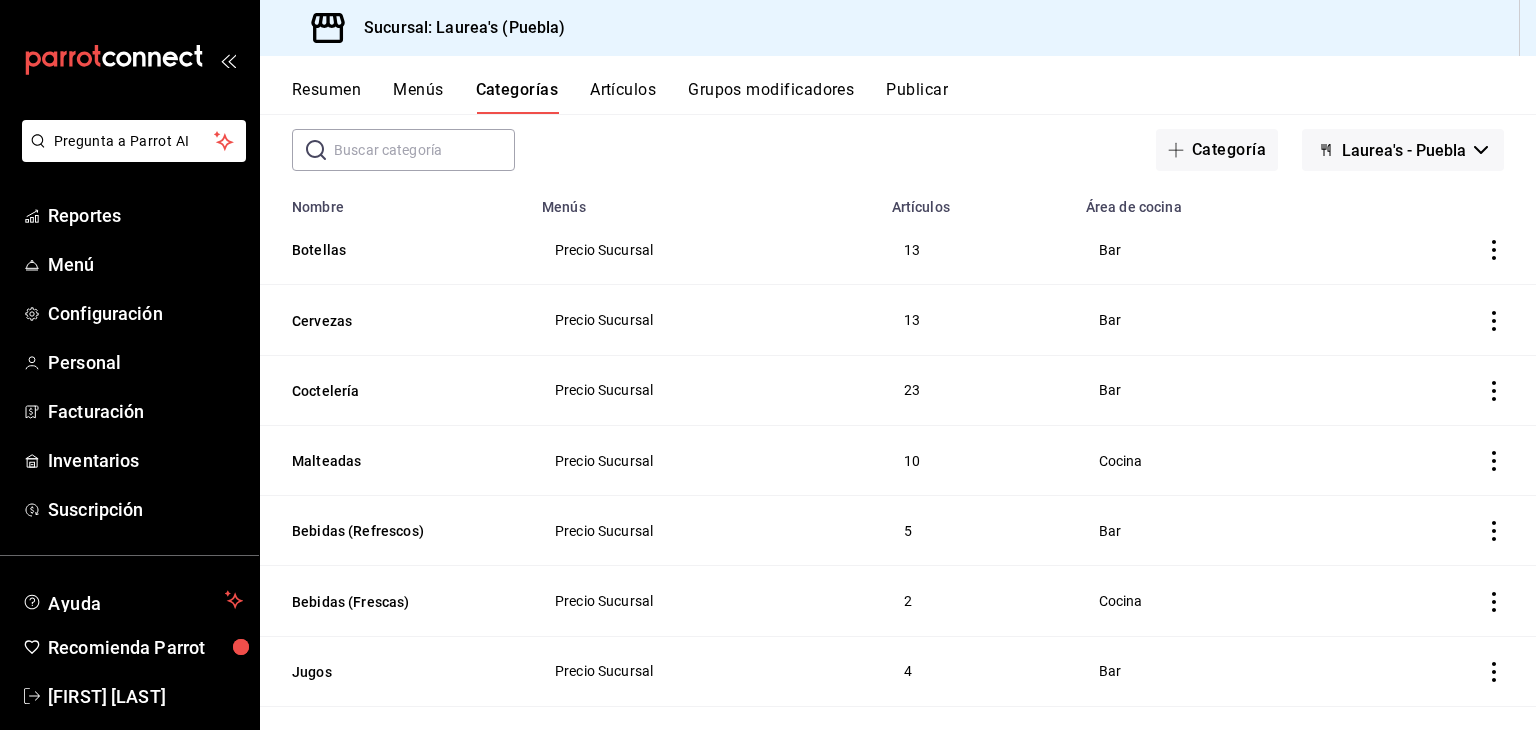 scroll, scrollTop: 0, scrollLeft: 0, axis: both 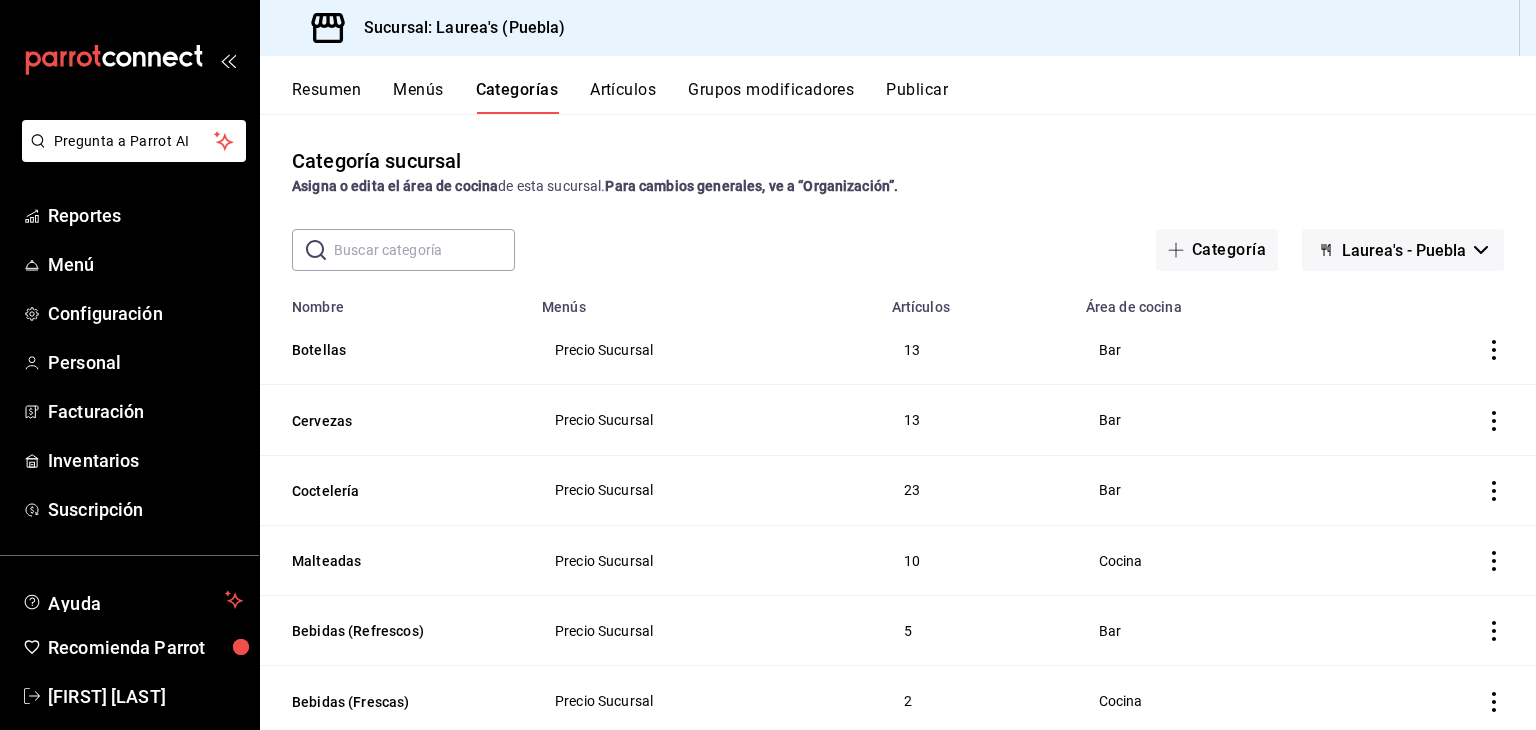 click on "Artículos" at bounding box center (623, 97) 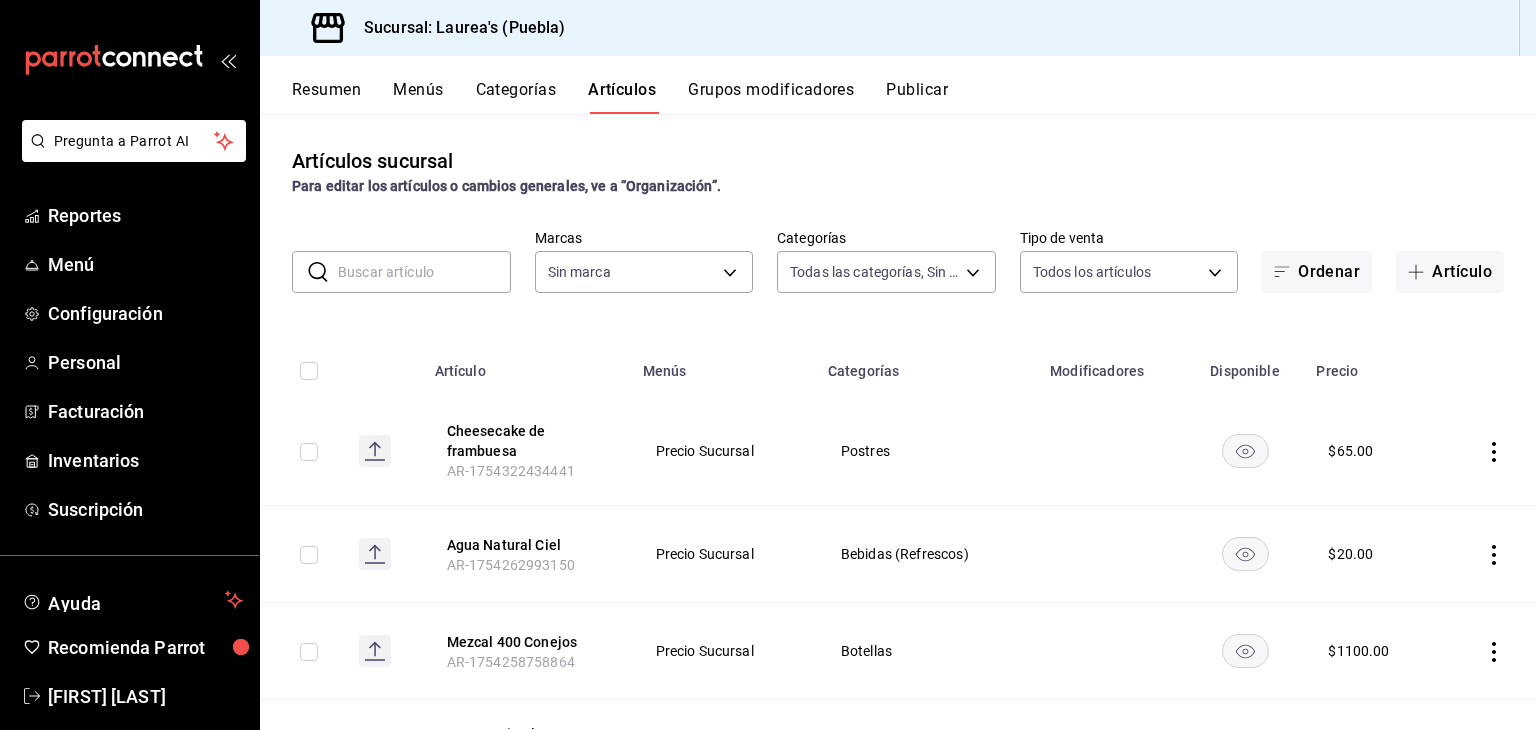 type on "63684eec-a157-4192-b5f1-ee9495547d00,edc6107f-2152-455a-a074-3301ce1945c0,5e38650b-1e6a-4397-8905-7dbd945ff1ff,d6be5238-c06b-48a0-a4a3-6e86547f25b3,dfaf750f-6111-4ef9-ada3-2b96a16cfb4c,20e1731f-0511-4676-a1a1-415e88f11c83,7a71bbca-e9ba-4a38-9191-9271796c83fa,7a8185f7-70df-4f4d-b102-c5d27ed5989c,ebfec1b6-b89d-4afc-82b5-6ab0eb71fa4e,110f46db-fcdd-491e-8a44-032418a3c4f1,11498f1f-8c2e-4fe1-817f-77f28ac16638,e871adfd-c7ec-4128-9ccb-a634e50dd84d,b043866e-0539-4408-acb0-4155bcadba23,b1d8b97f-e4a8-4527-8e06-626ba09eac35,5d13dfb4-c469-4286-a3b9-a674506255ff,e5757026-d557-4a05-bdb6-56891a8c39f8,a76b8205-e2b5-414e-b375-c55e55c88b4d,a6e73c9f-93c0-4103-97b5-96e0d298c67e,a35c5aa2-9e0a-4786-bd99-10e6153d6c13,426c1481-424b-4444-8df6-493494e90c82" 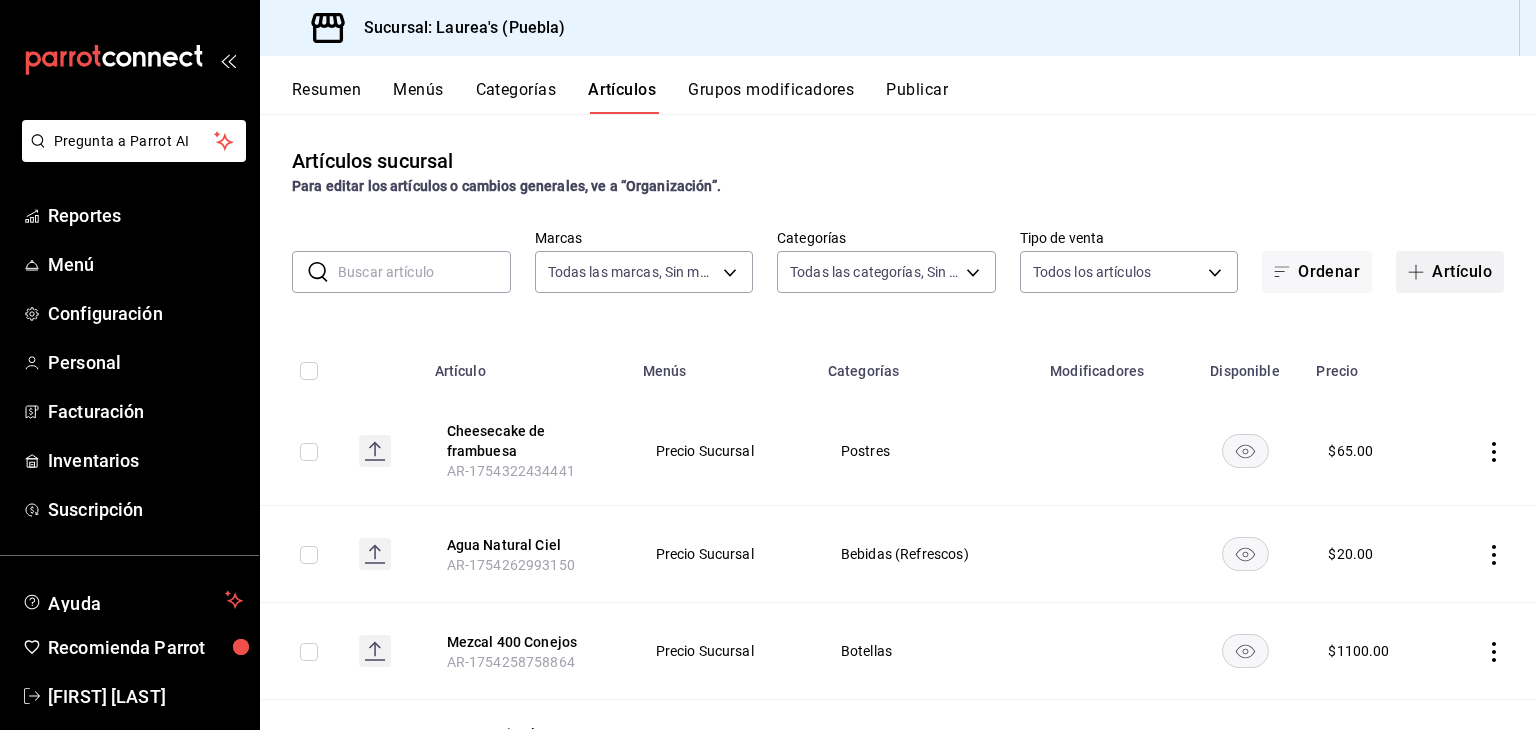 click on "Artículo" at bounding box center [1450, 272] 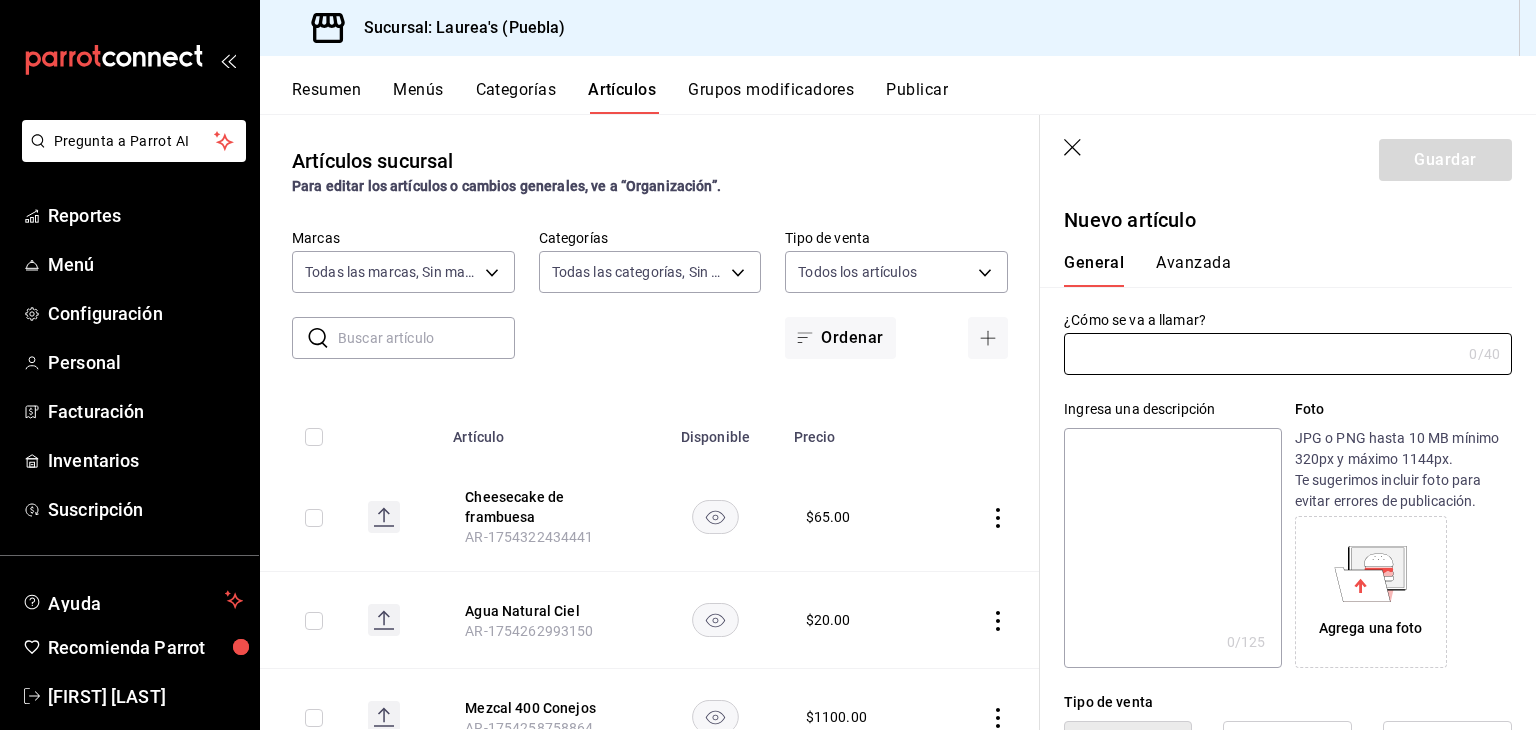 type on "AR-1754324319478" 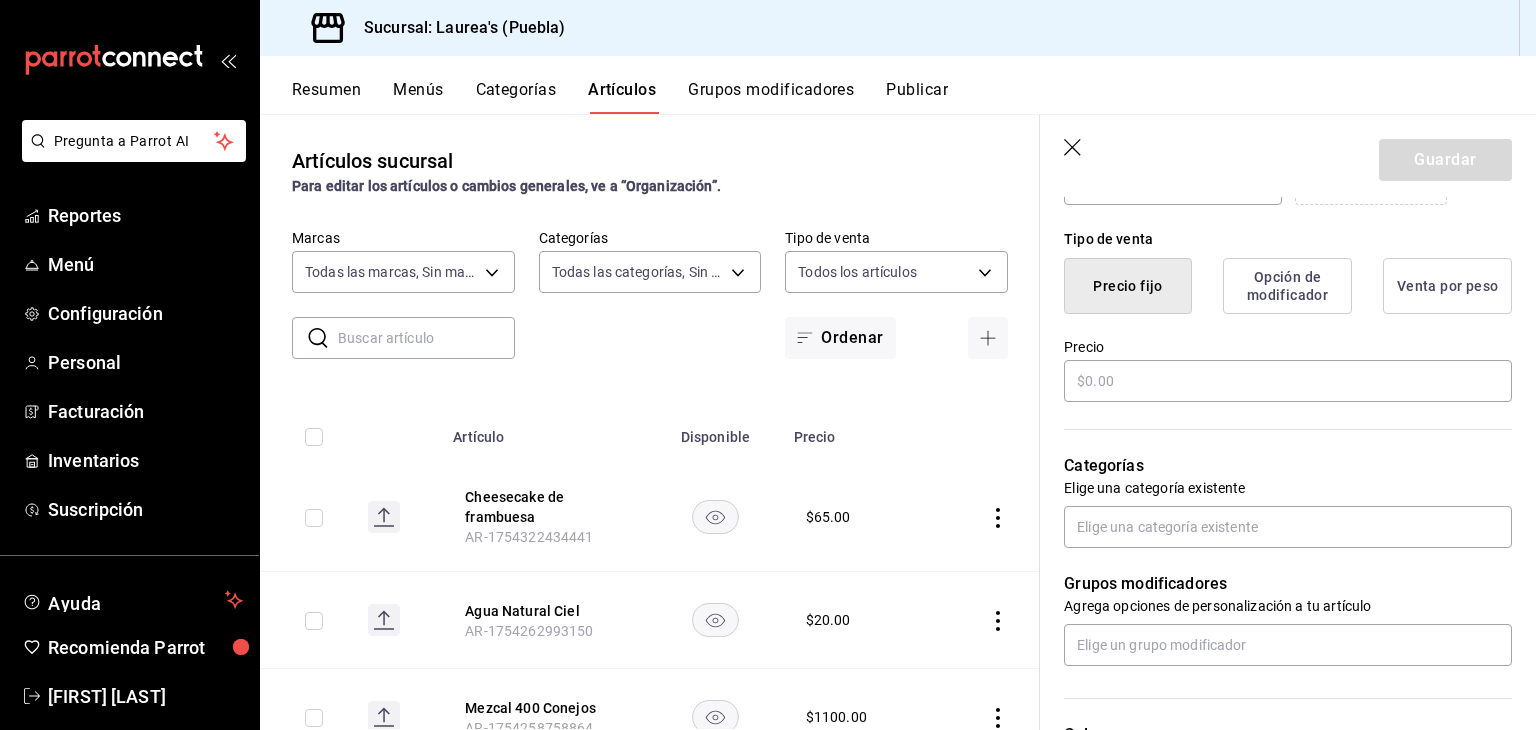 scroll, scrollTop: 400, scrollLeft: 0, axis: vertical 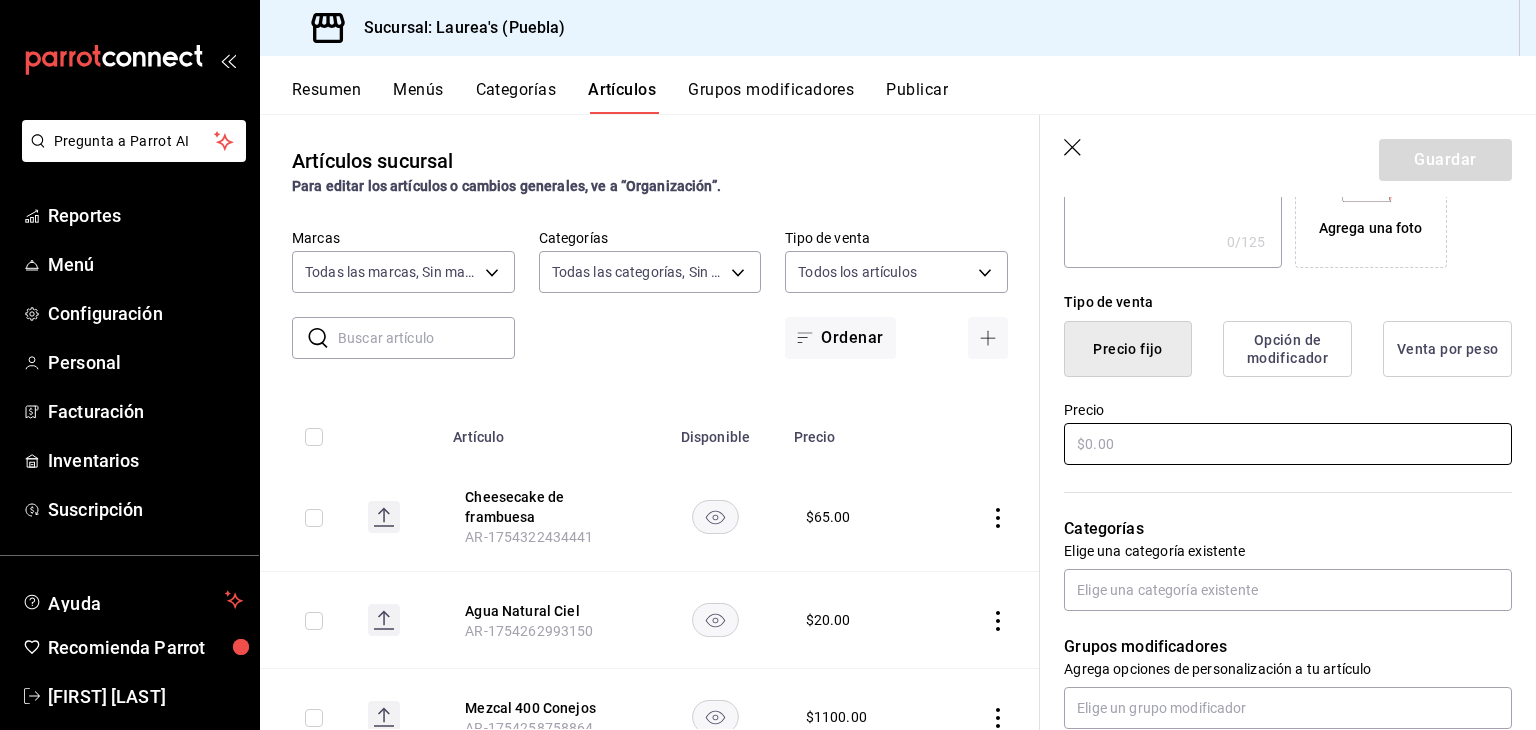 type on "Platillo Temporal" 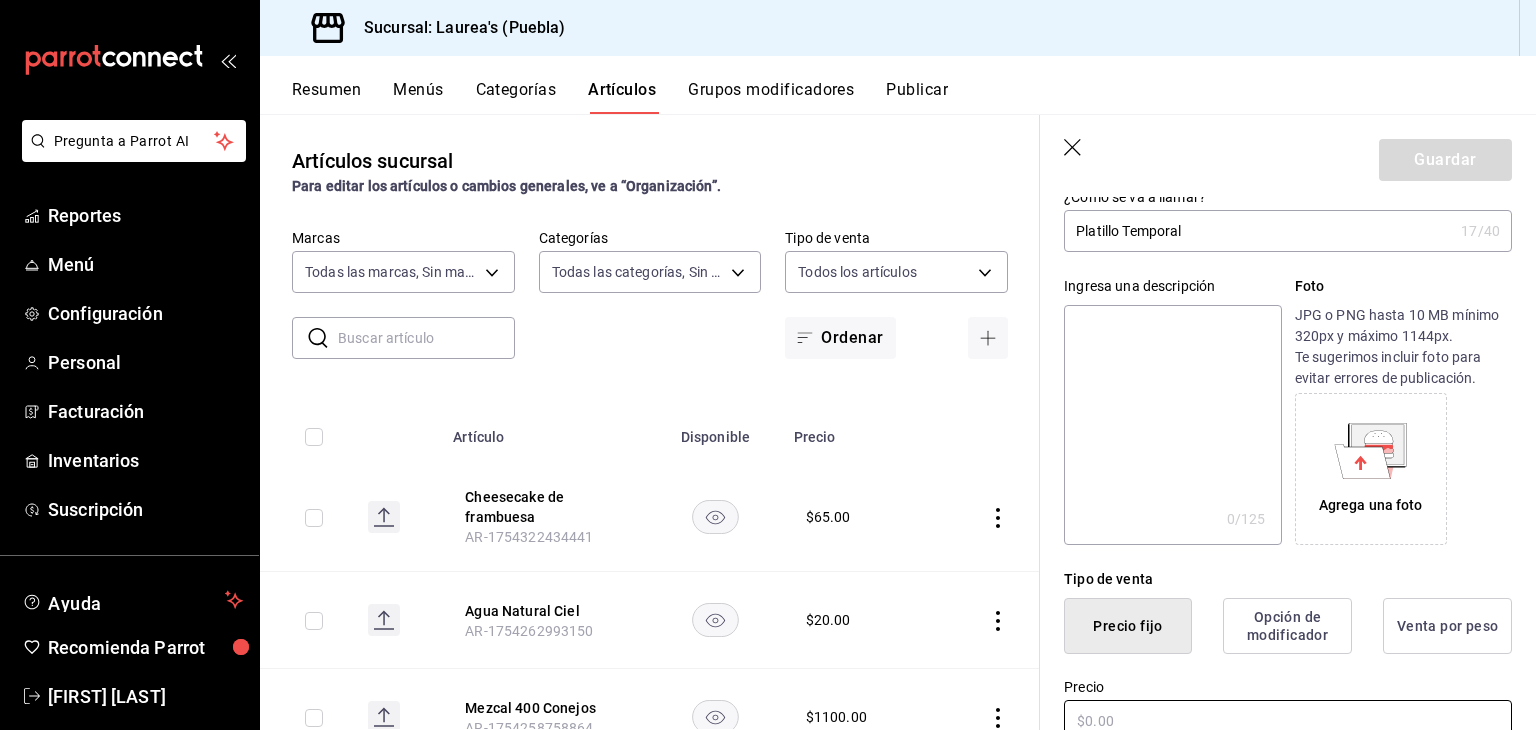 scroll, scrollTop: 0, scrollLeft: 0, axis: both 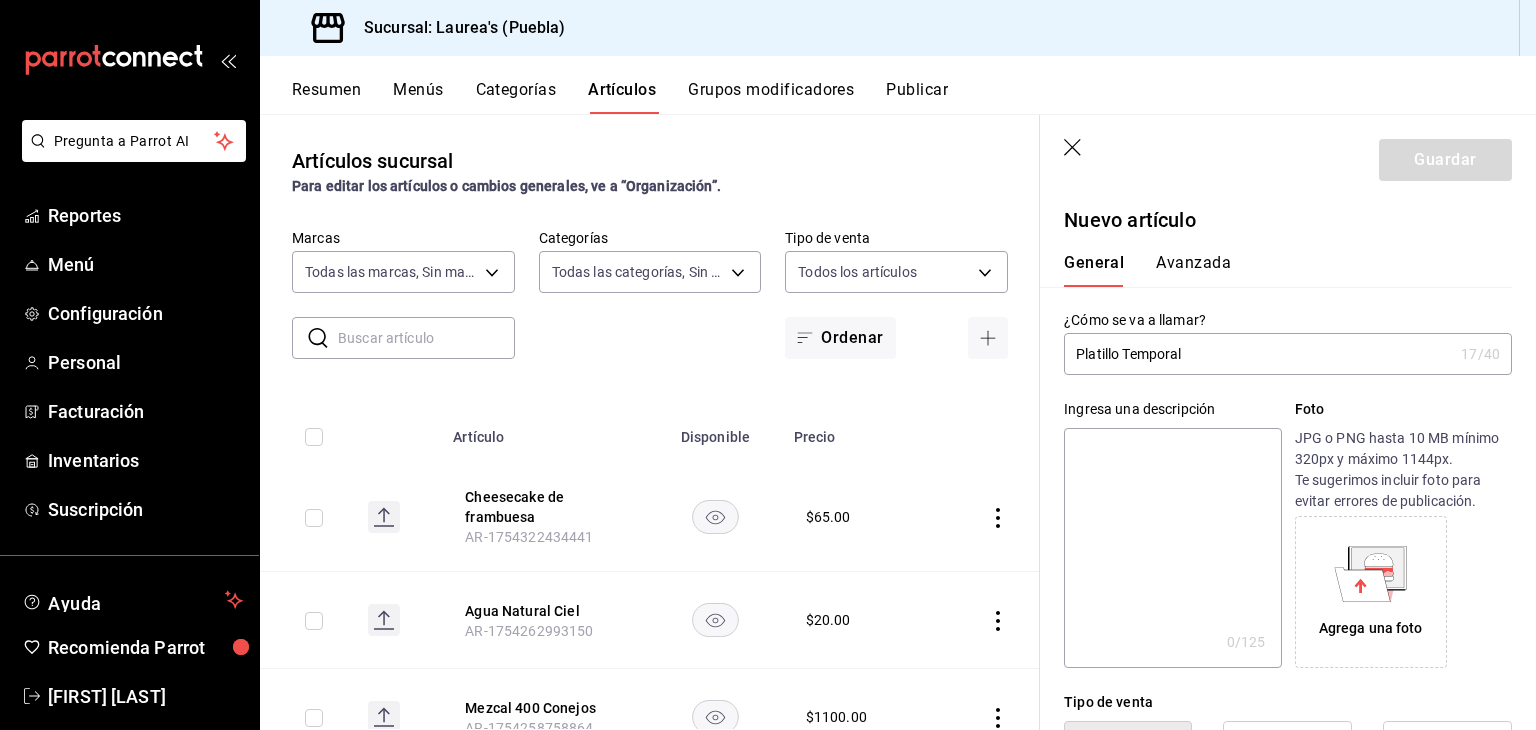 click on "General Avanzada" at bounding box center [1276, 261] 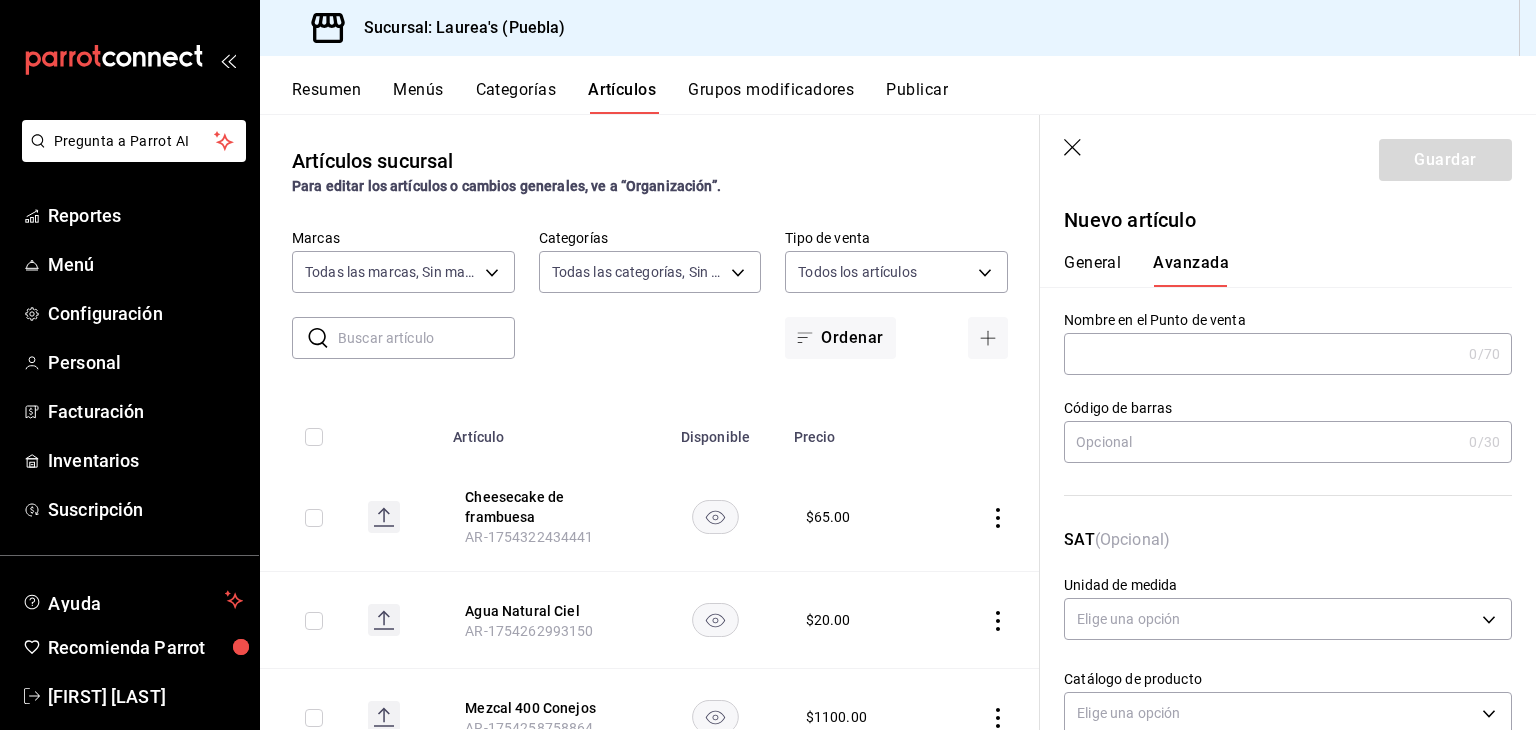 click at bounding box center [1262, 354] 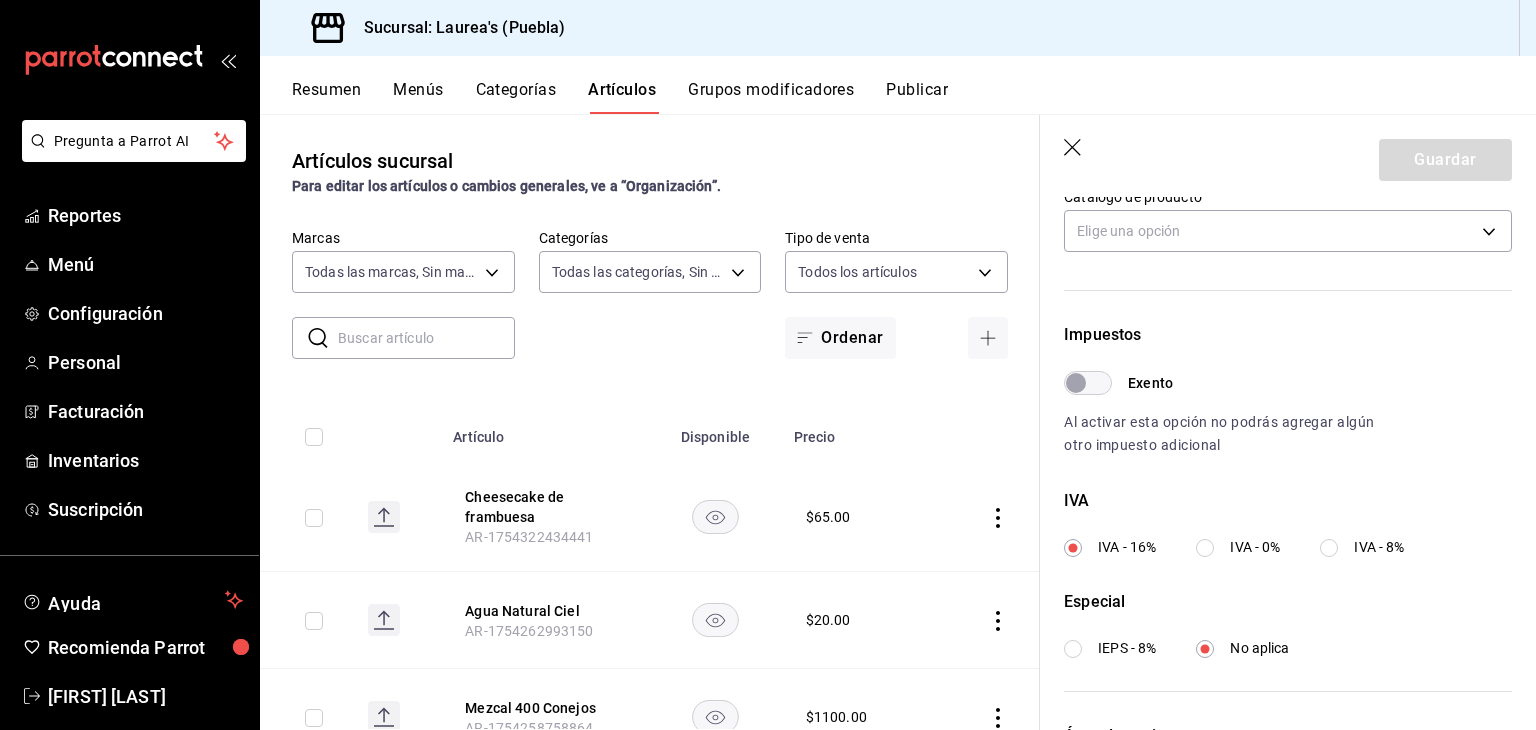 scroll, scrollTop: 0, scrollLeft: 0, axis: both 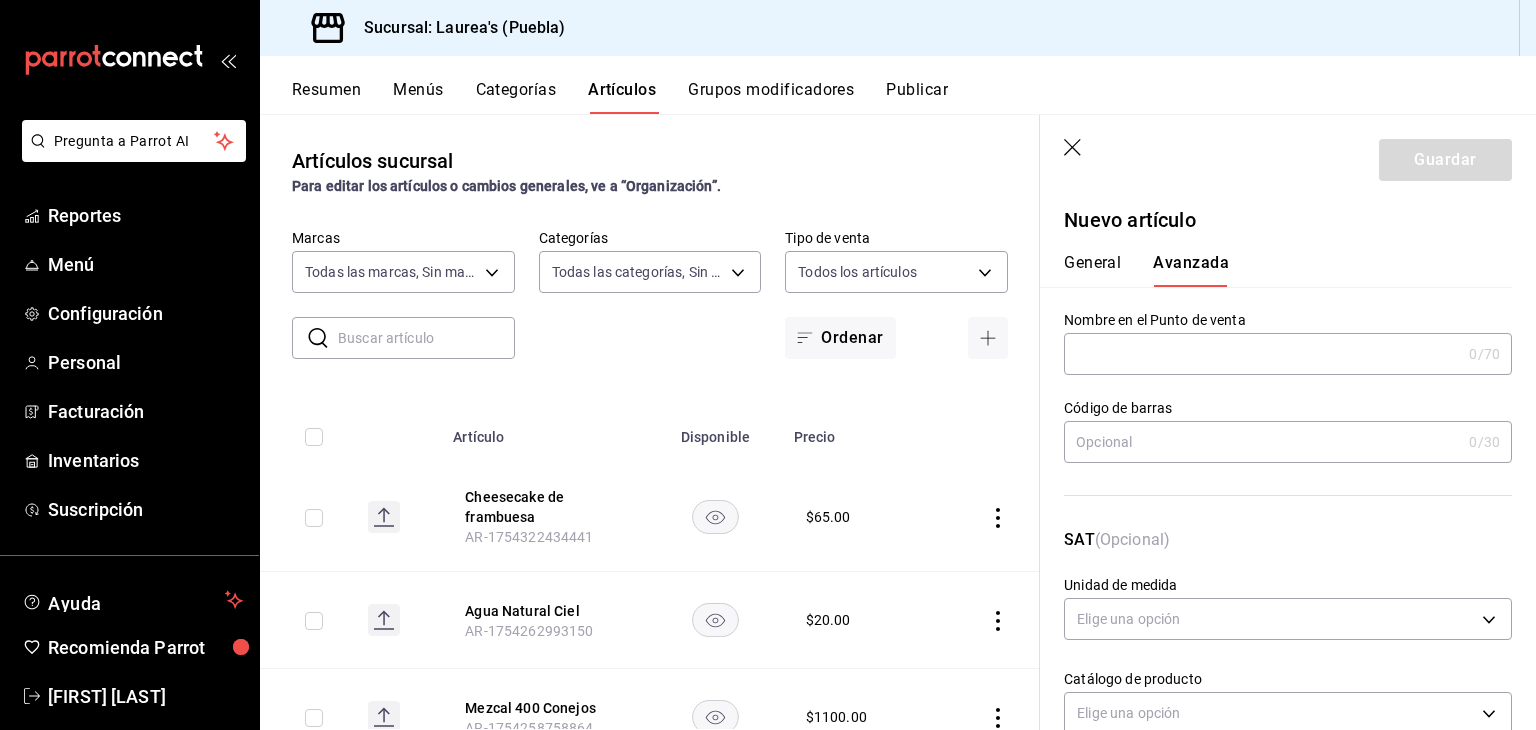 click on "General" at bounding box center [1092, 270] 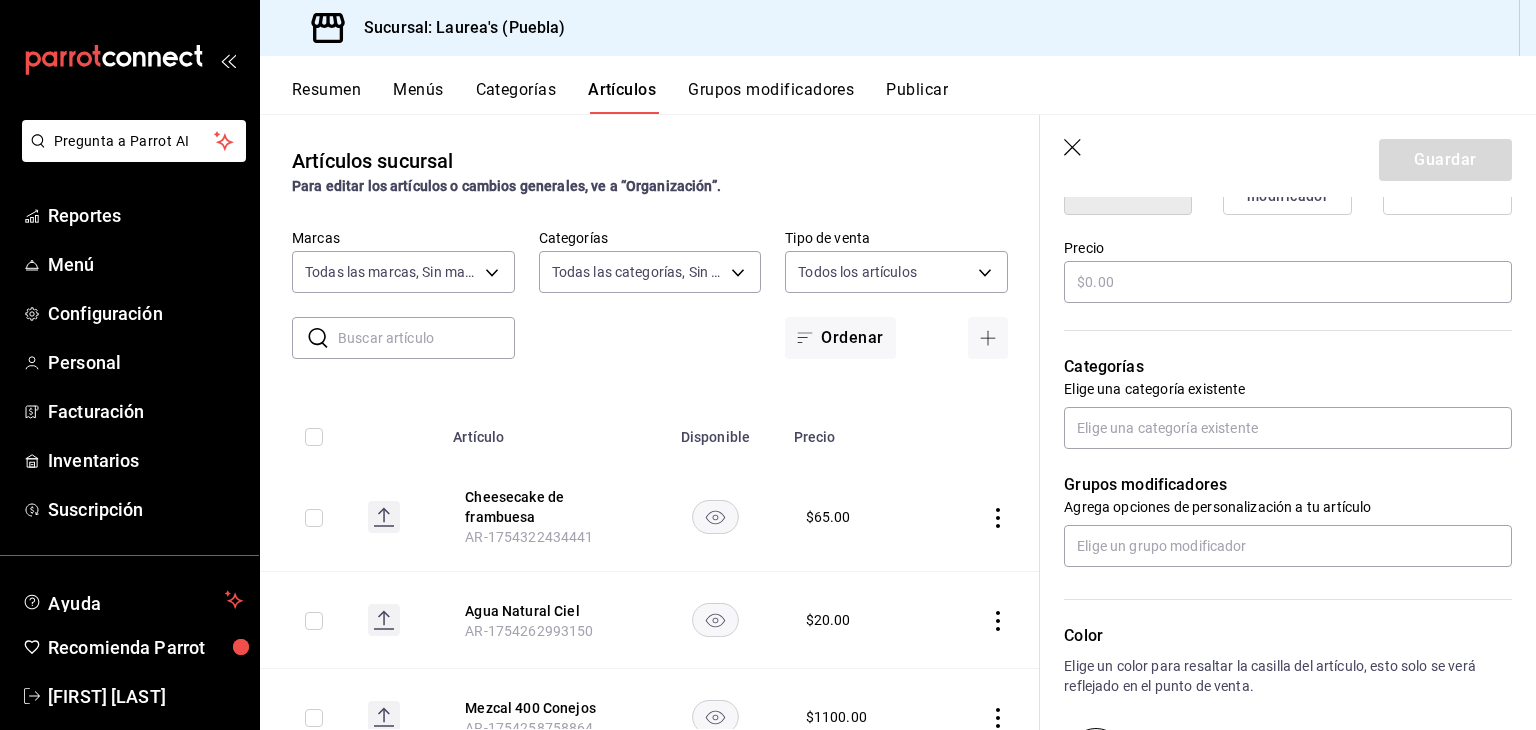 scroll, scrollTop: 700, scrollLeft: 0, axis: vertical 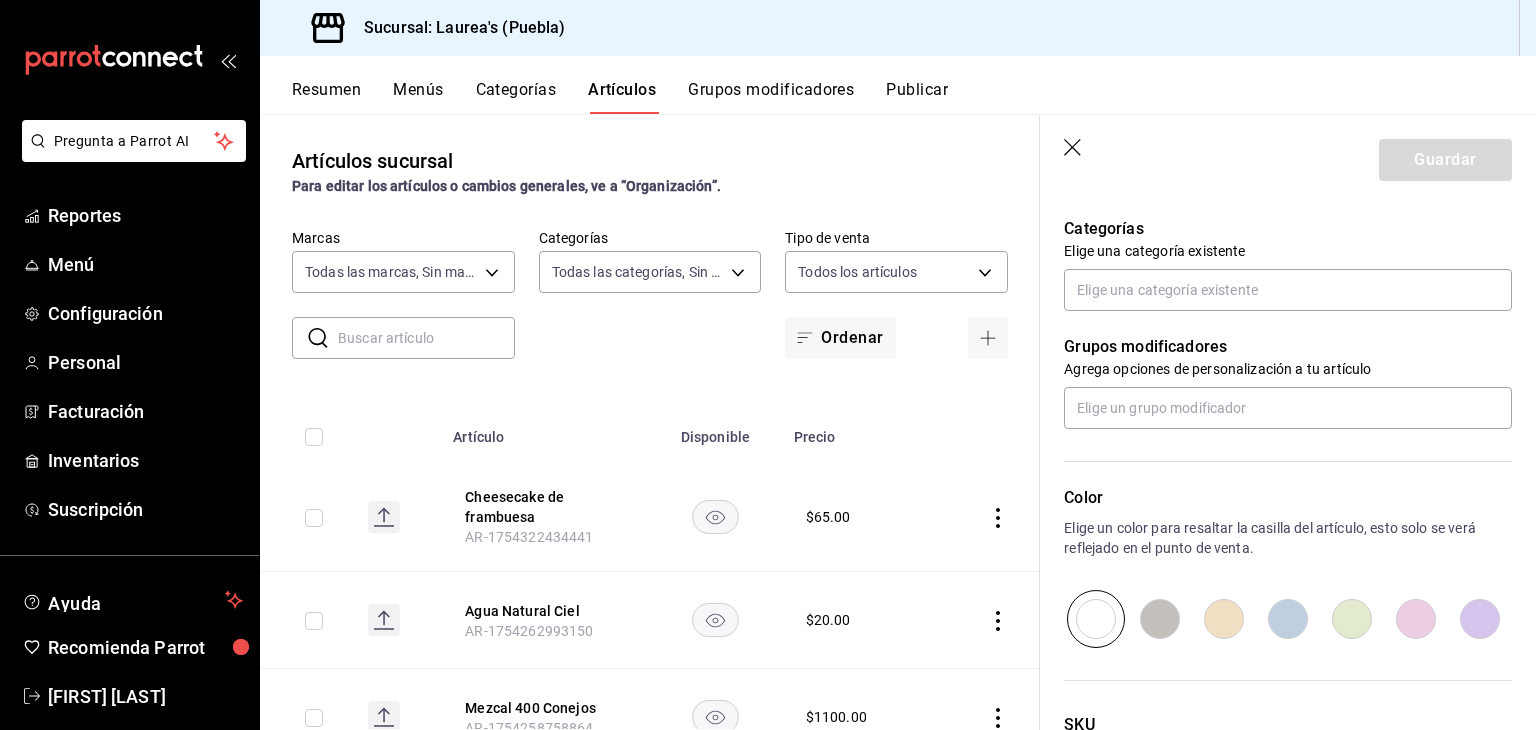 click on "Guardar" at bounding box center (1288, 156) 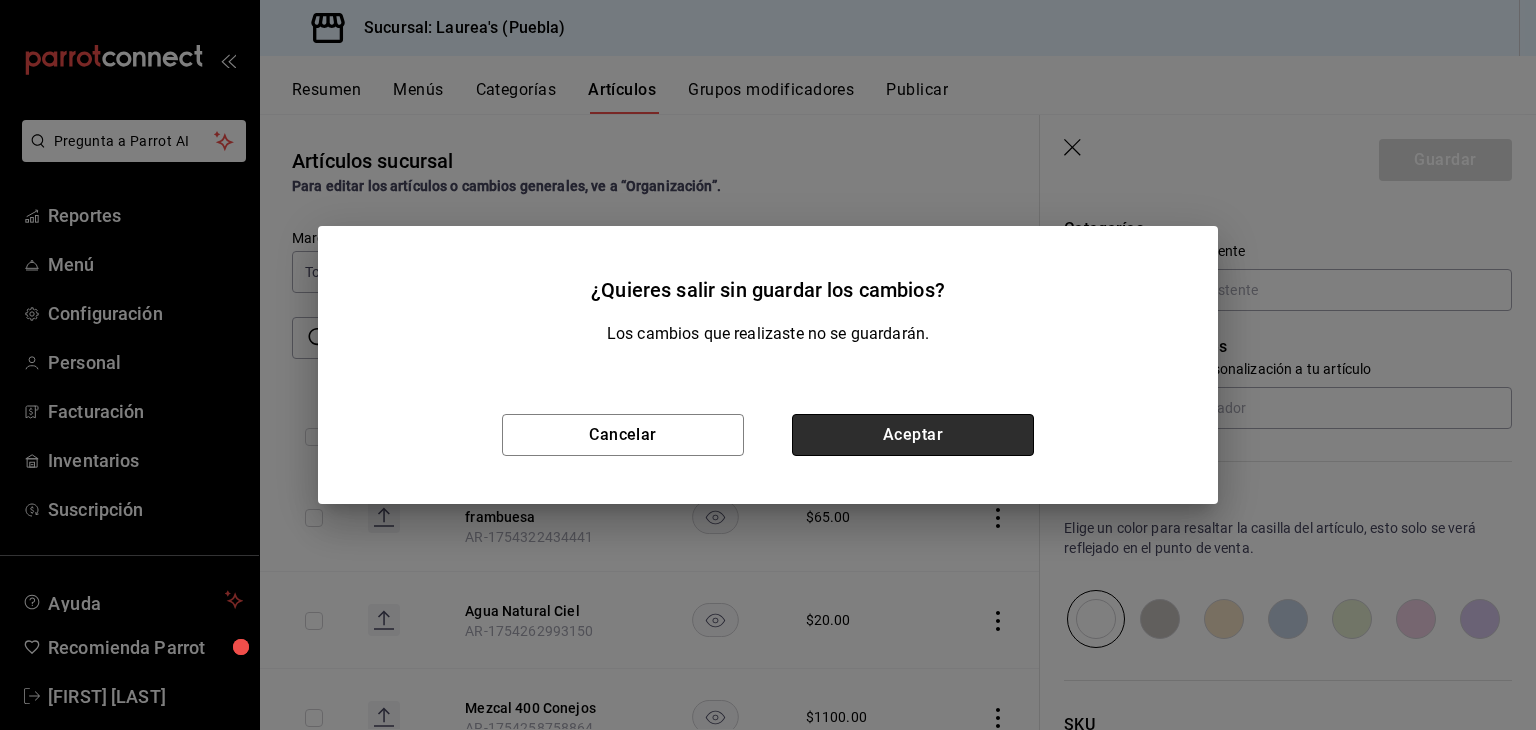 click on "Aceptar" at bounding box center (913, 435) 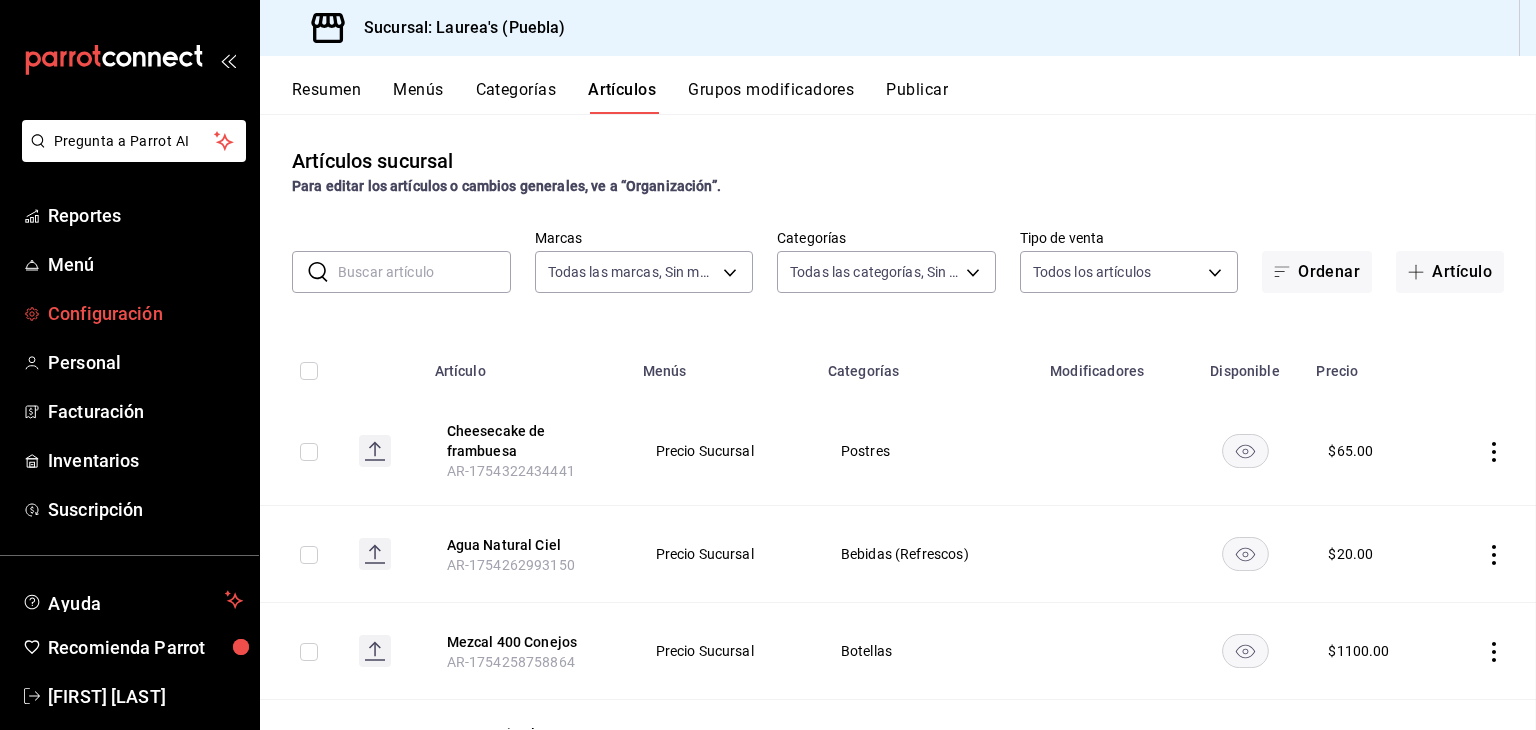 scroll, scrollTop: 0, scrollLeft: 0, axis: both 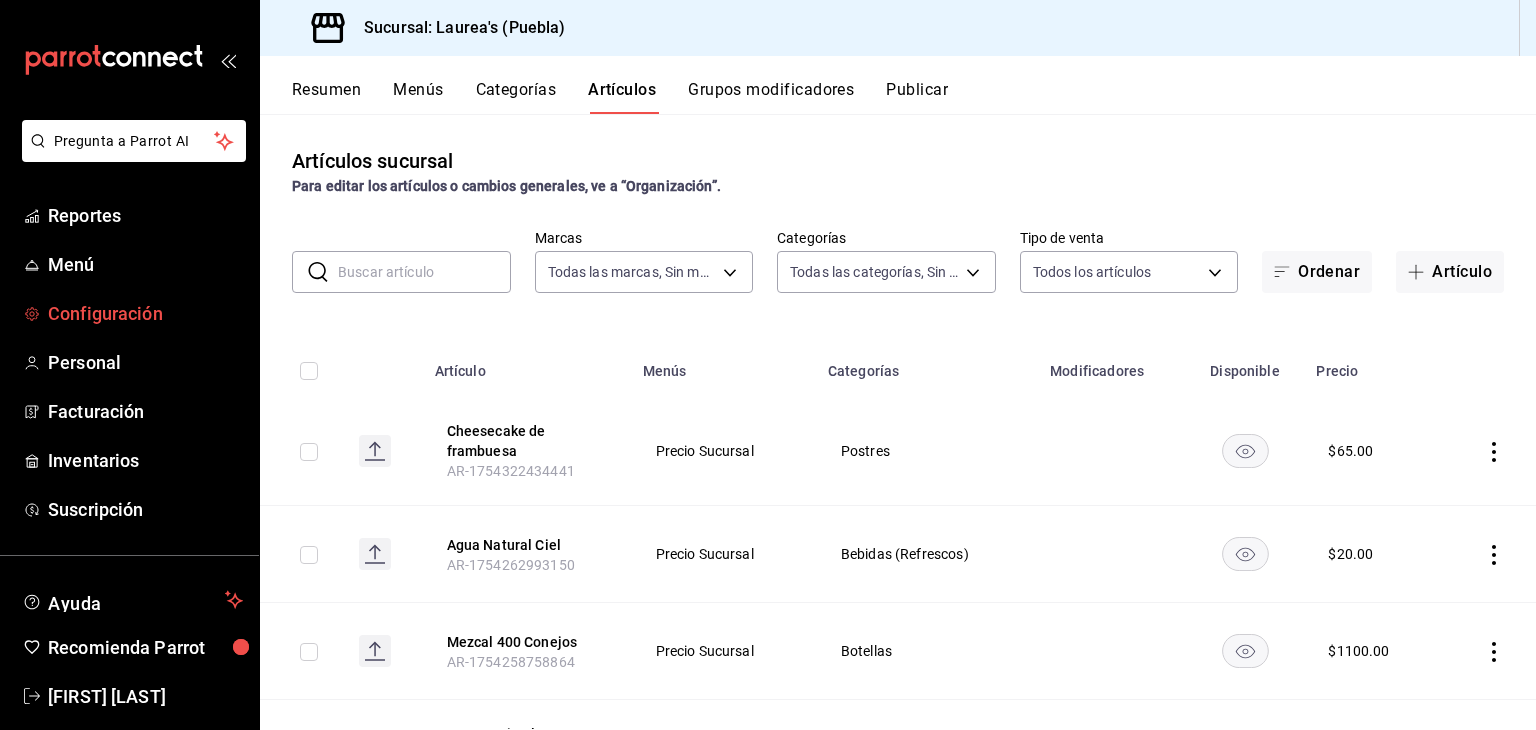 click on "Configuración" at bounding box center (145, 313) 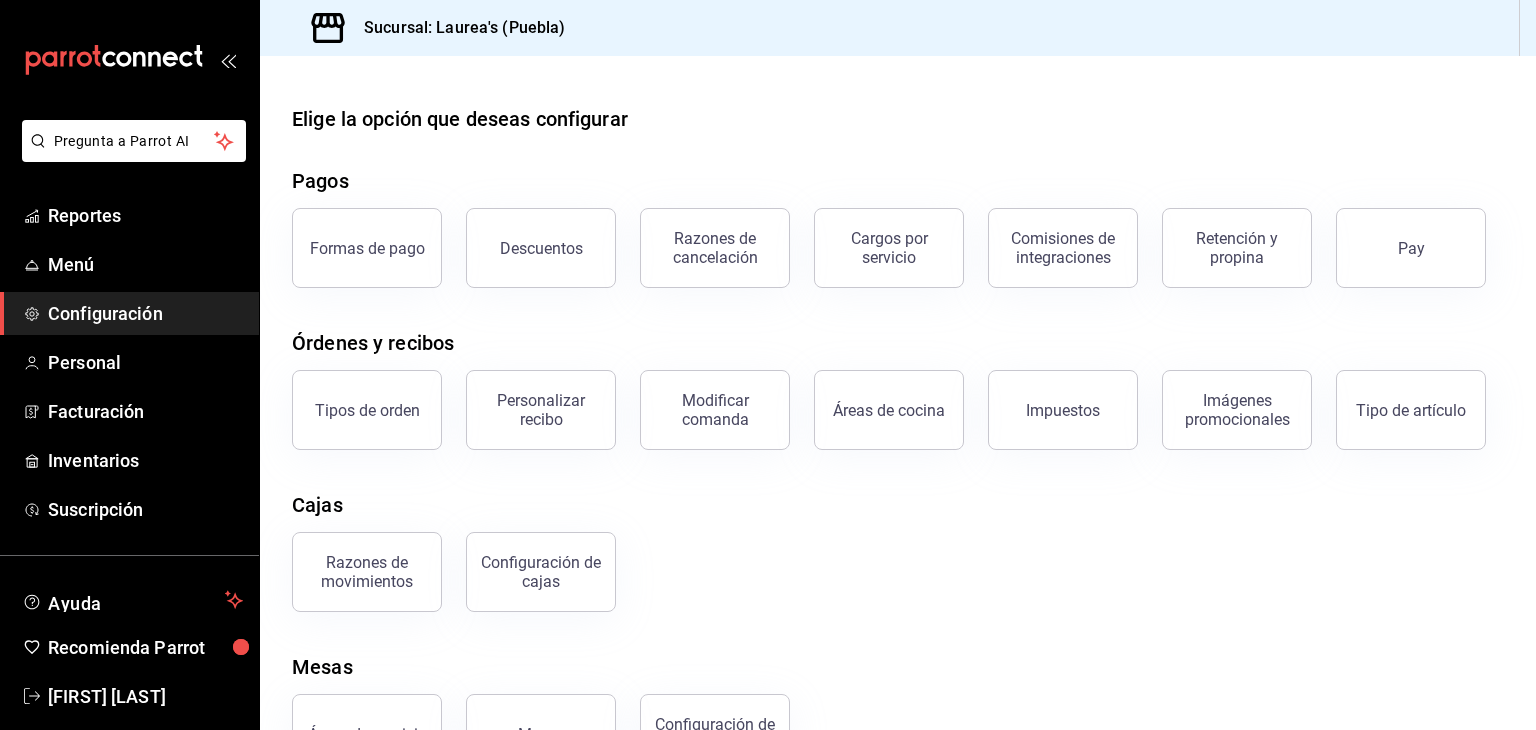 scroll, scrollTop: 76, scrollLeft: 0, axis: vertical 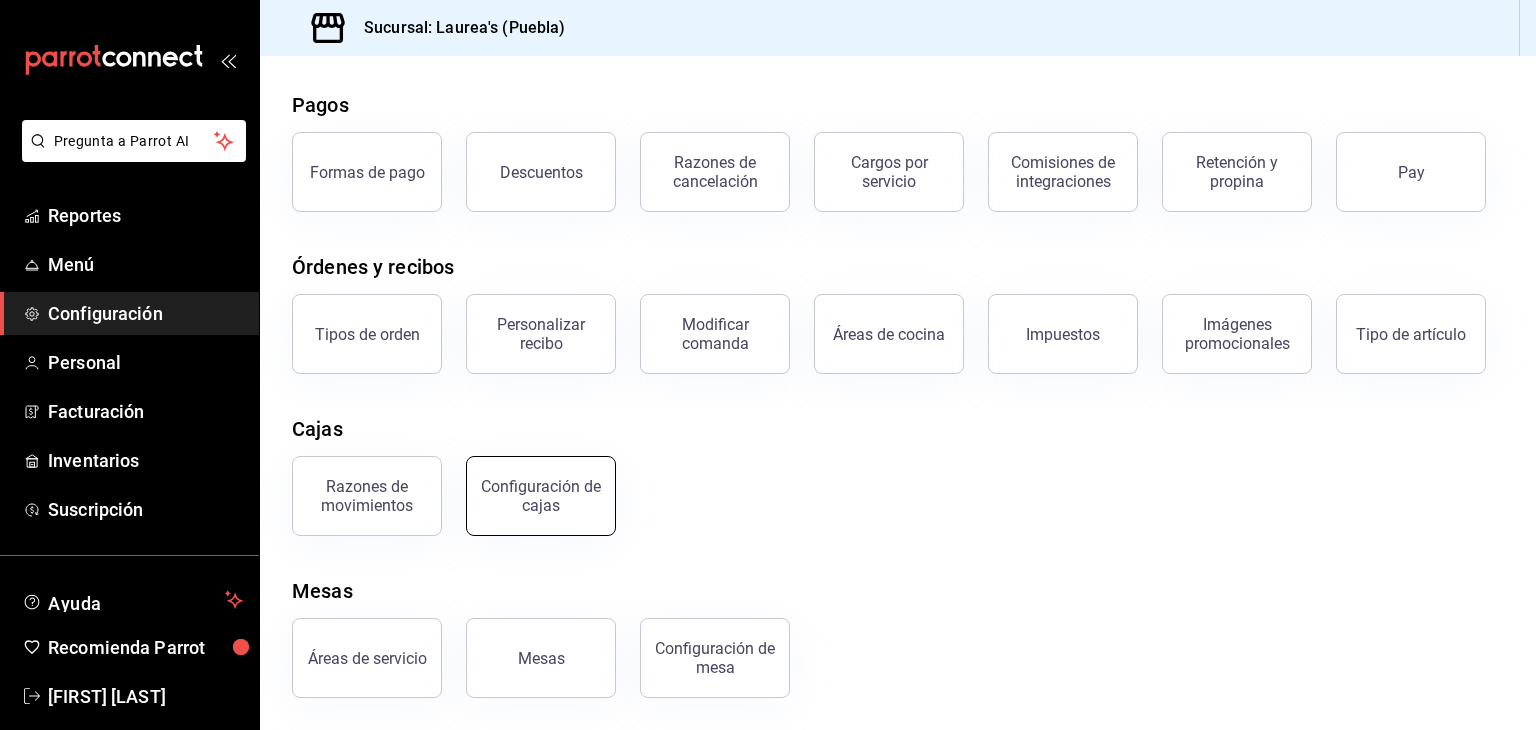 click on "Configuración de cajas" at bounding box center (541, 496) 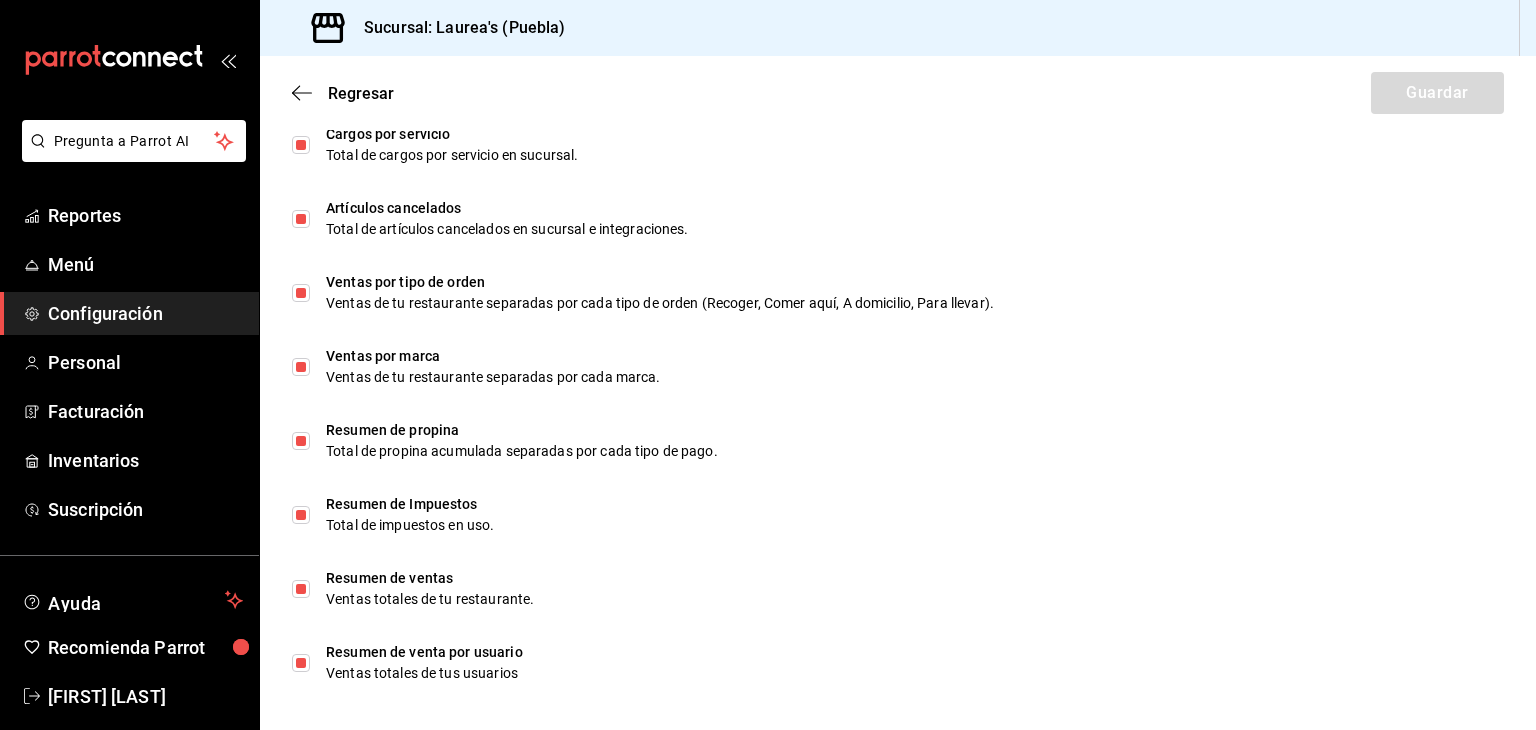 scroll, scrollTop: 1245, scrollLeft: 0, axis: vertical 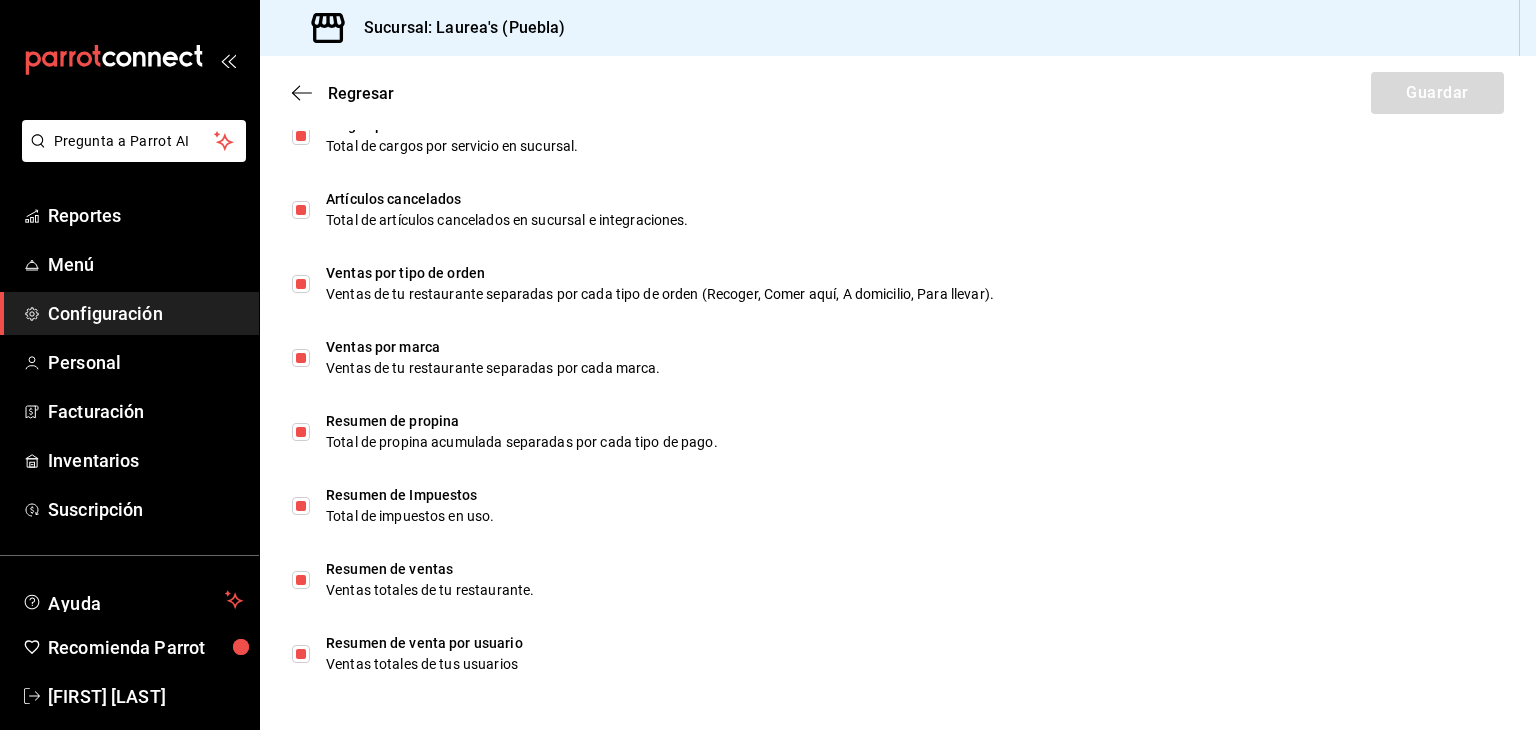 click on "Regresar Guardar" at bounding box center [898, 93] 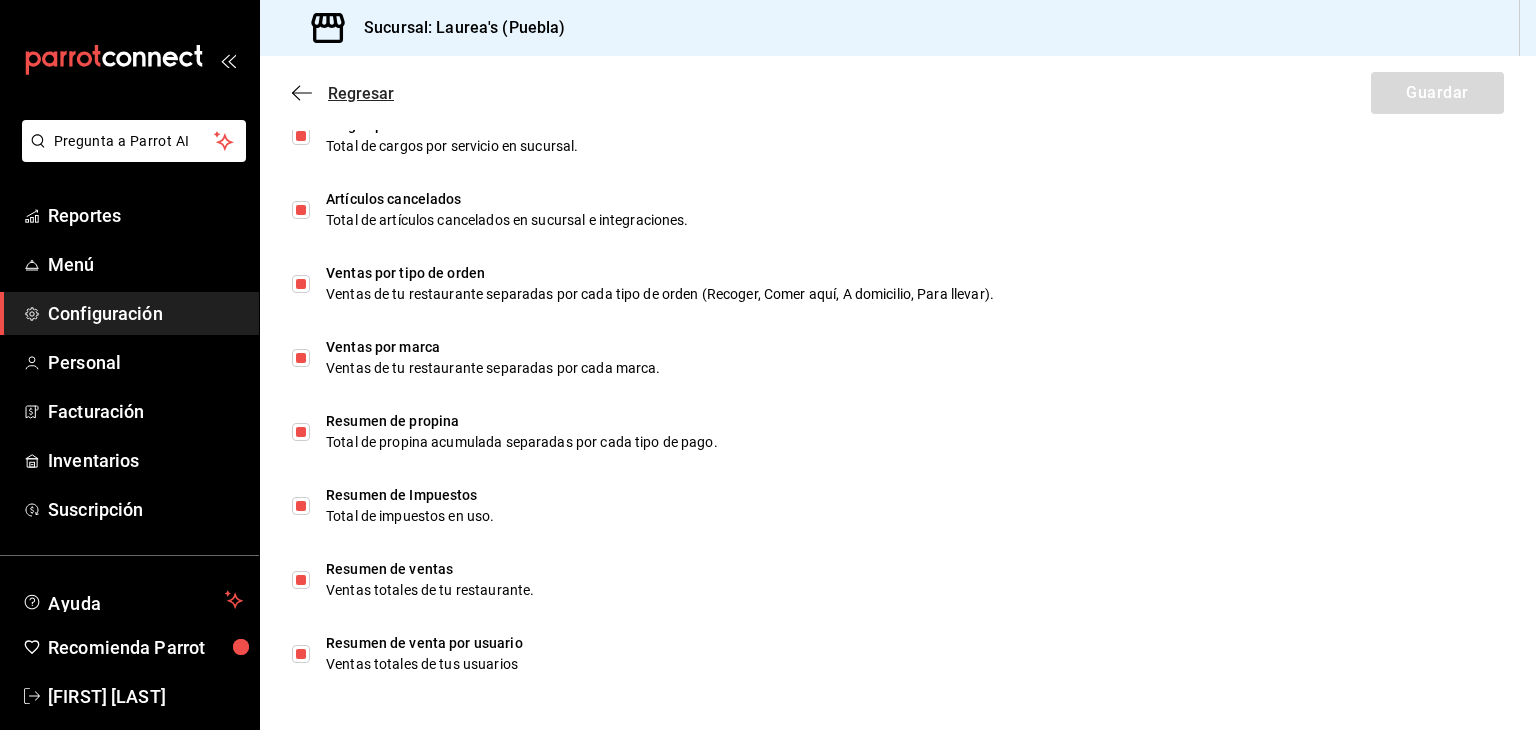 click 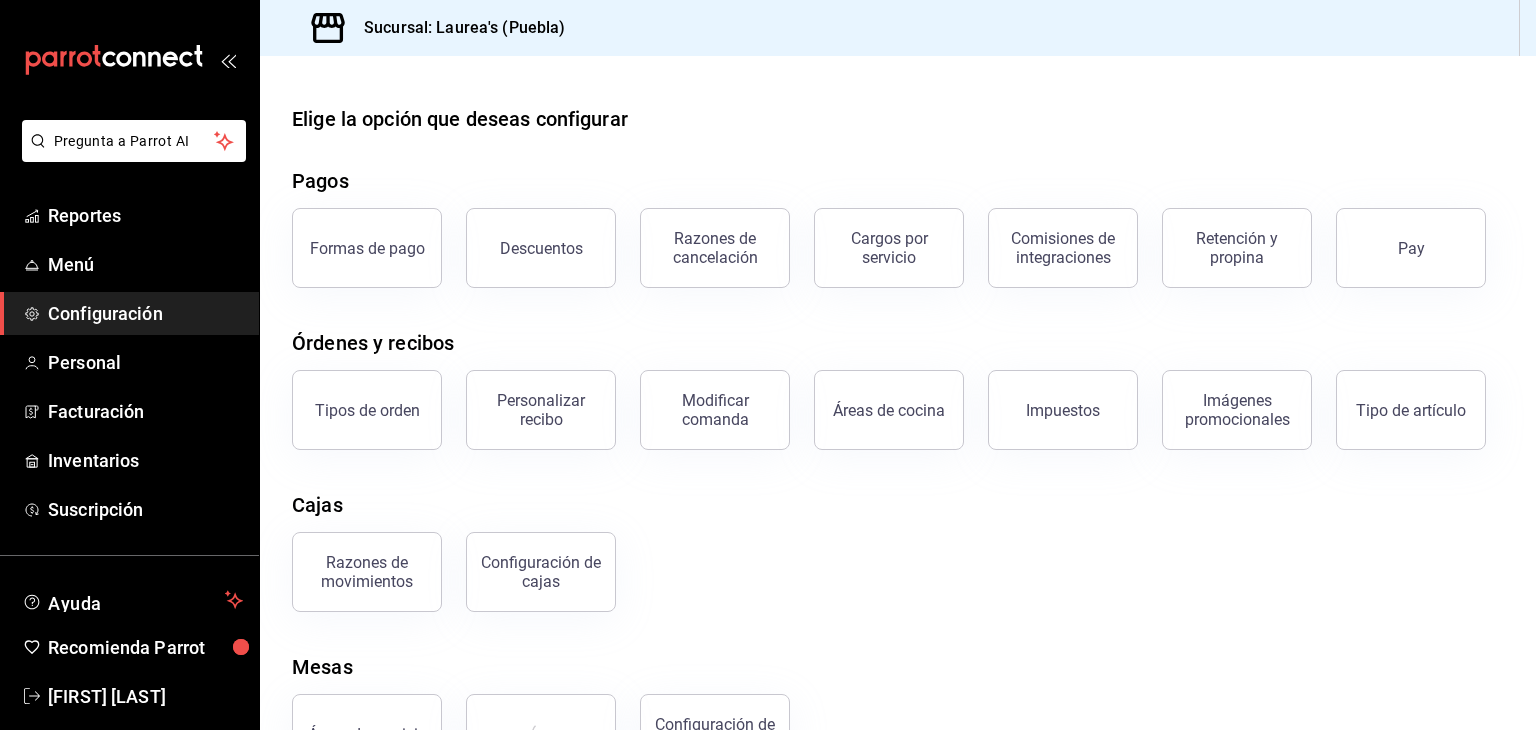 scroll, scrollTop: 76, scrollLeft: 0, axis: vertical 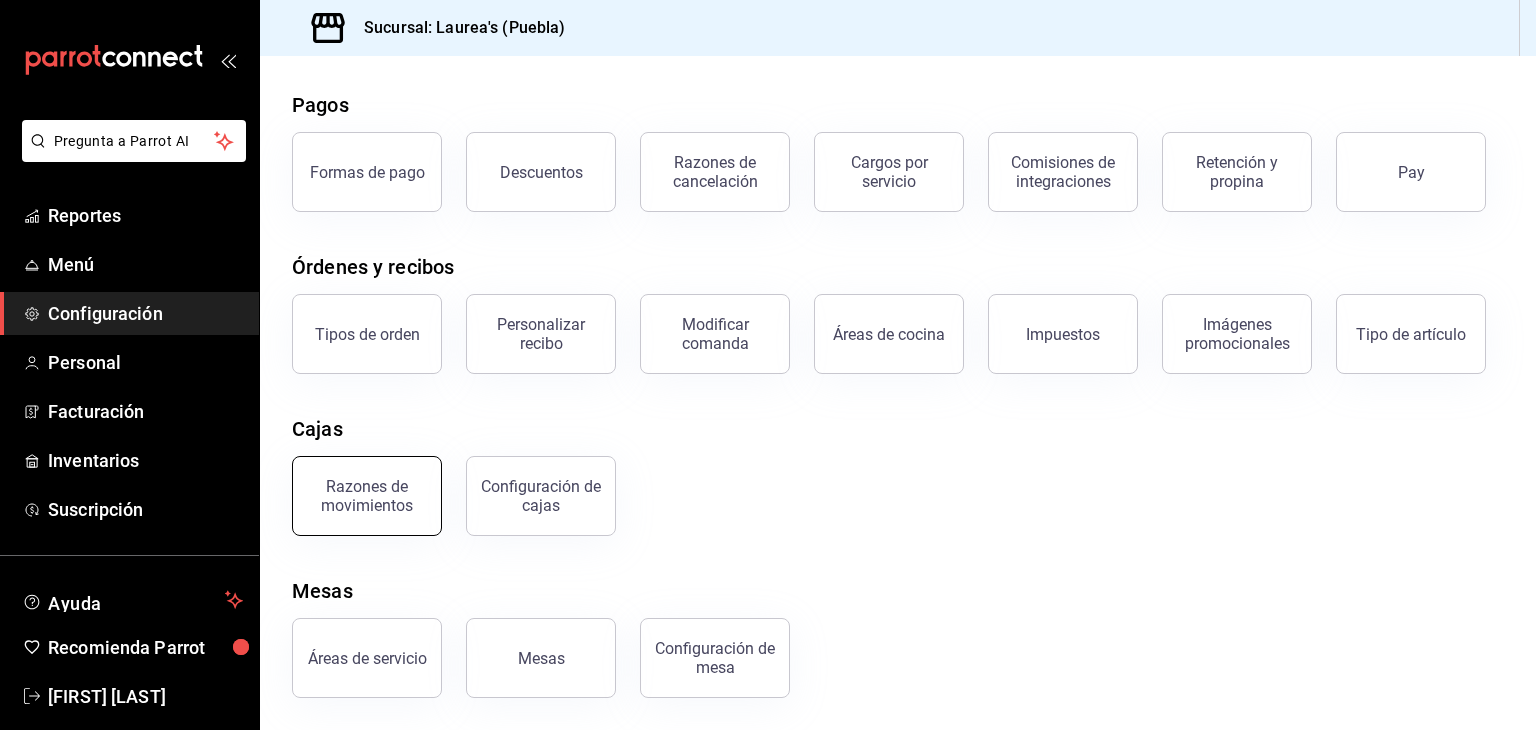 click on "Razones de movimientos" at bounding box center (367, 496) 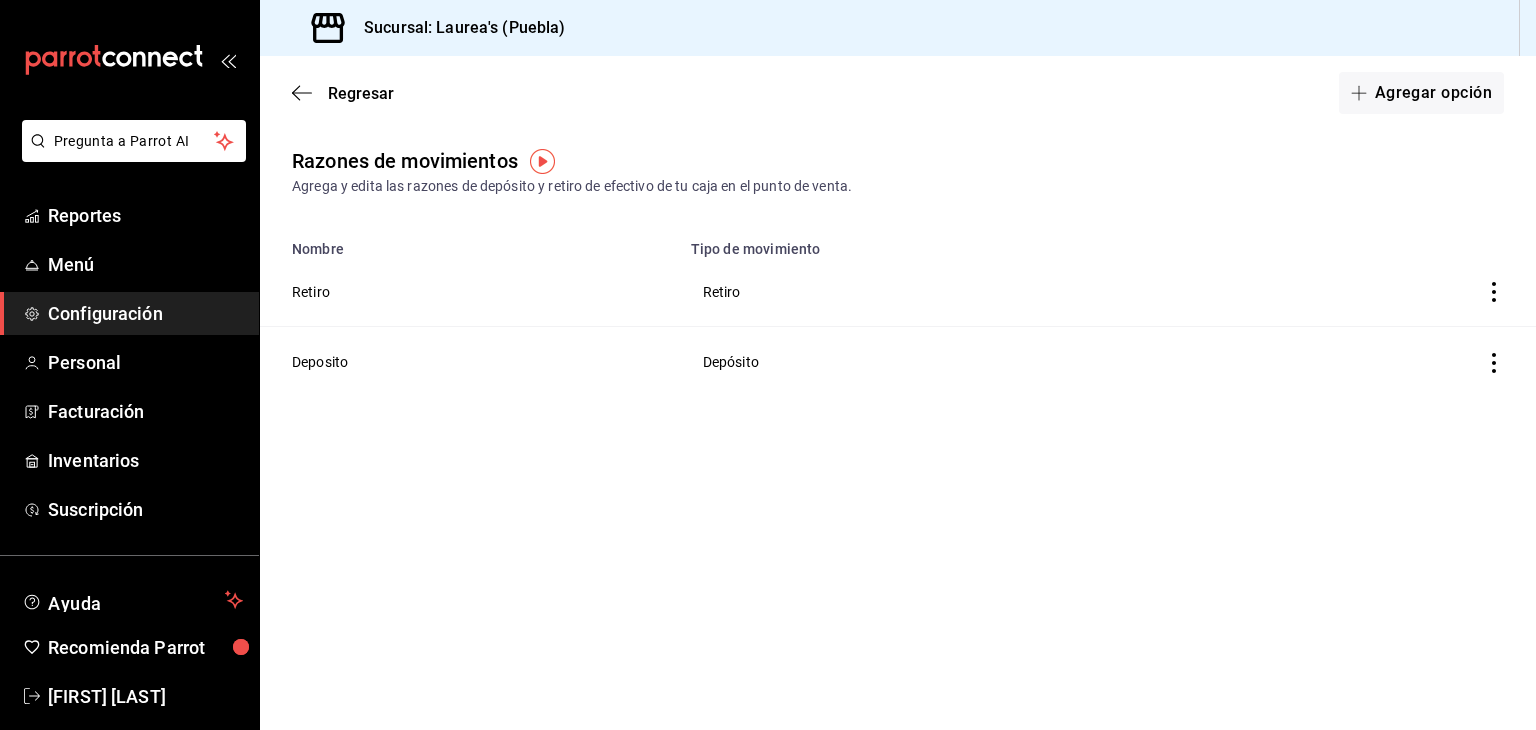 click on "Regresar Agregar opción" at bounding box center [898, 93] 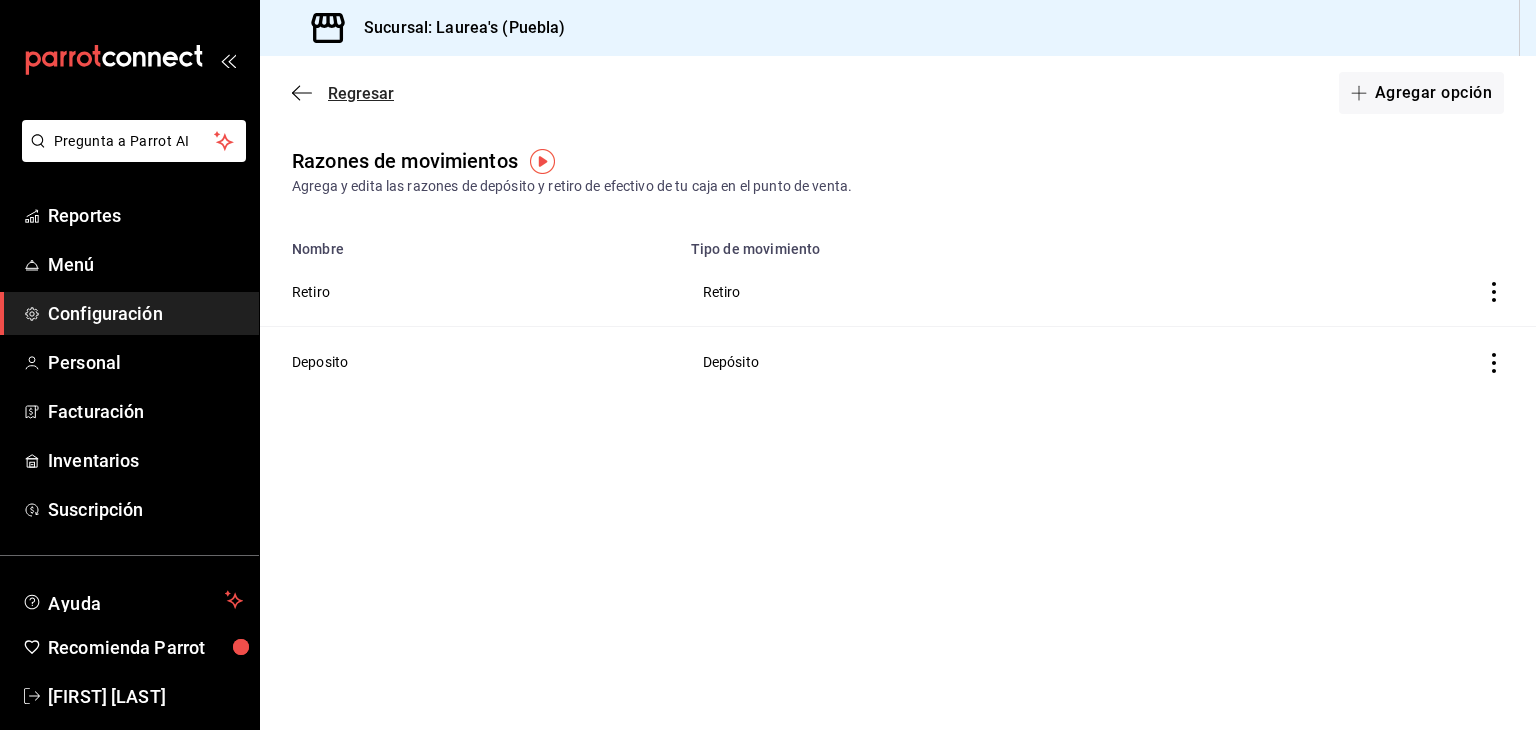 click 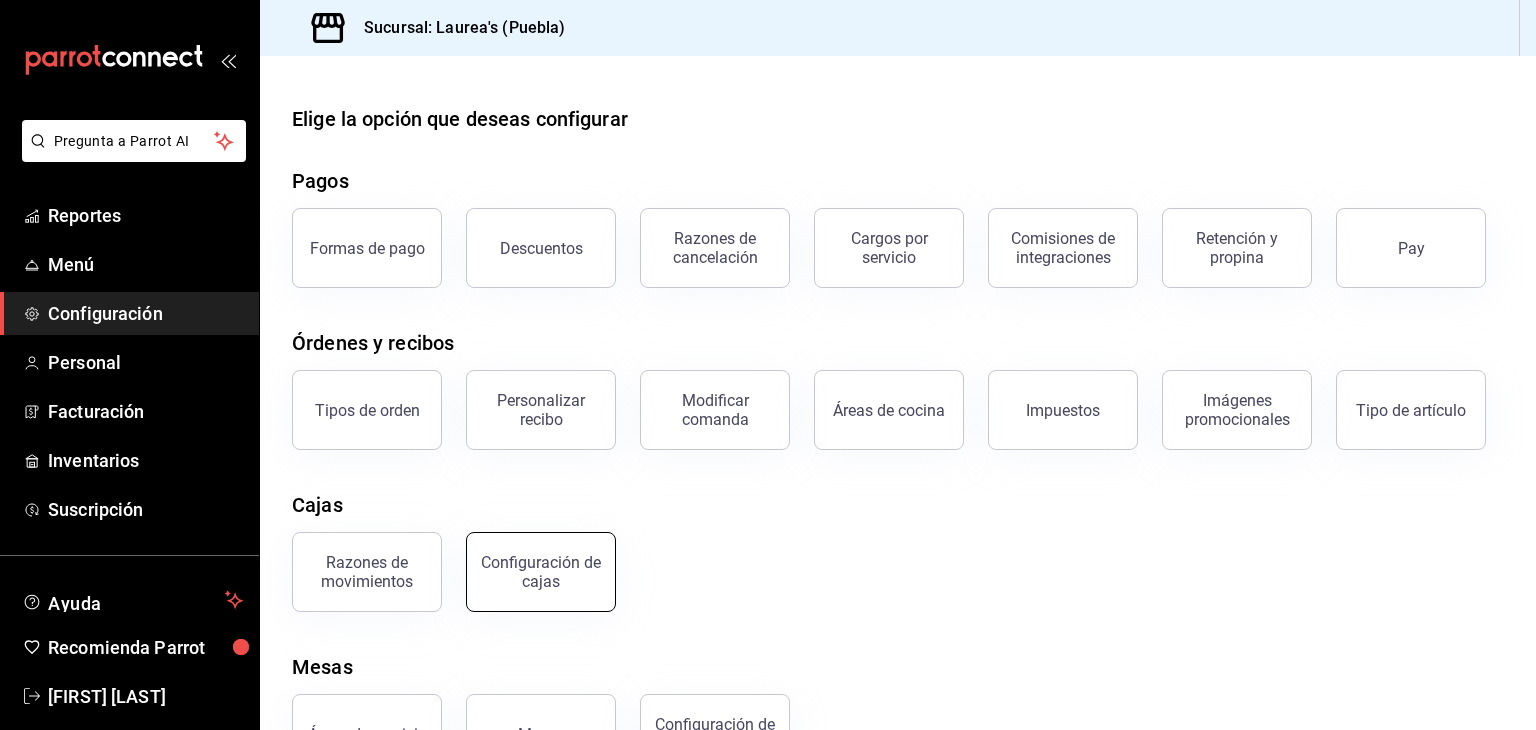 scroll, scrollTop: 76, scrollLeft: 0, axis: vertical 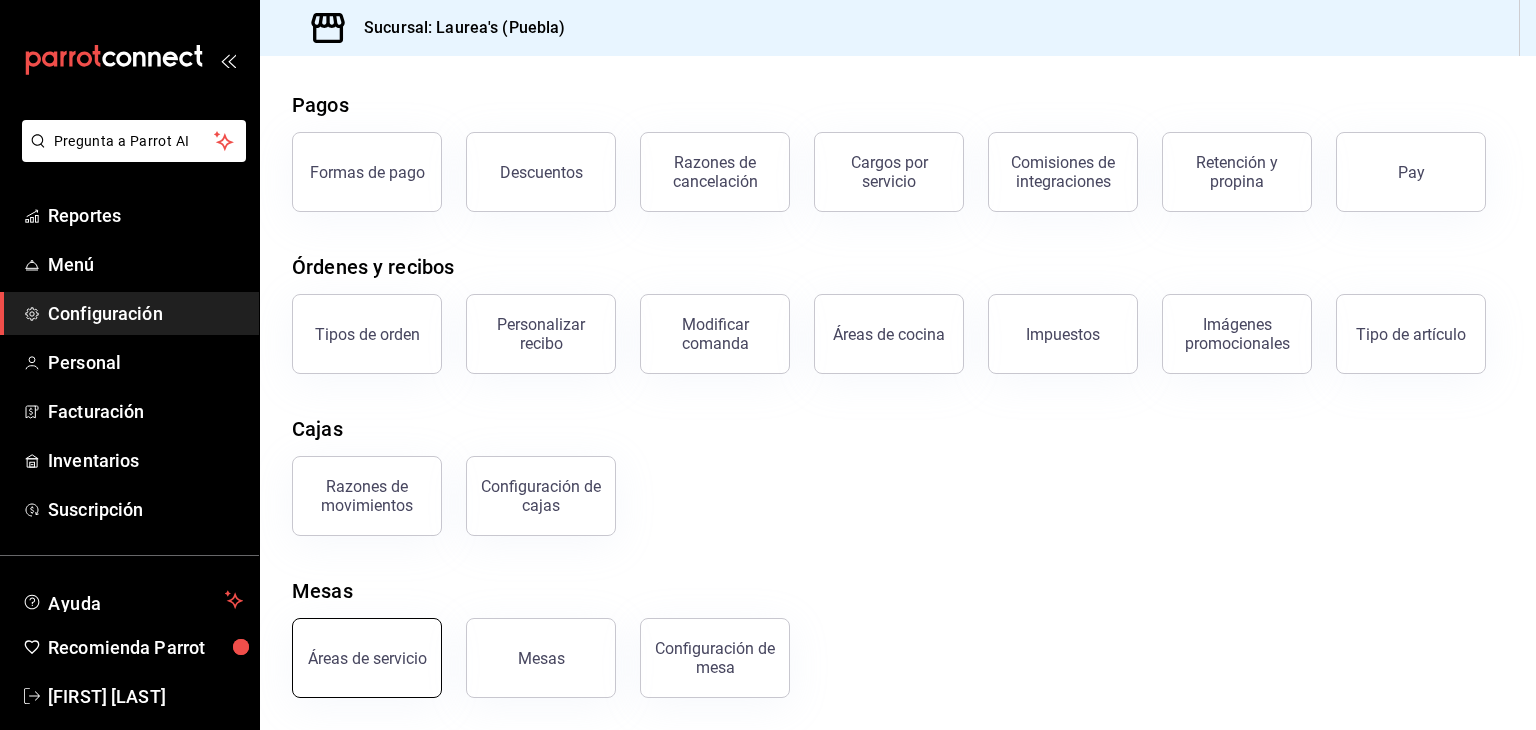 click on "Áreas de servicio" at bounding box center [367, 658] 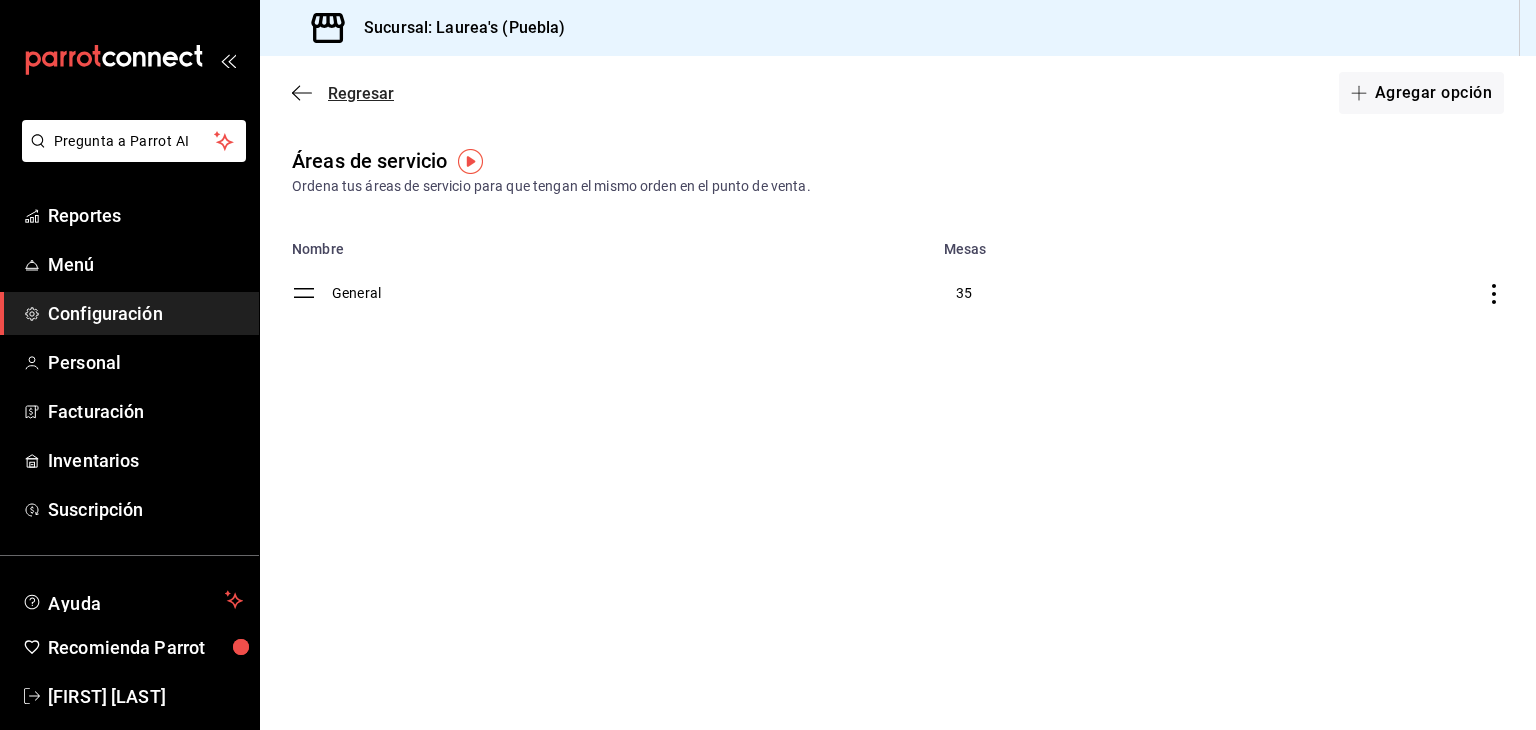 click 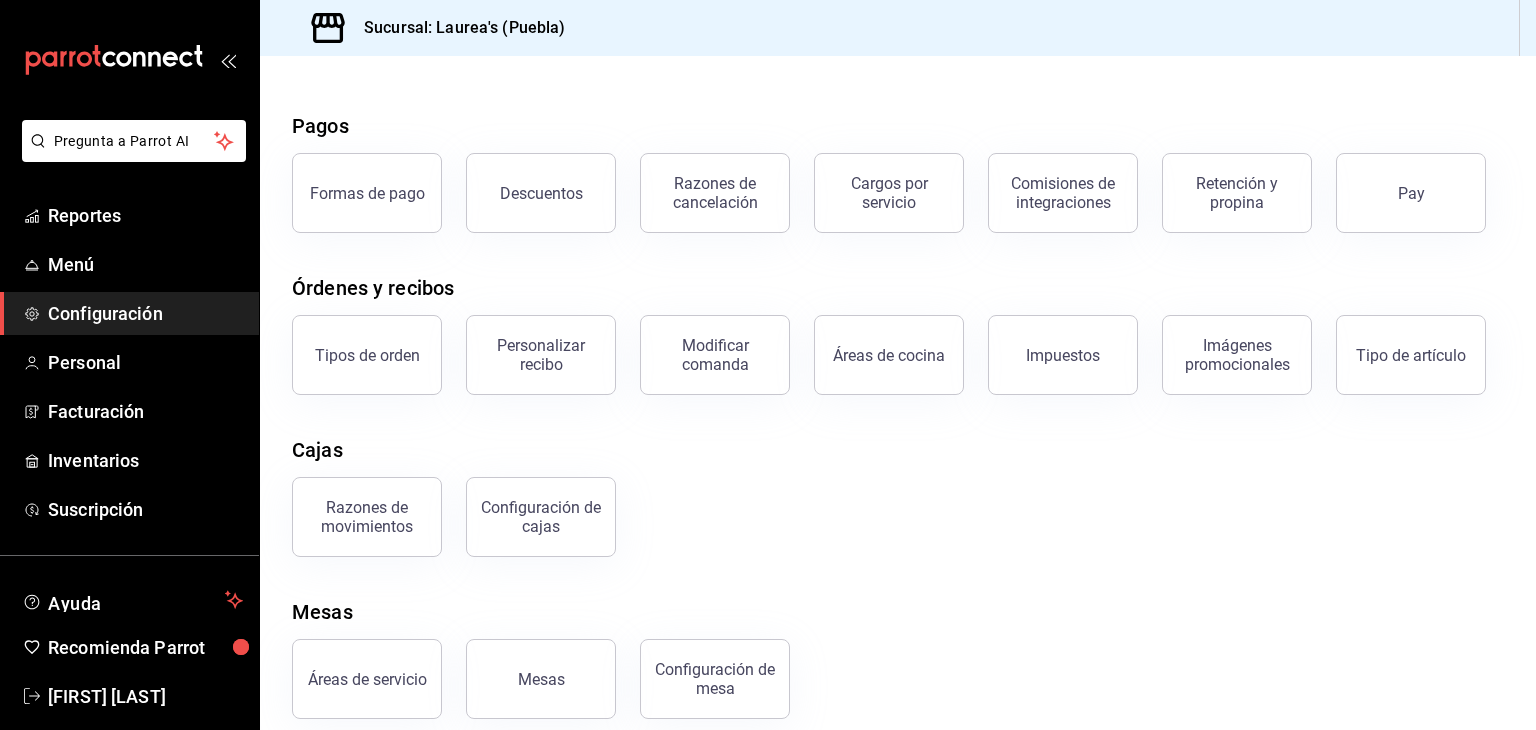 scroll, scrollTop: 76, scrollLeft: 0, axis: vertical 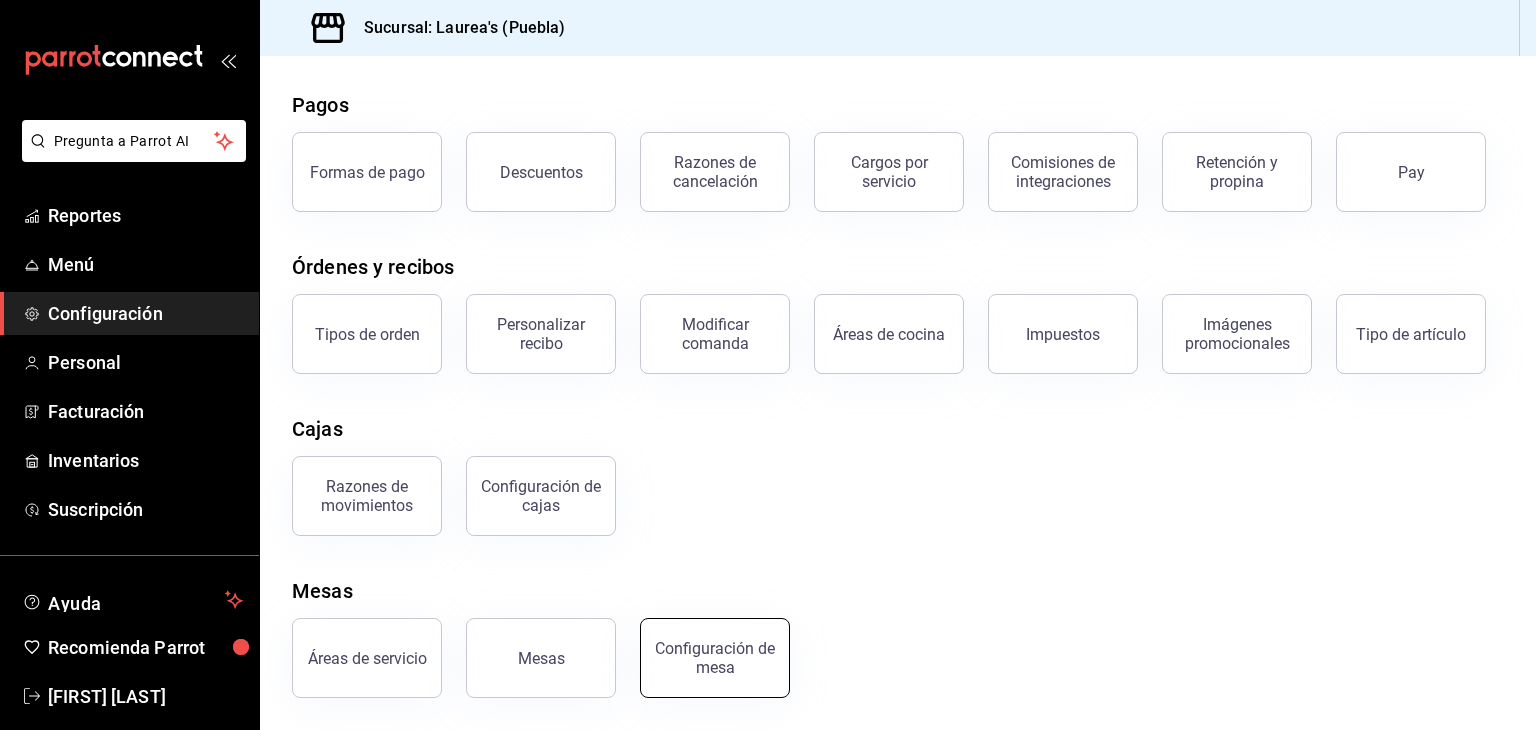 click on "Configuración de mesa" at bounding box center (715, 658) 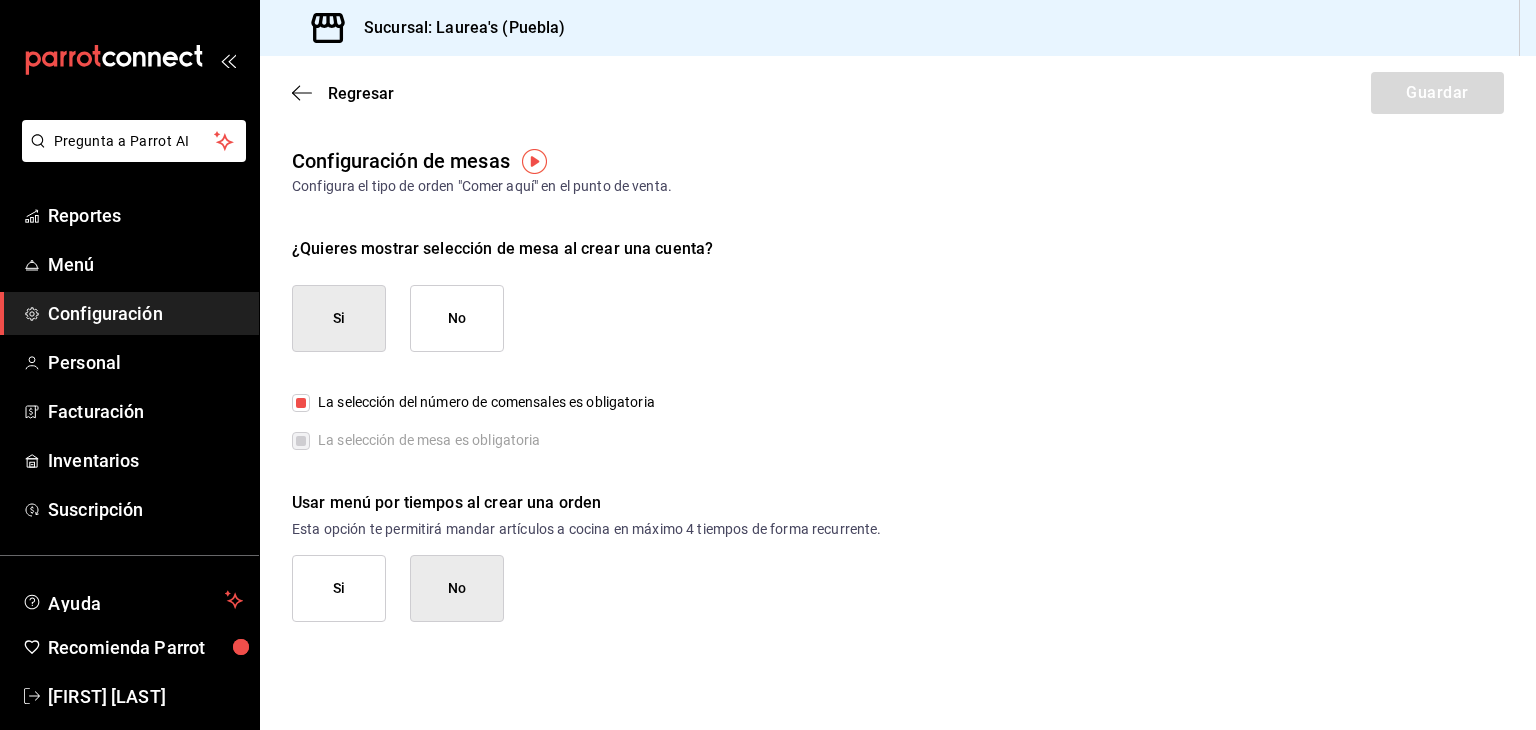 click on "Regresar Guardar" at bounding box center (898, 93) 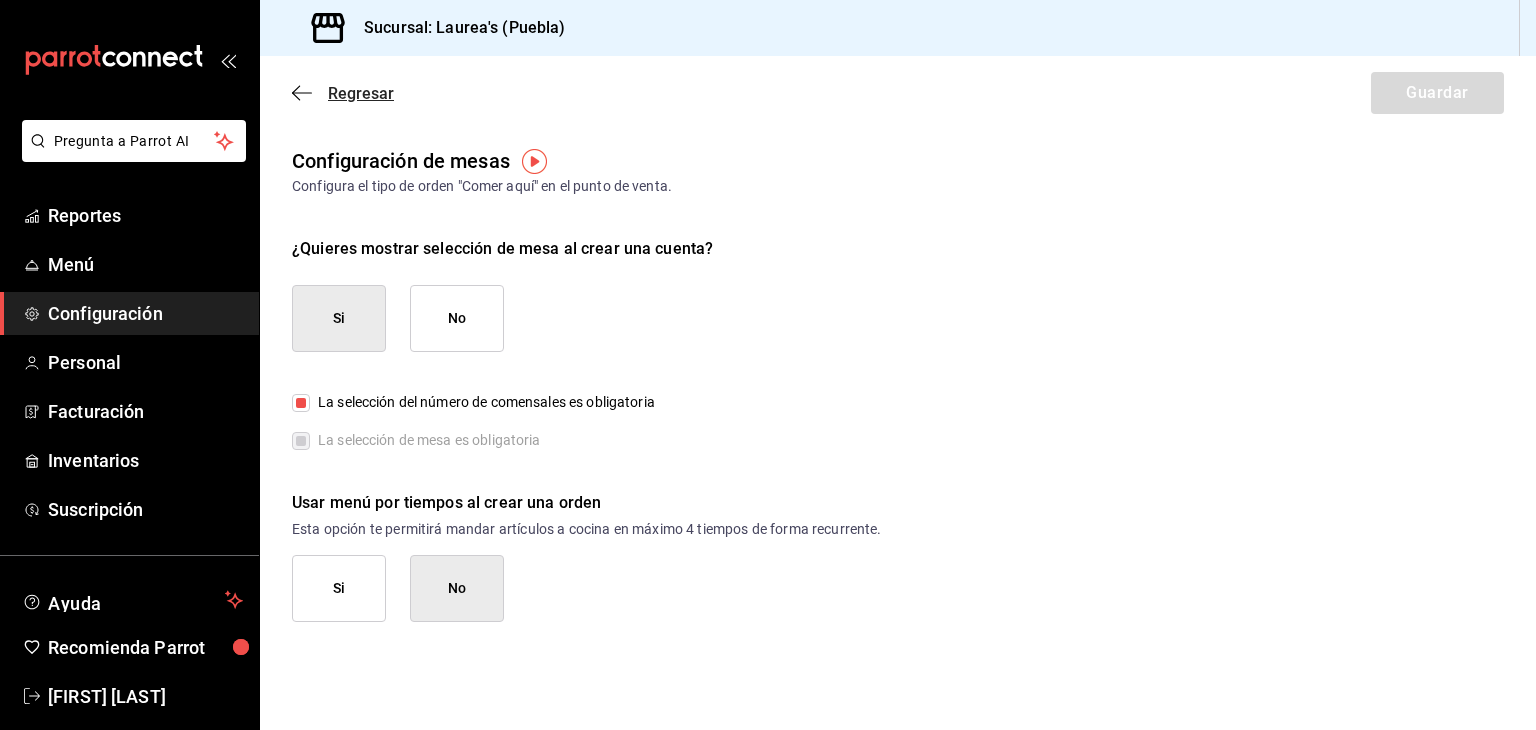 click 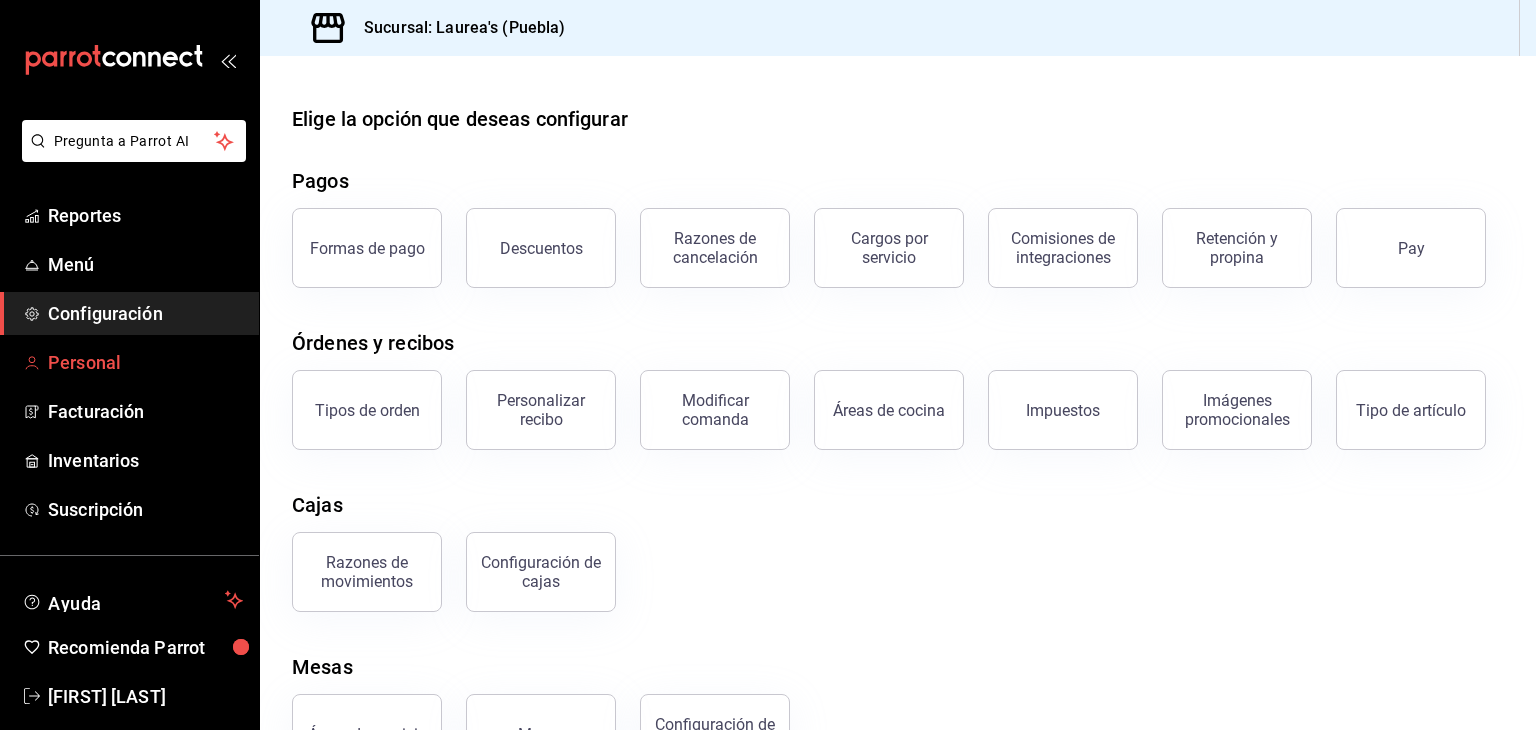 click on "Personal" at bounding box center [145, 362] 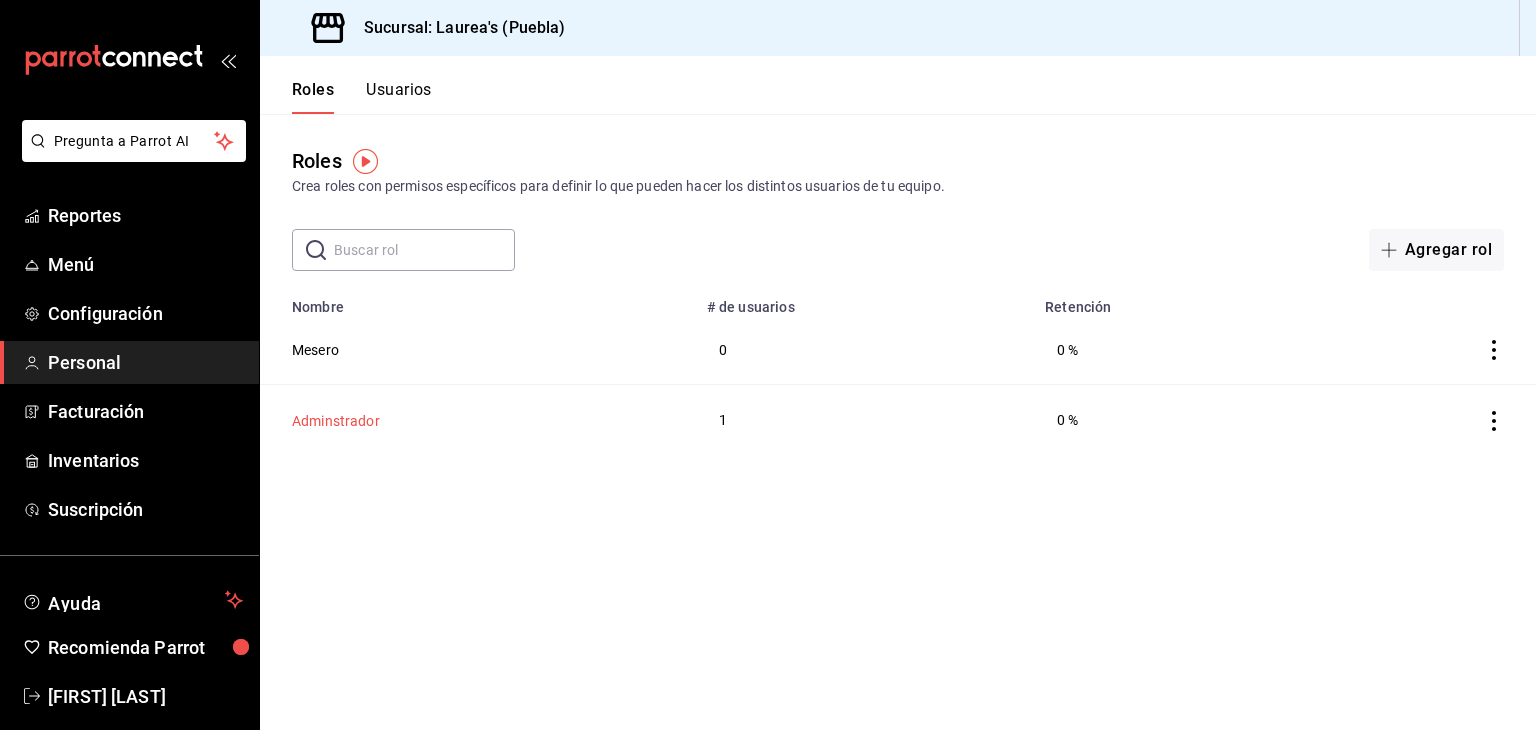 click on "Adminstrador" at bounding box center [336, 421] 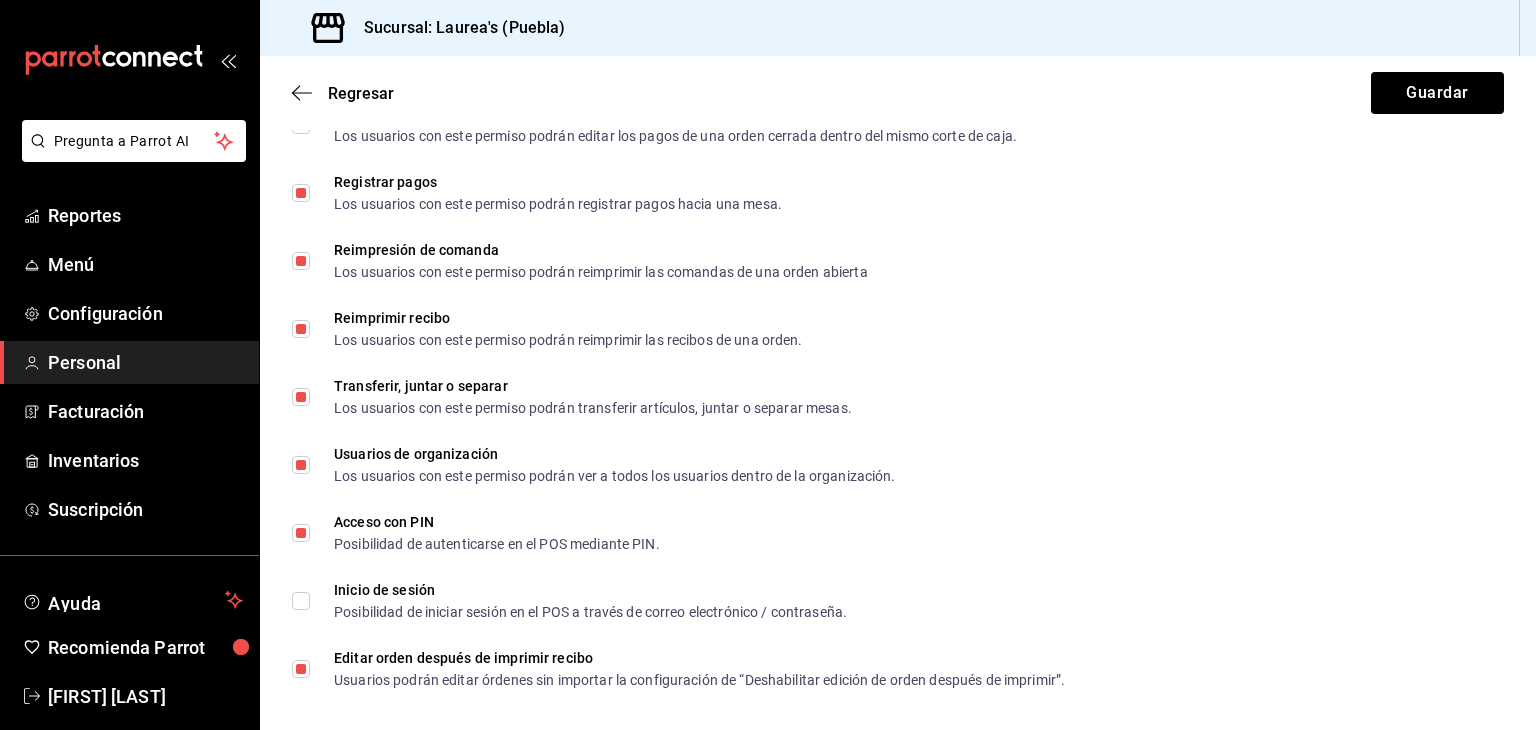 scroll, scrollTop: 3528, scrollLeft: 0, axis: vertical 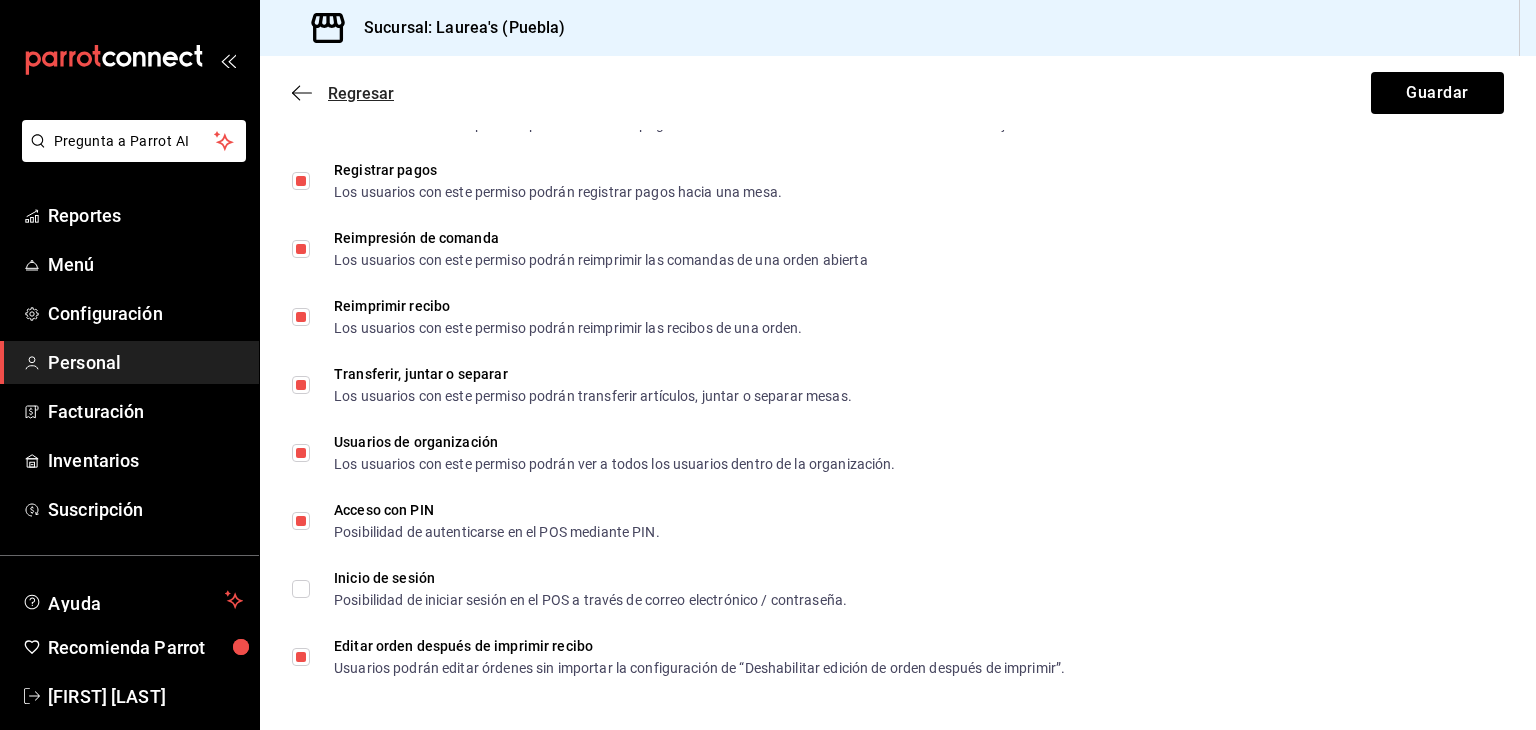 click 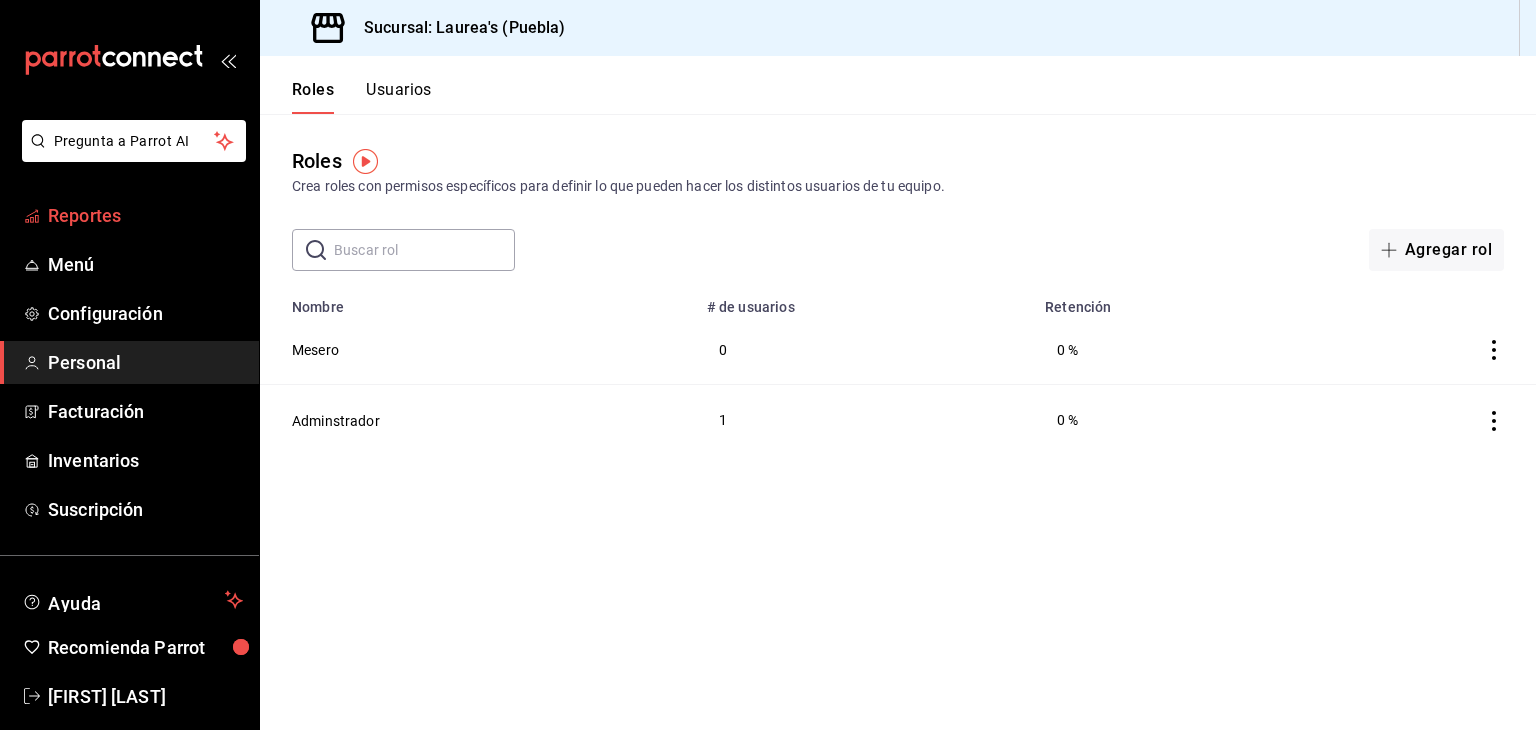 click on "Reportes" at bounding box center (145, 215) 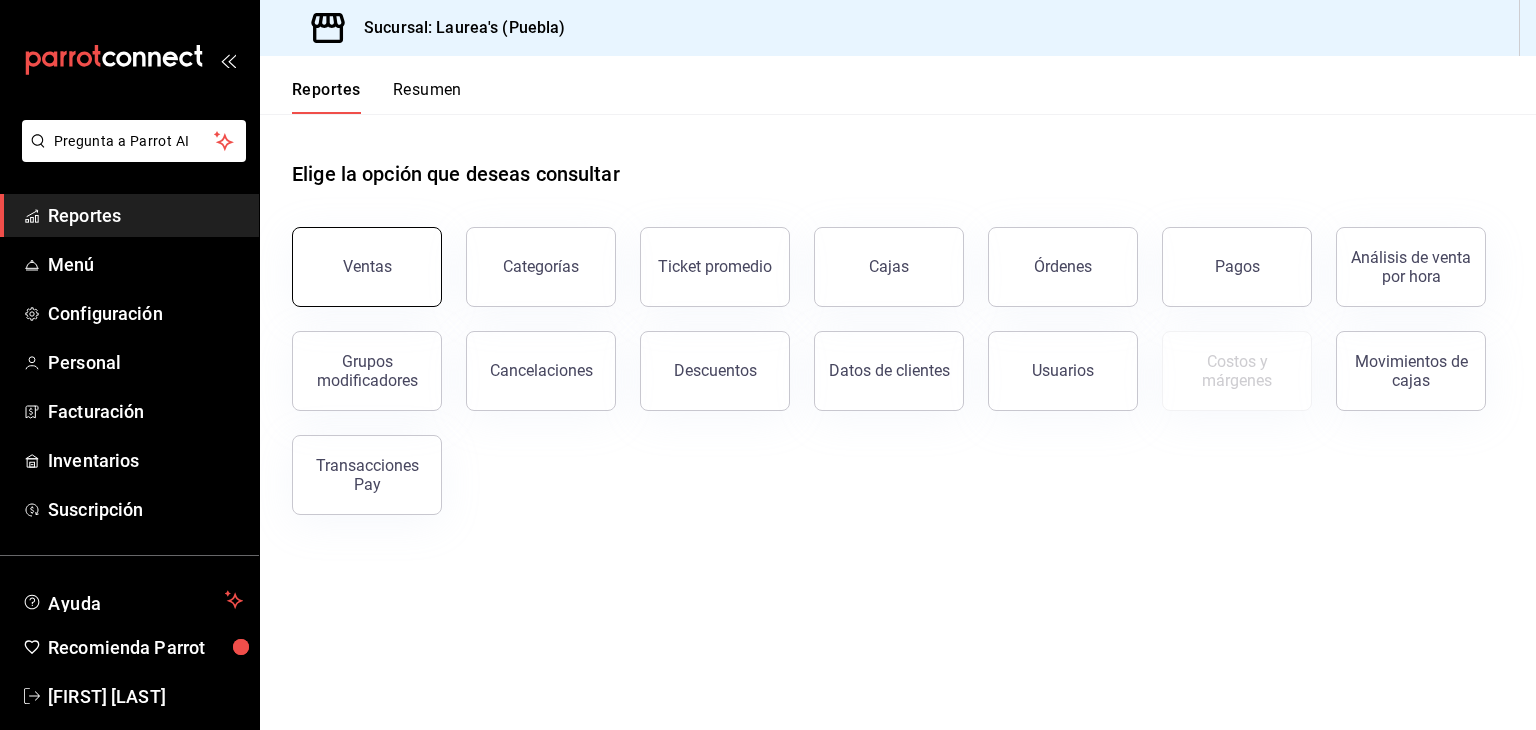 click on "Ventas" at bounding box center (367, 267) 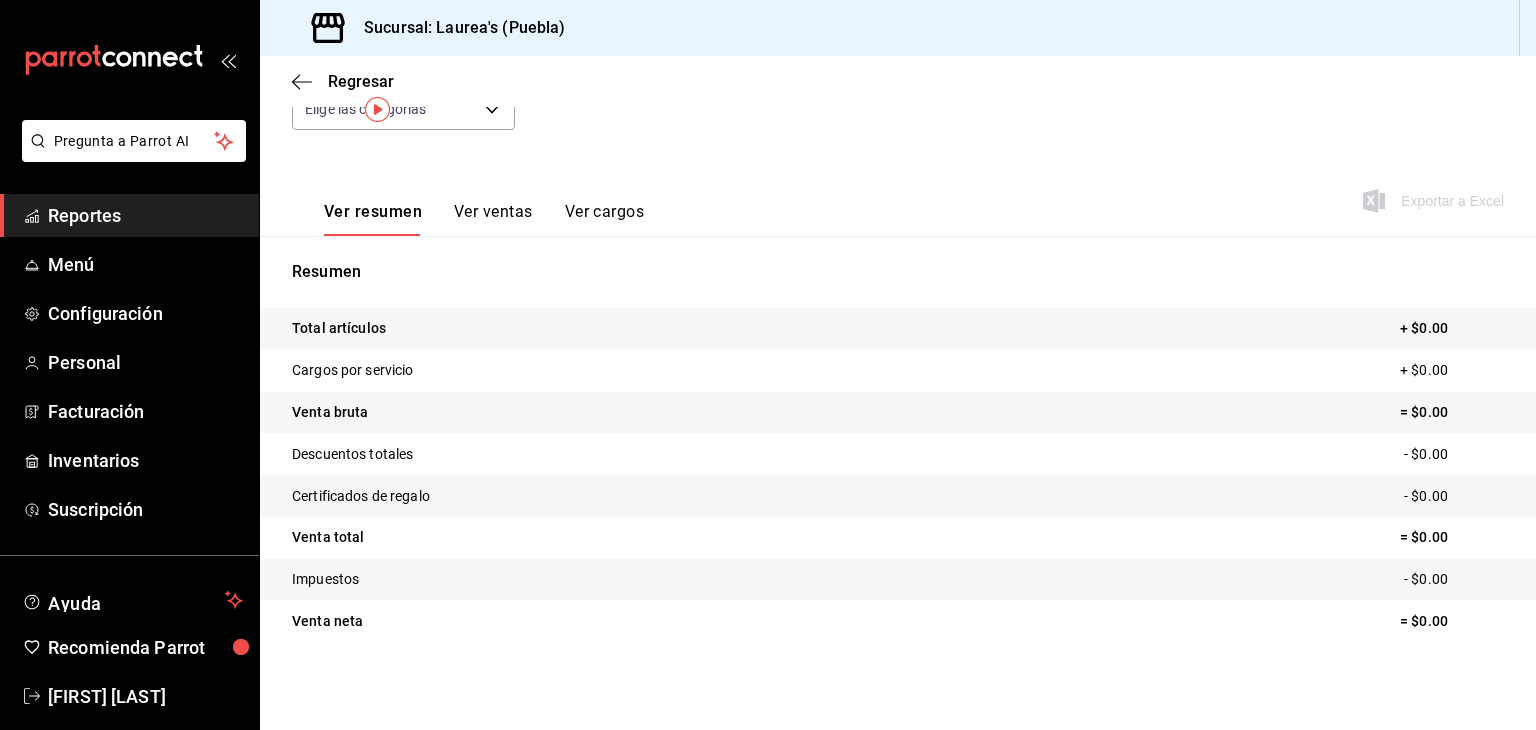 scroll, scrollTop: 28, scrollLeft: 0, axis: vertical 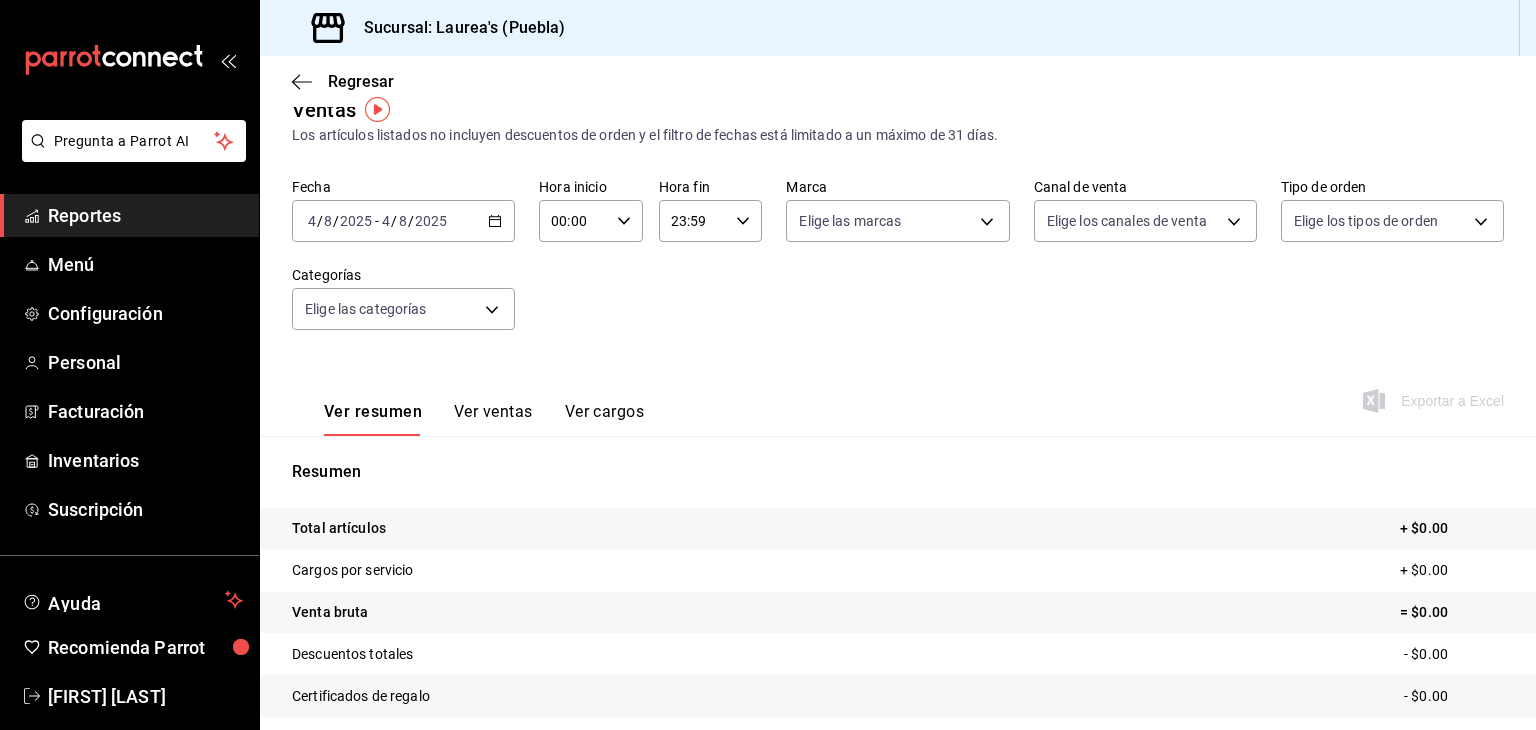 click on "Ver ventas" at bounding box center (493, 419) 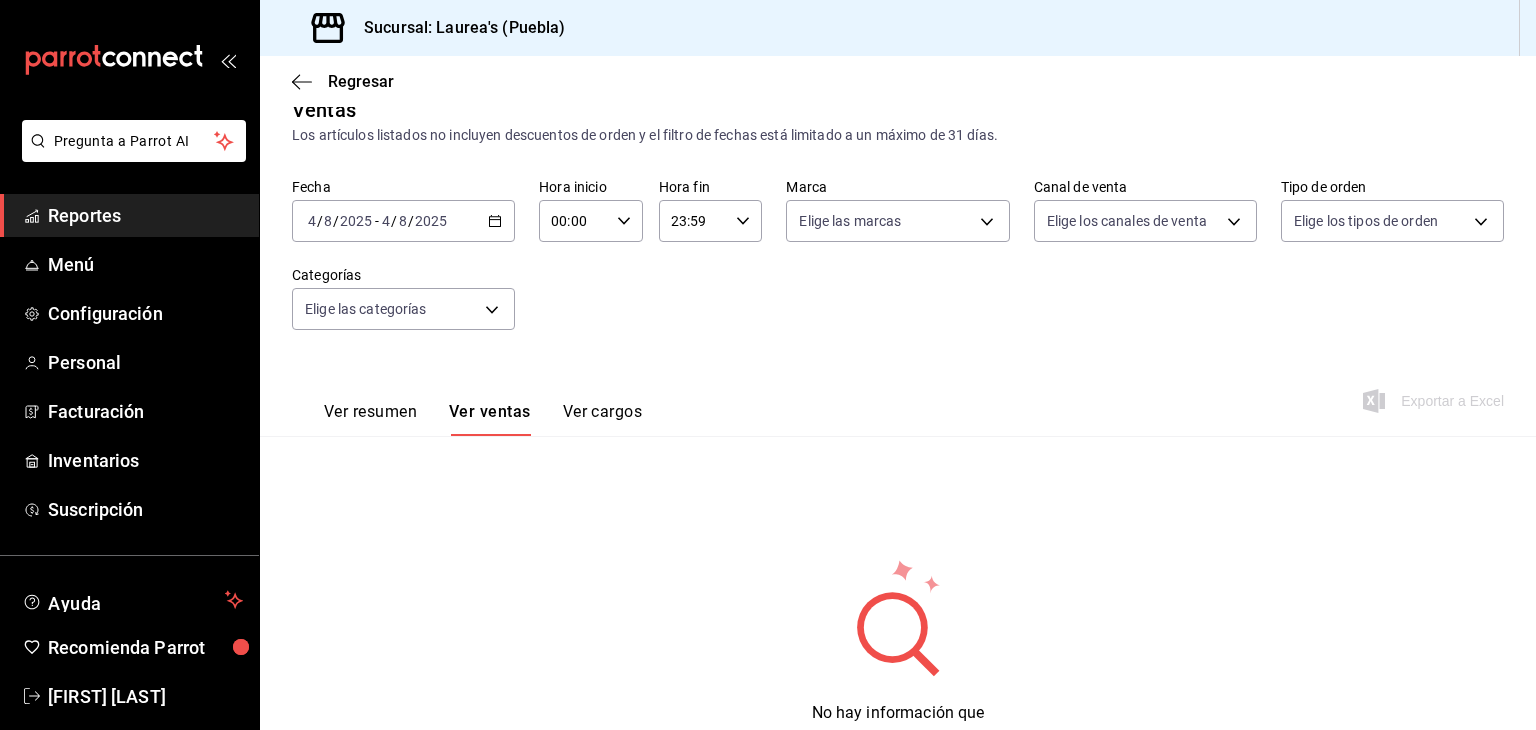 scroll, scrollTop: 110, scrollLeft: 0, axis: vertical 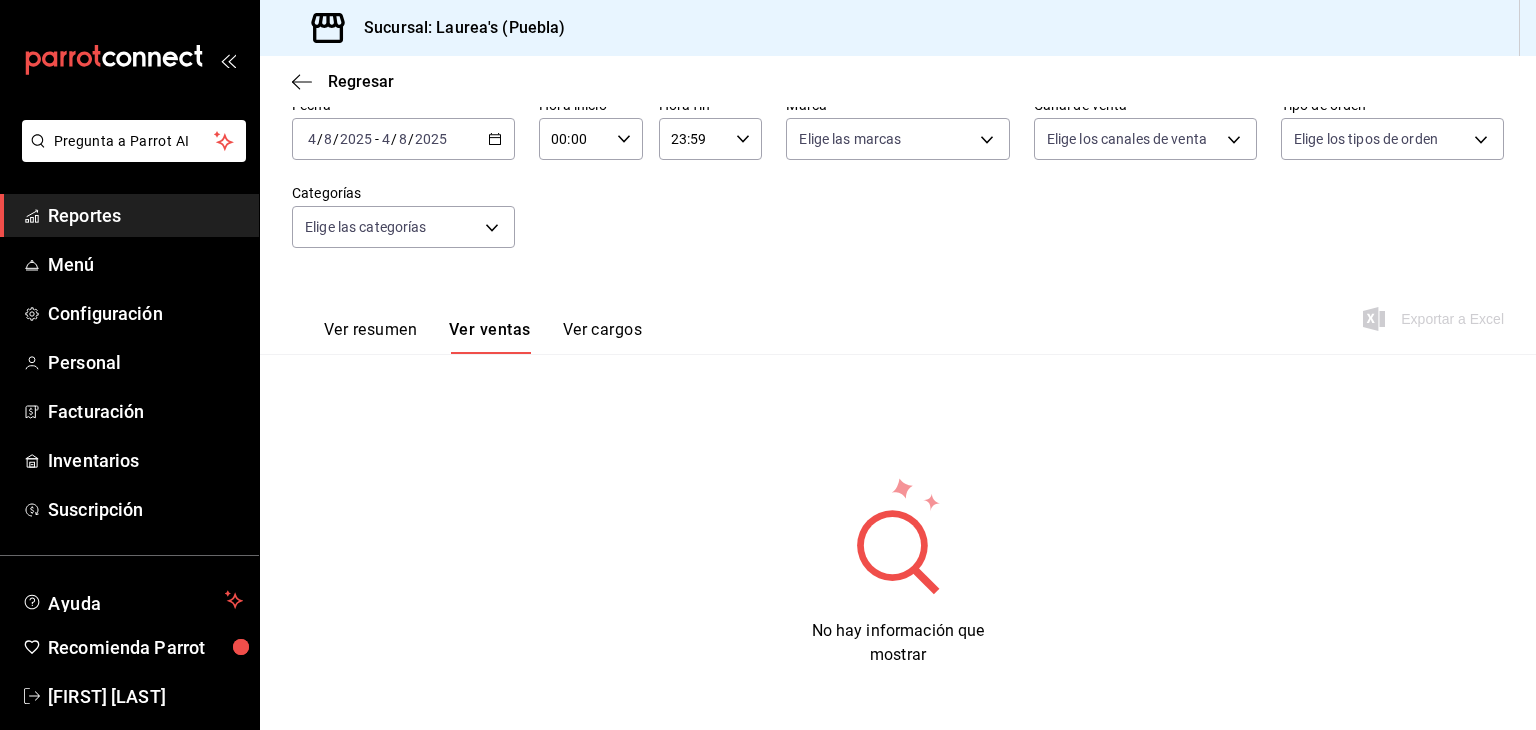 click on "Ver resumen" at bounding box center [370, 337] 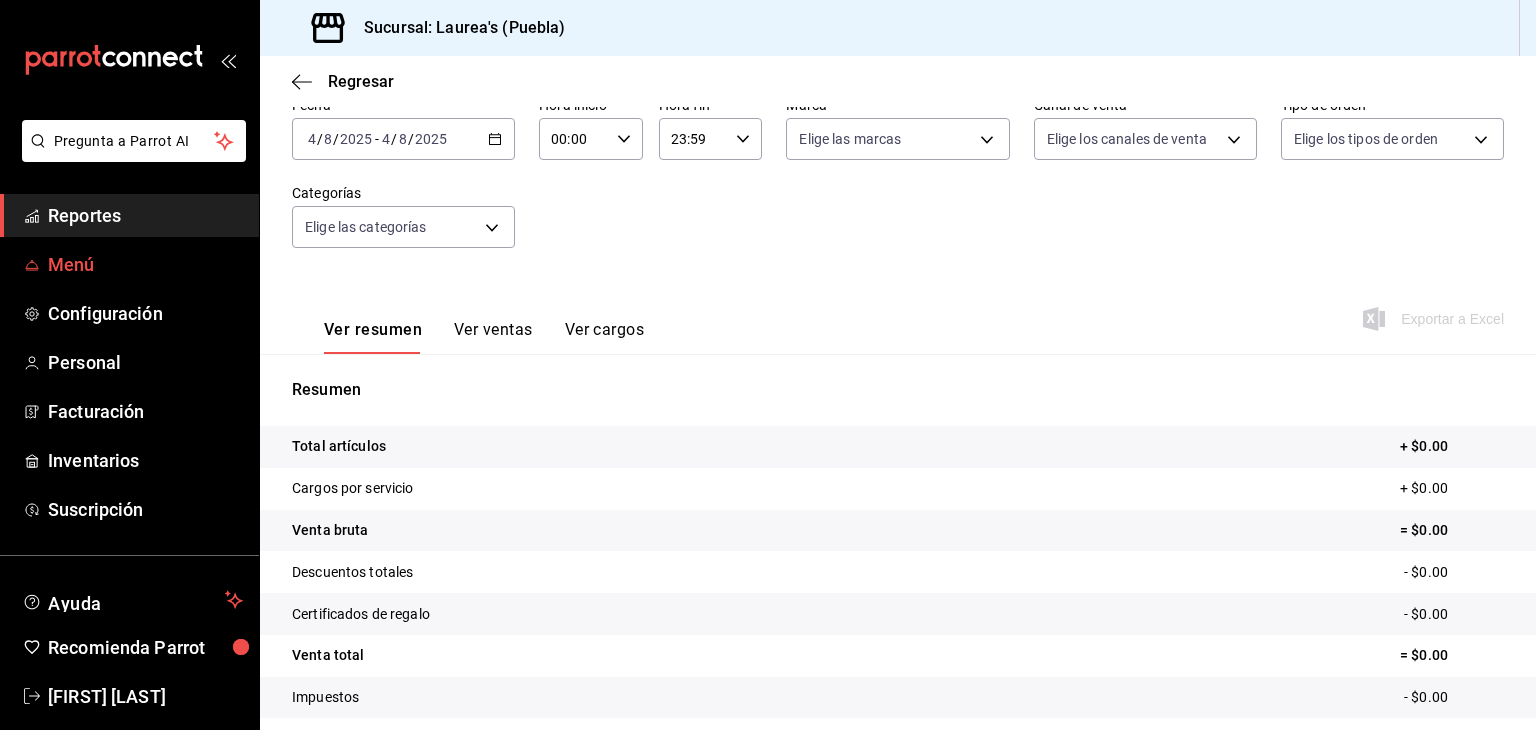 click on "Menú" at bounding box center (145, 264) 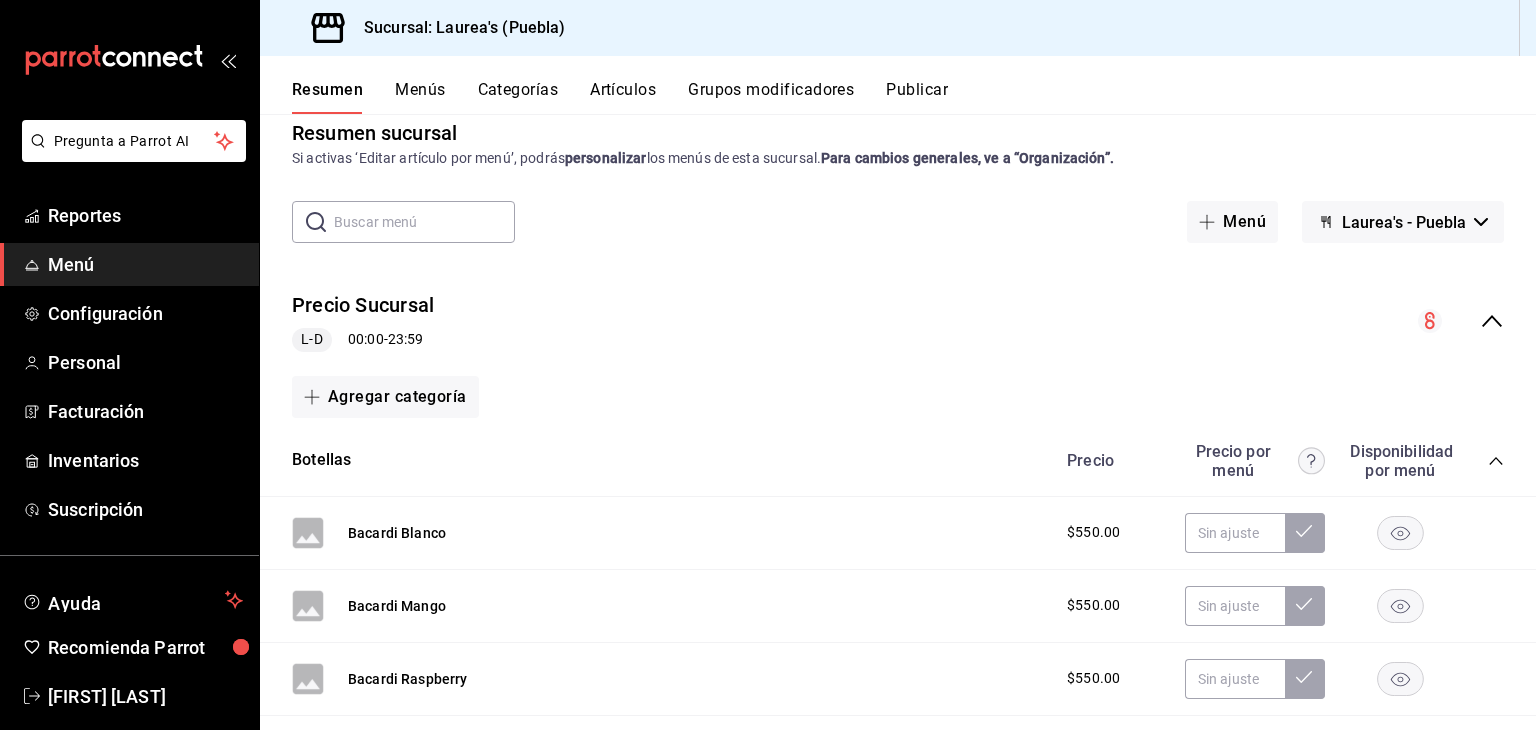 scroll, scrollTop: 0, scrollLeft: 0, axis: both 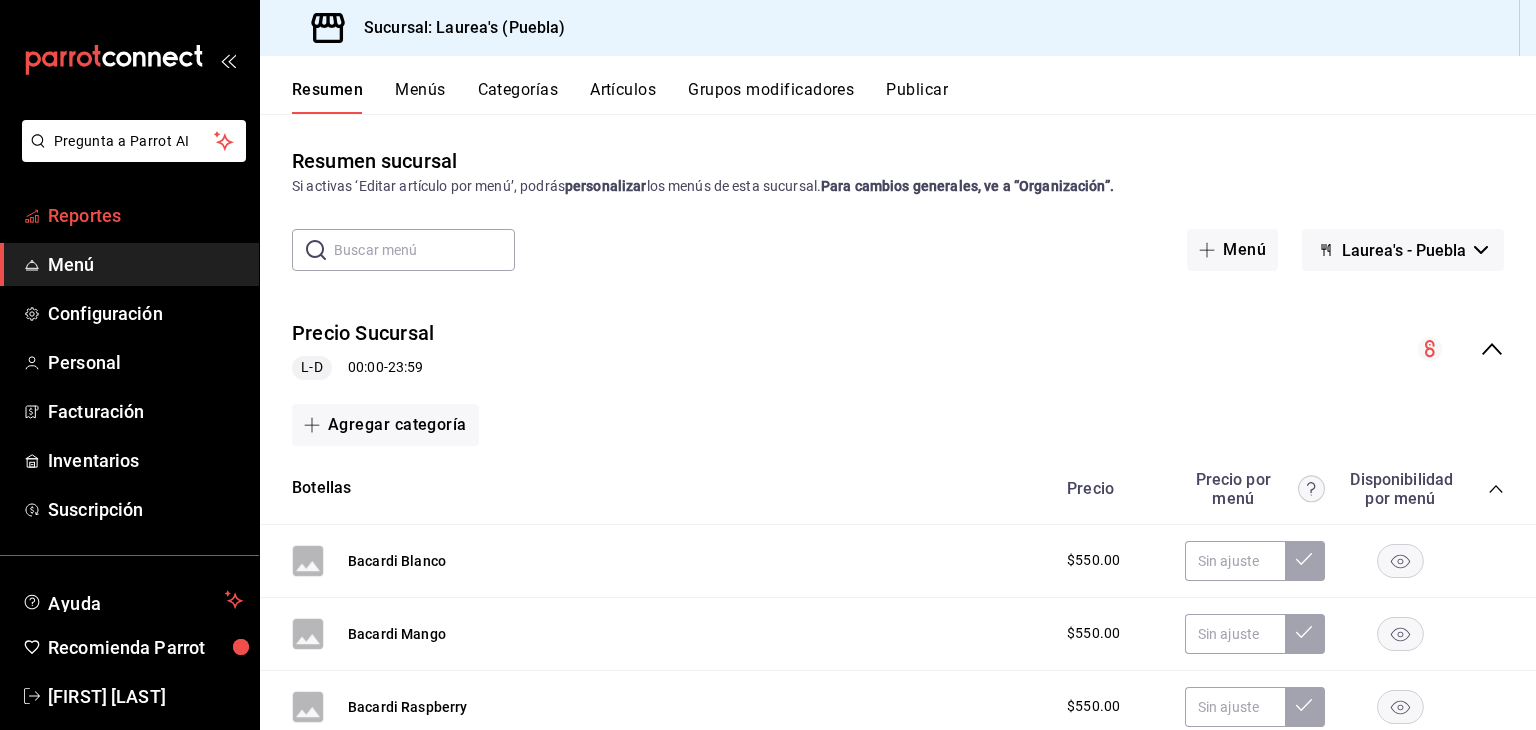 click on "Reportes" at bounding box center (145, 215) 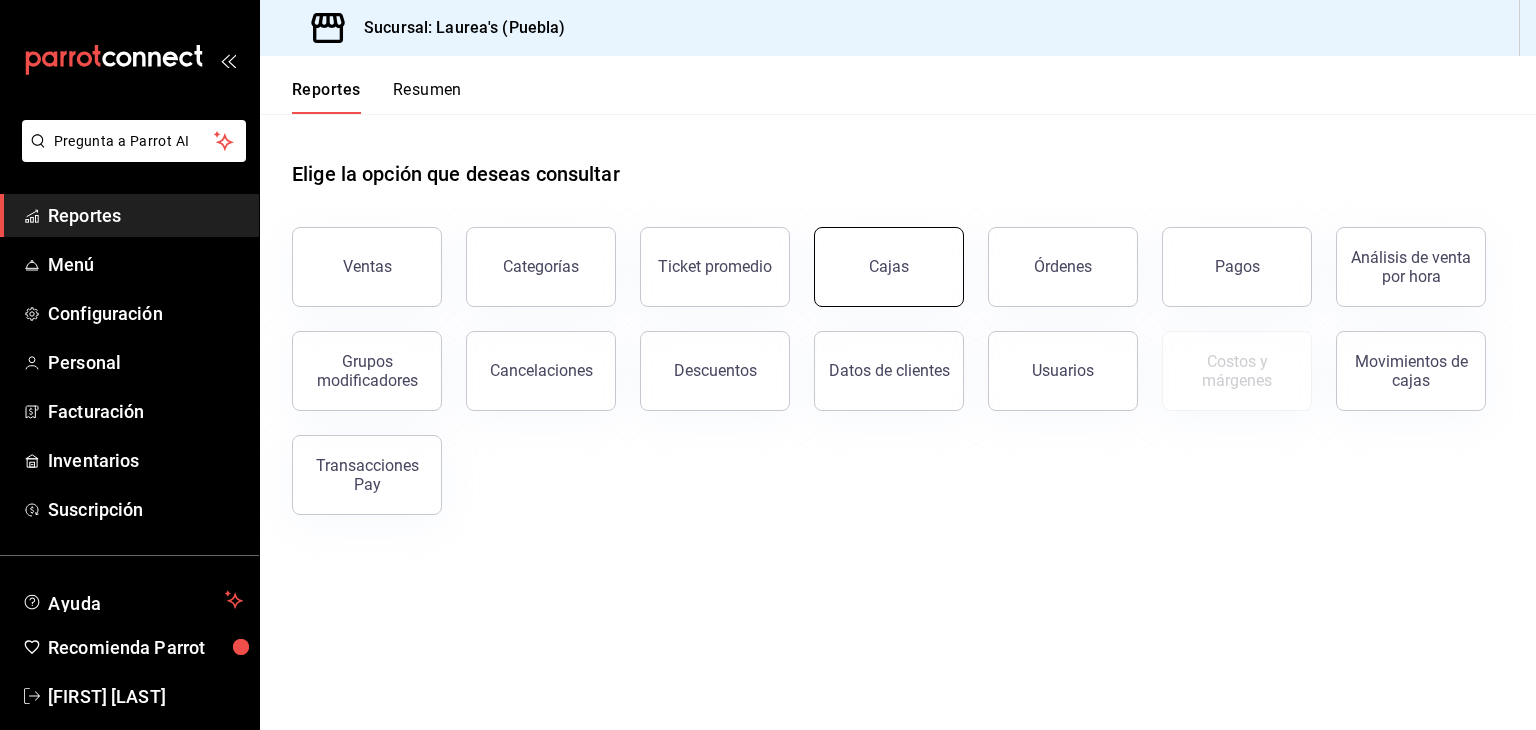 click on "Cajas" at bounding box center (877, 255) 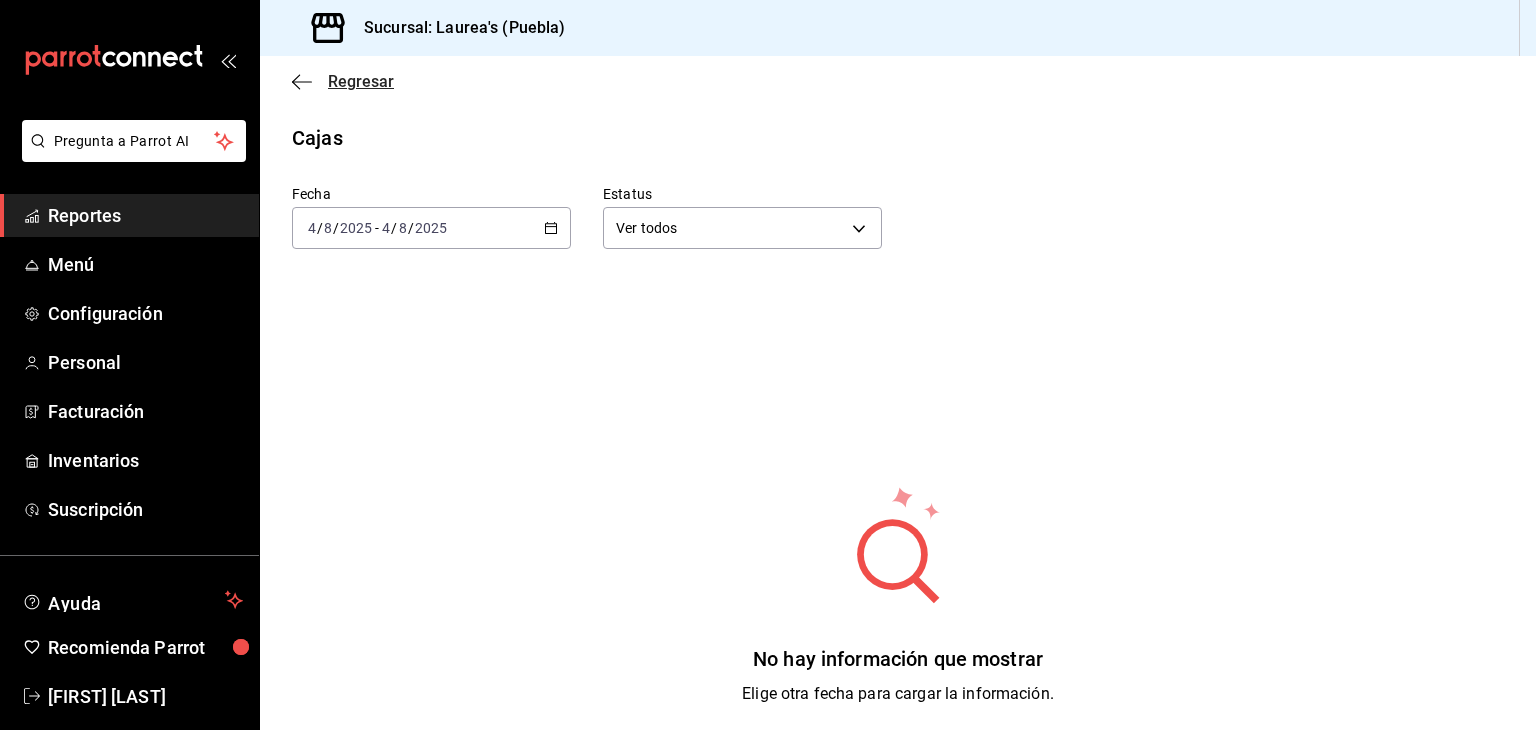 click 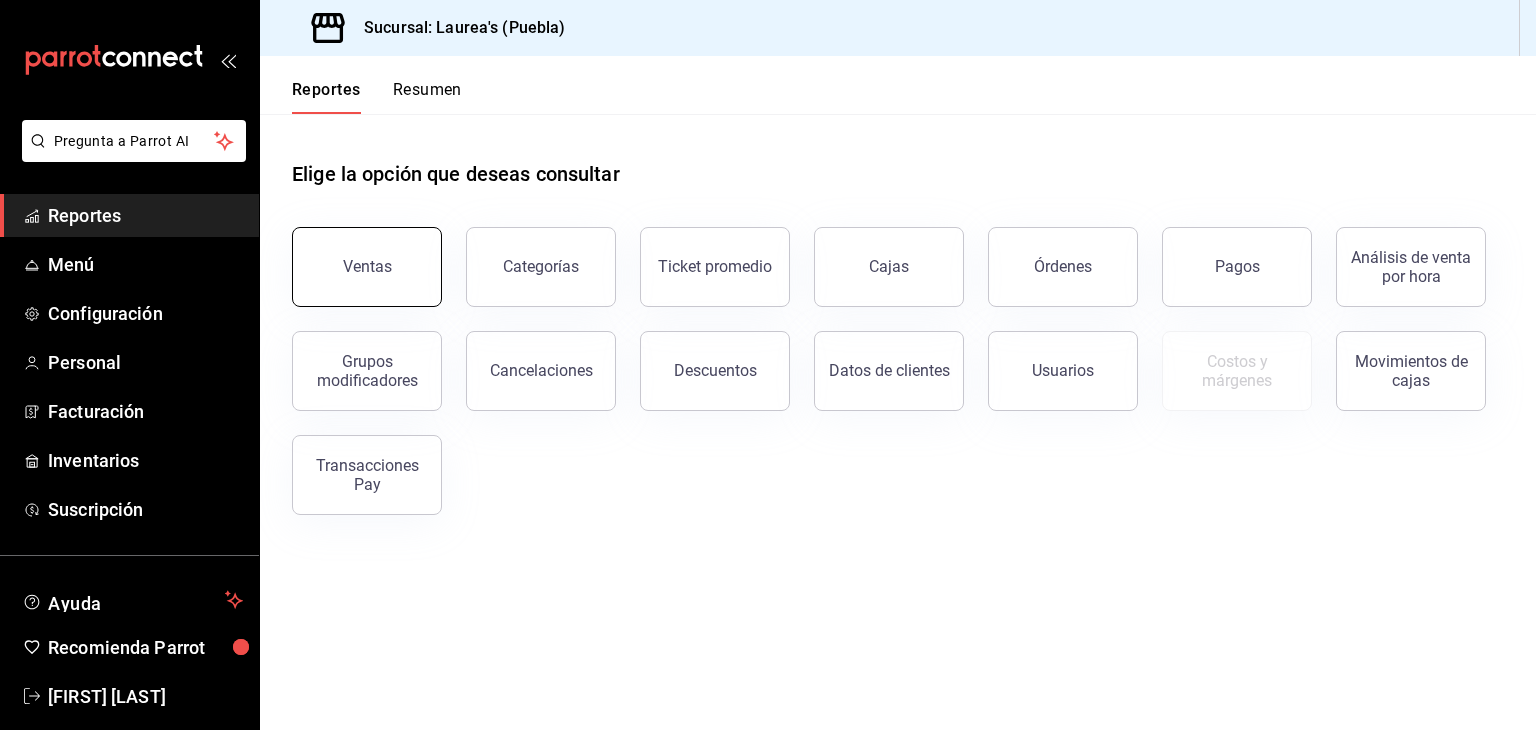 click on "Ventas" at bounding box center (367, 267) 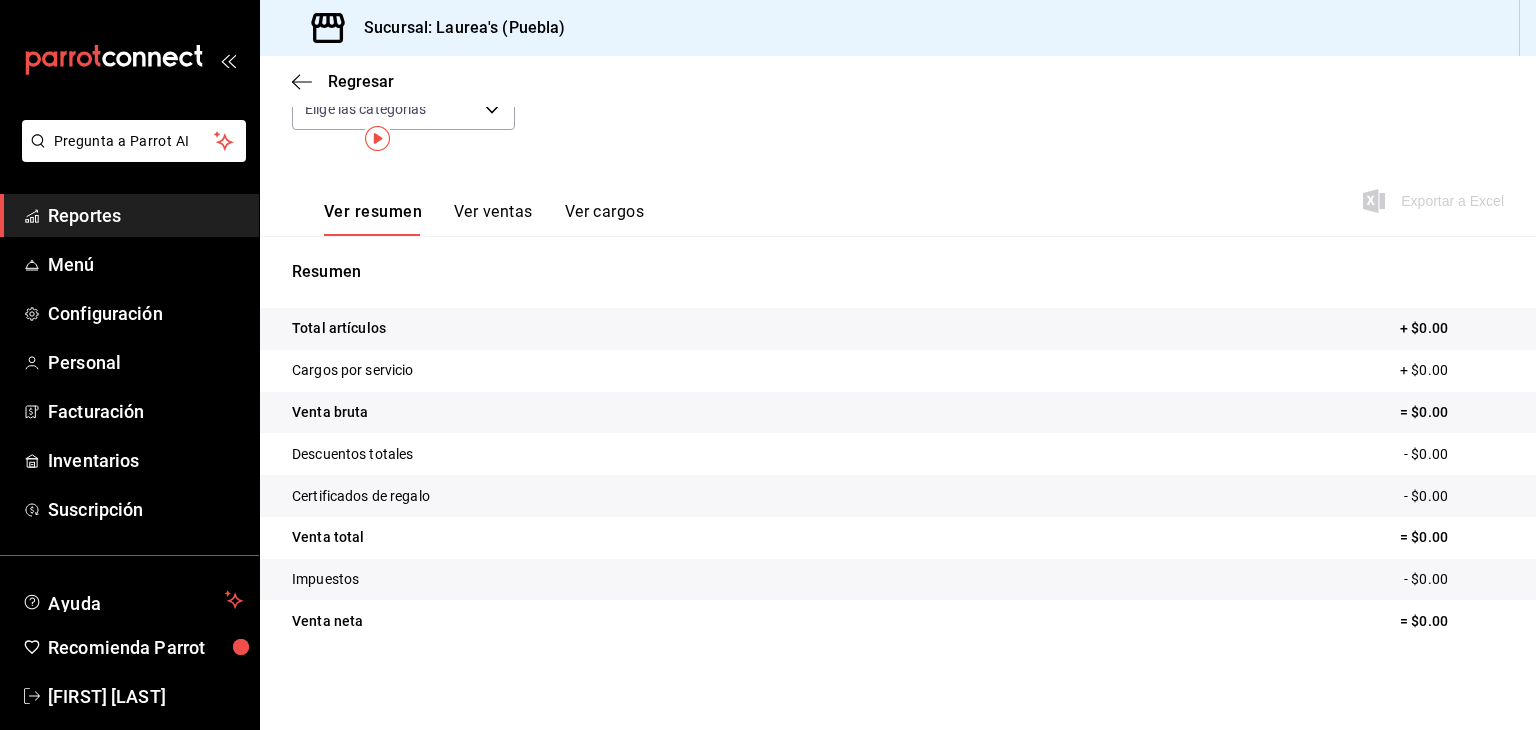 scroll, scrollTop: 0, scrollLeft: 0, axis: both 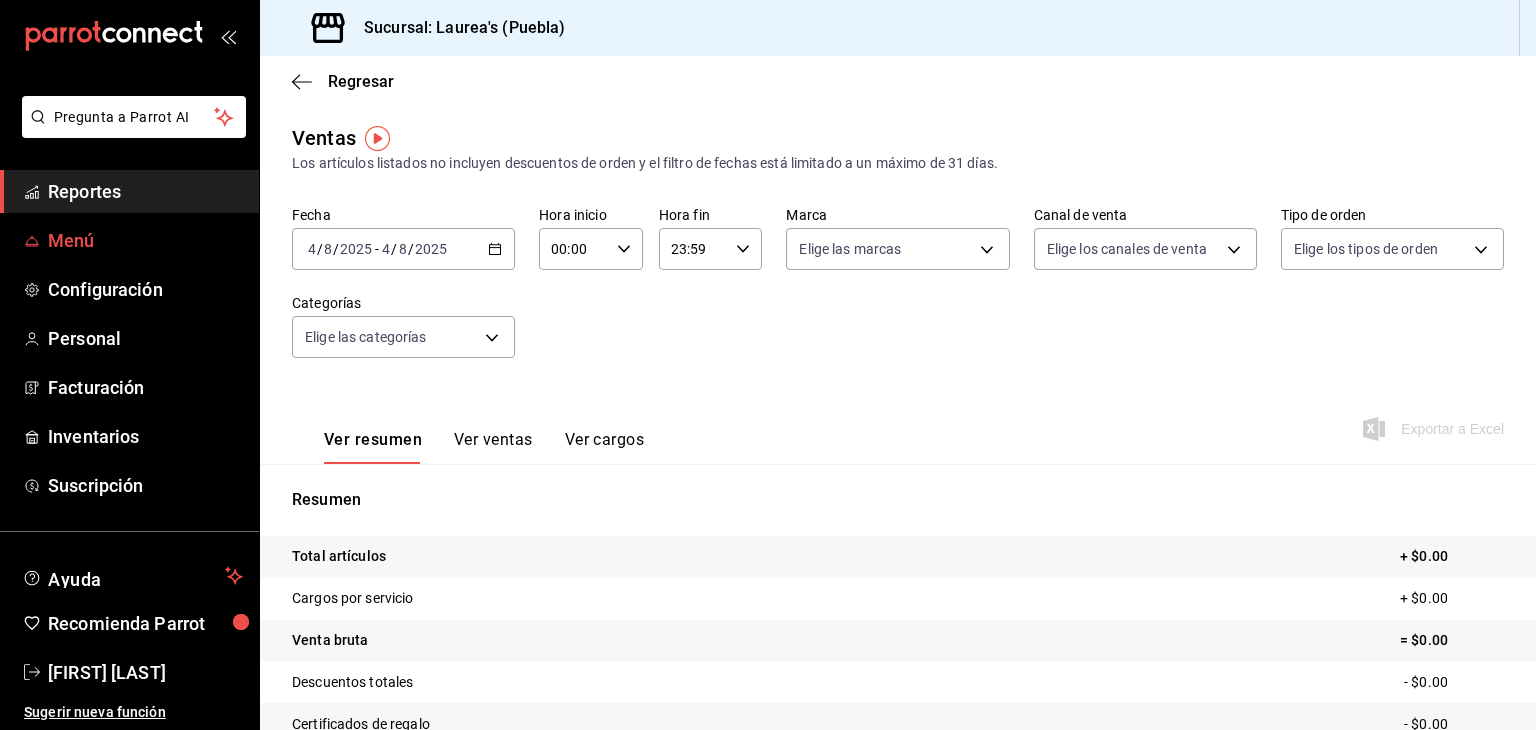 click on "Menú" at bounding box center (145, 240) 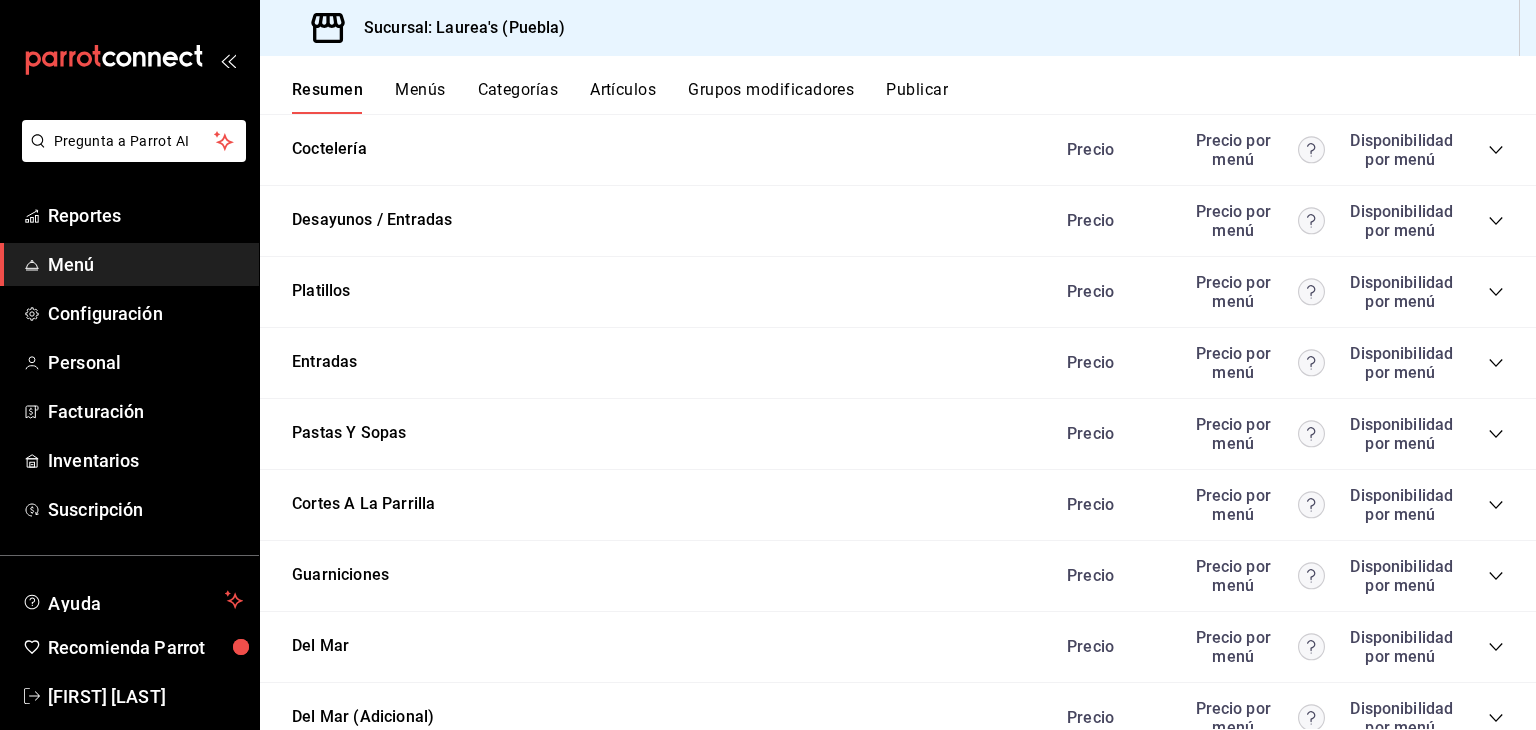 scroll, scrollTop: 2600, scrollLeft: 0, axis: vertical 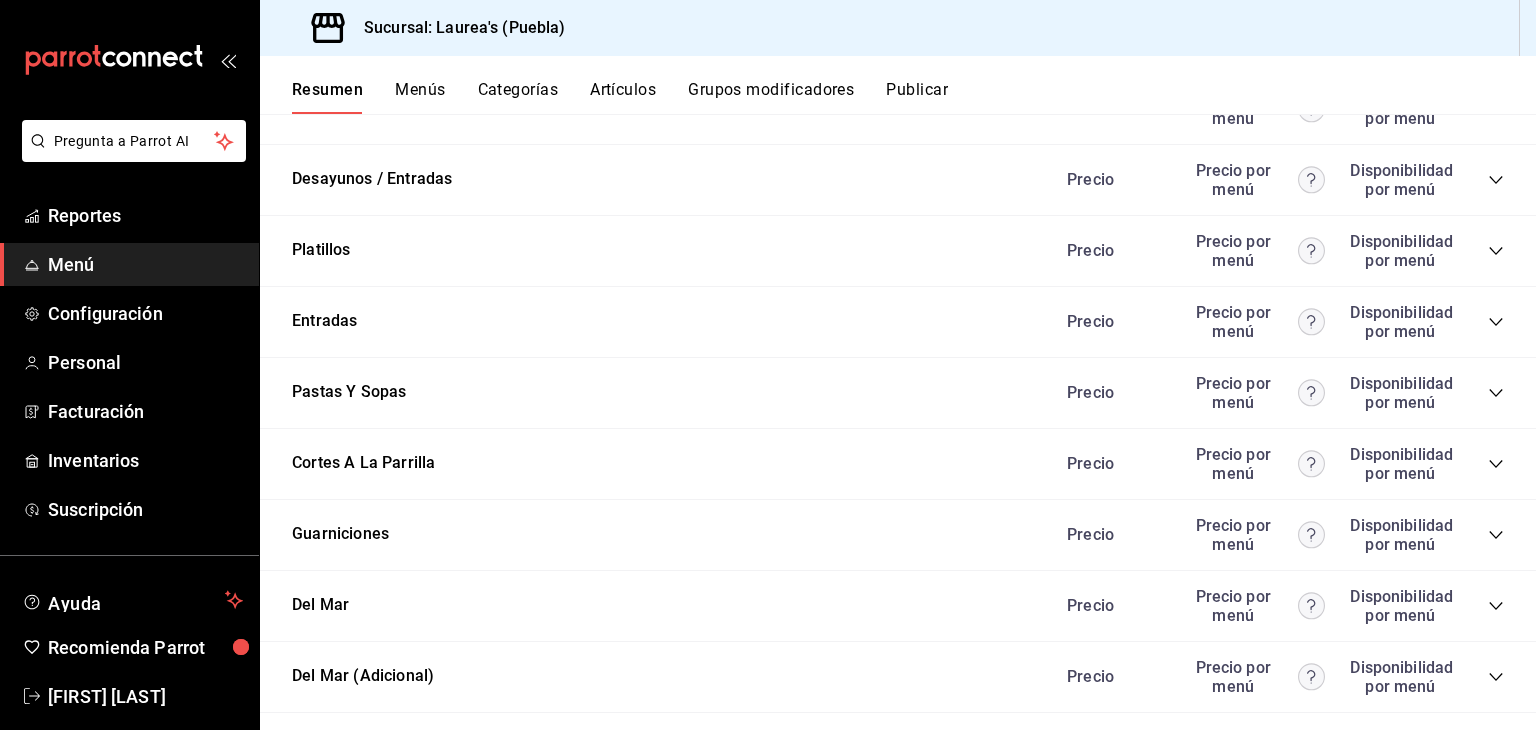 click 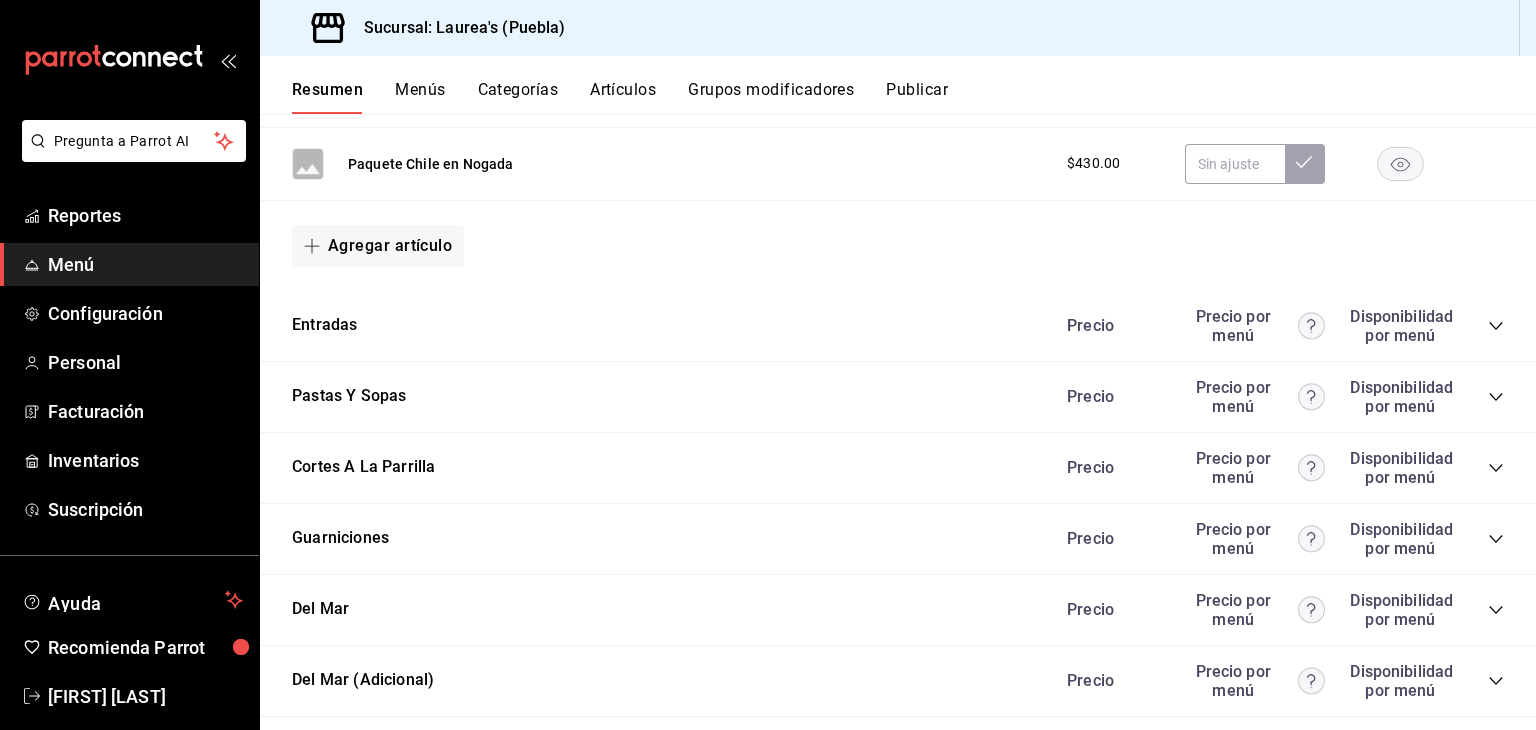 scroll, scrollTop: 4400, scrollLeft: 0, axis: vertical 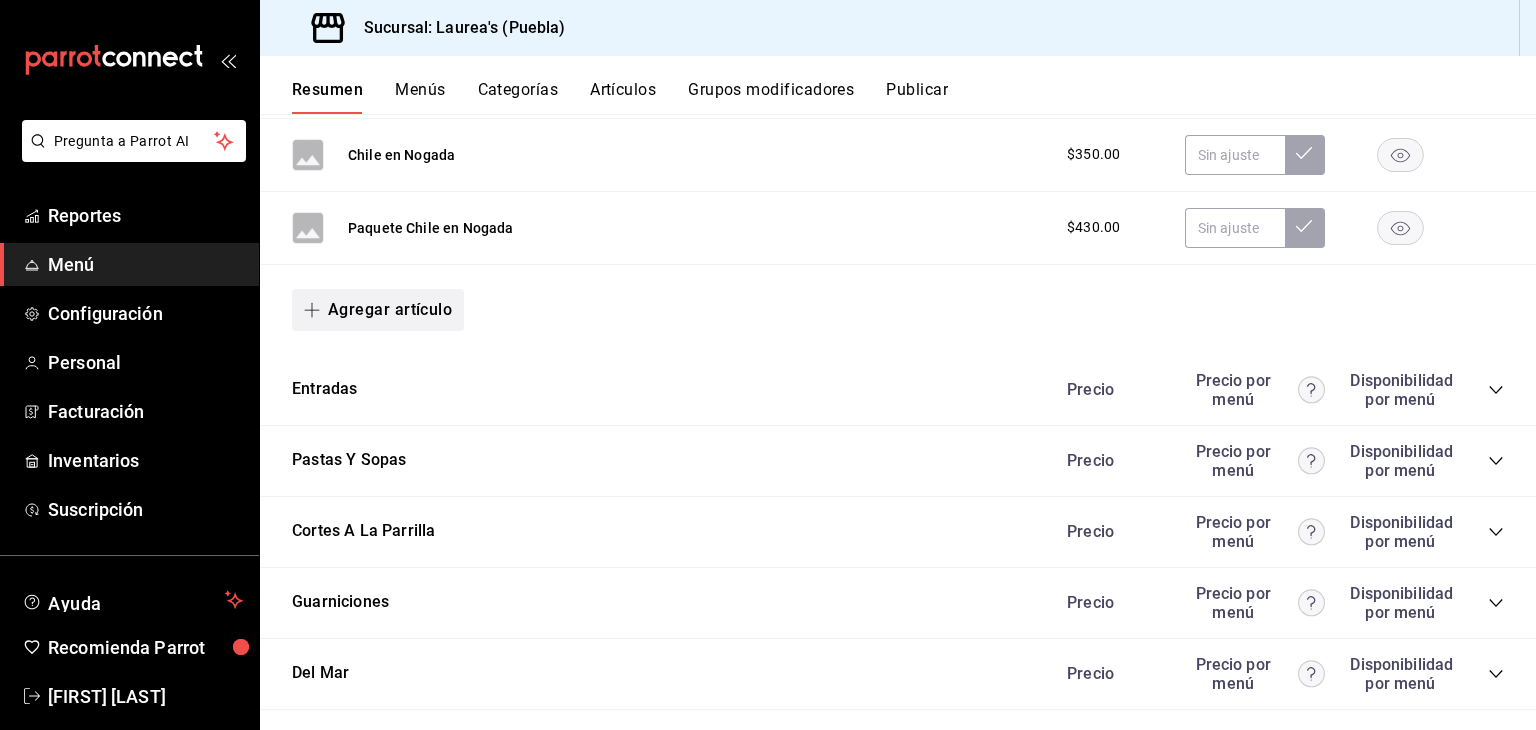 click on "Agregar artículo" at bounding box center [378, 310] 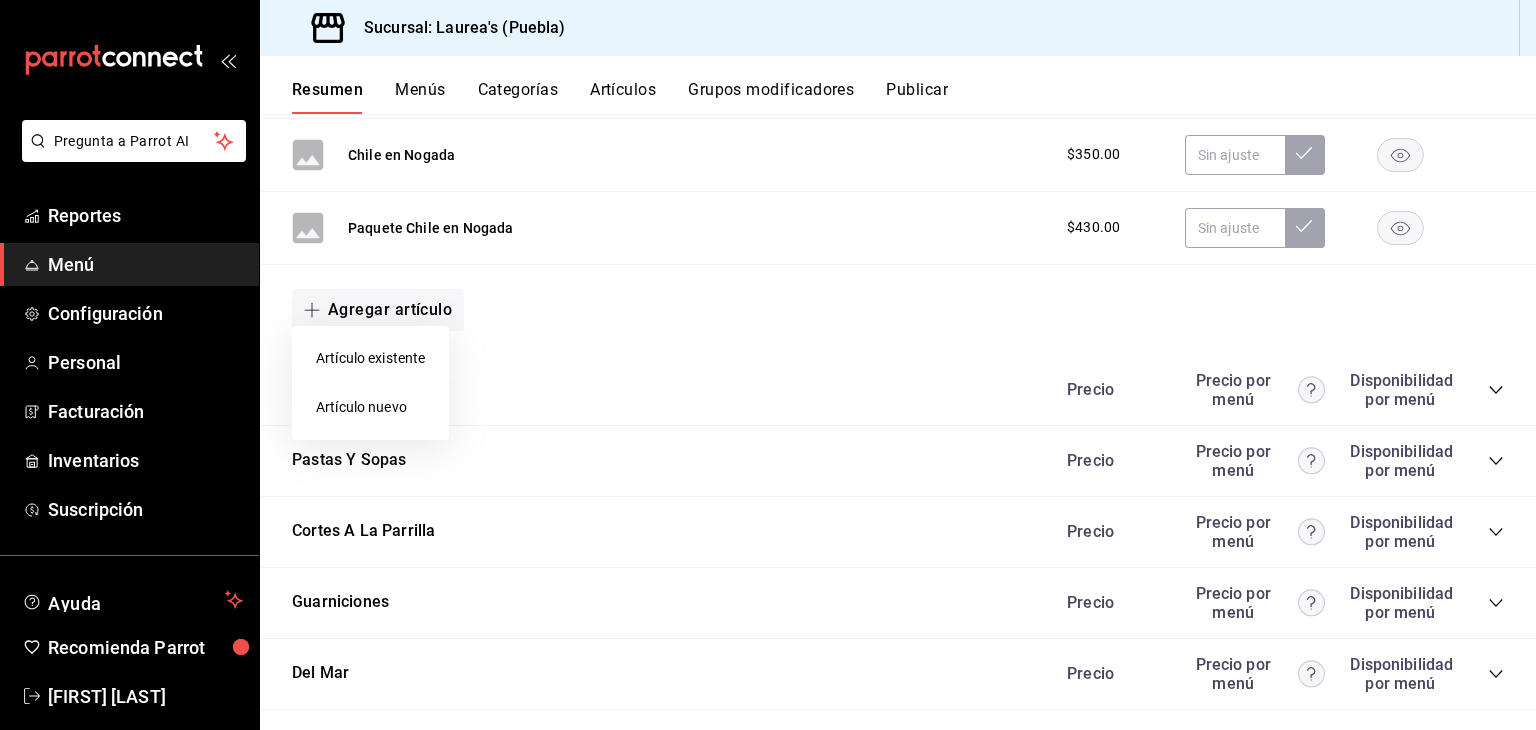 click on "Artículo nuevo" at bounding box center [370, 407] 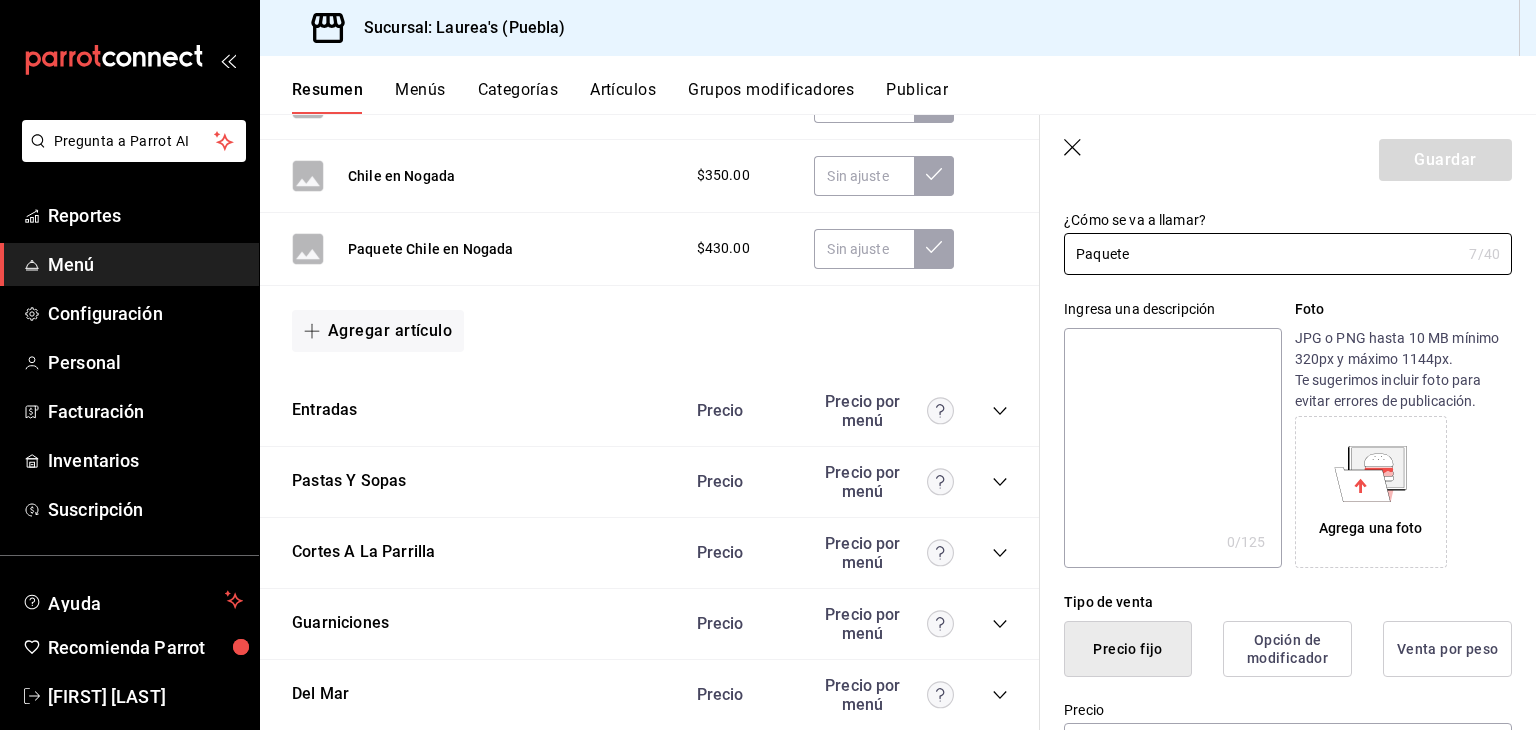 scroll, scrollTop: 400, scrollLeft: 0, axis: vertical 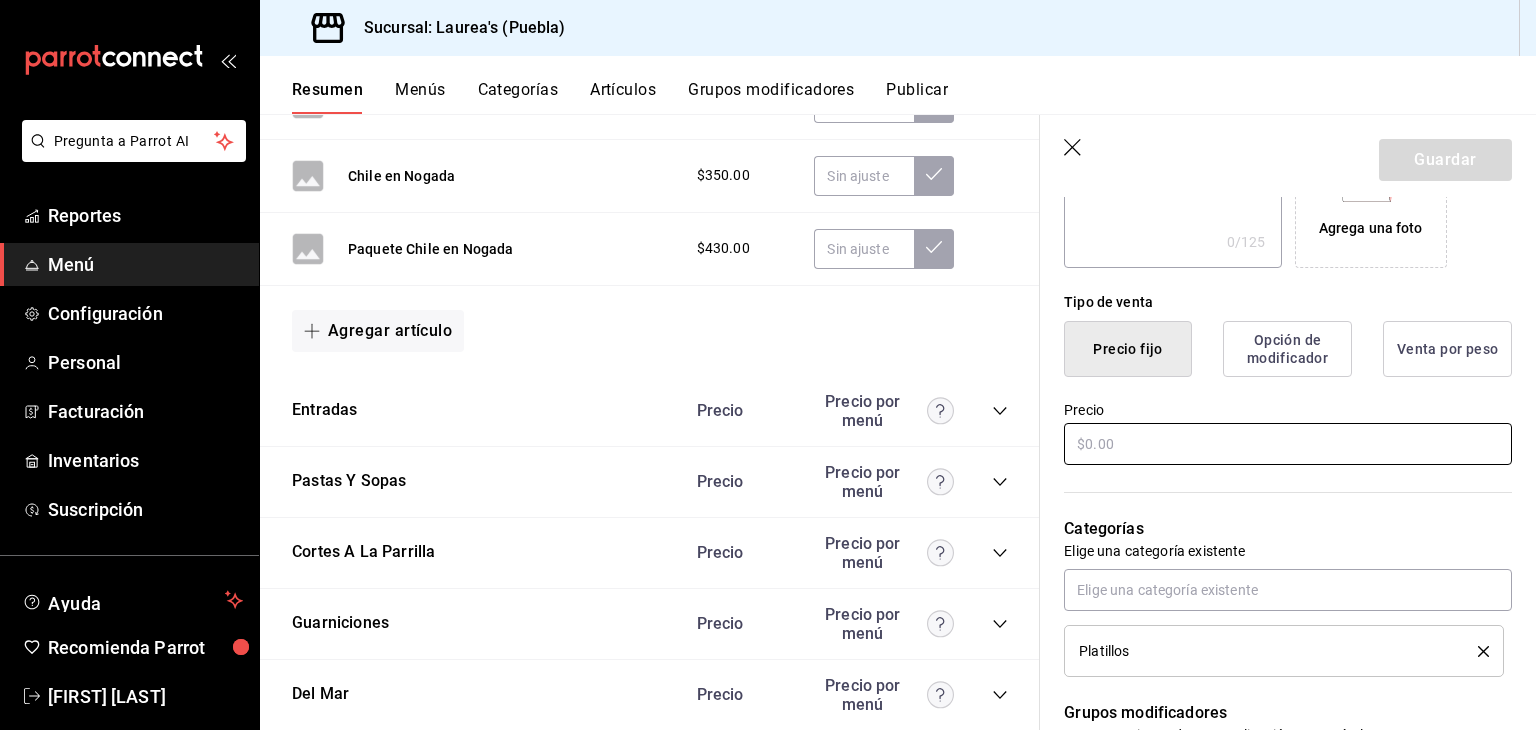 type on "Paquete" 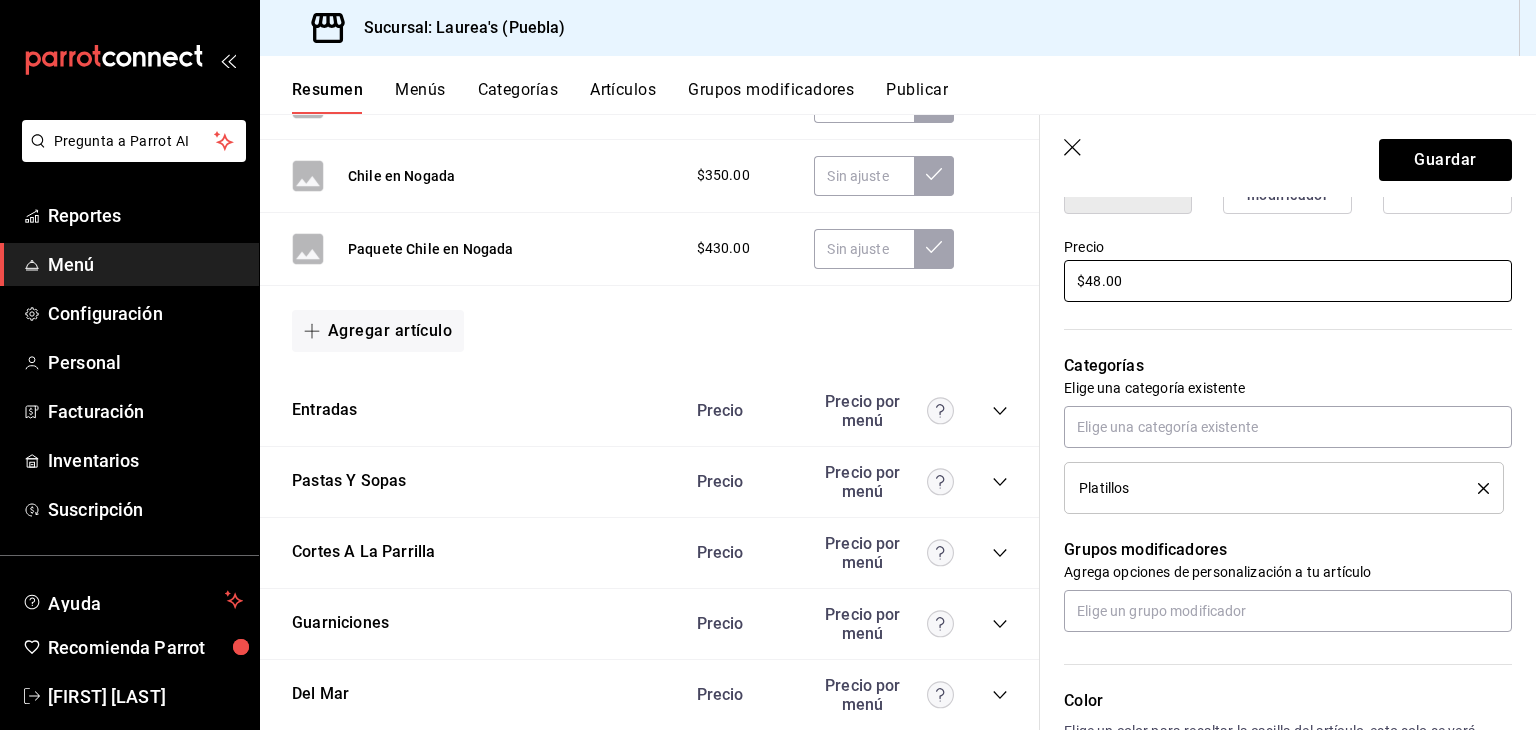 scroll, scrollTop: 434, scrollLeft: 0, axis: vertical 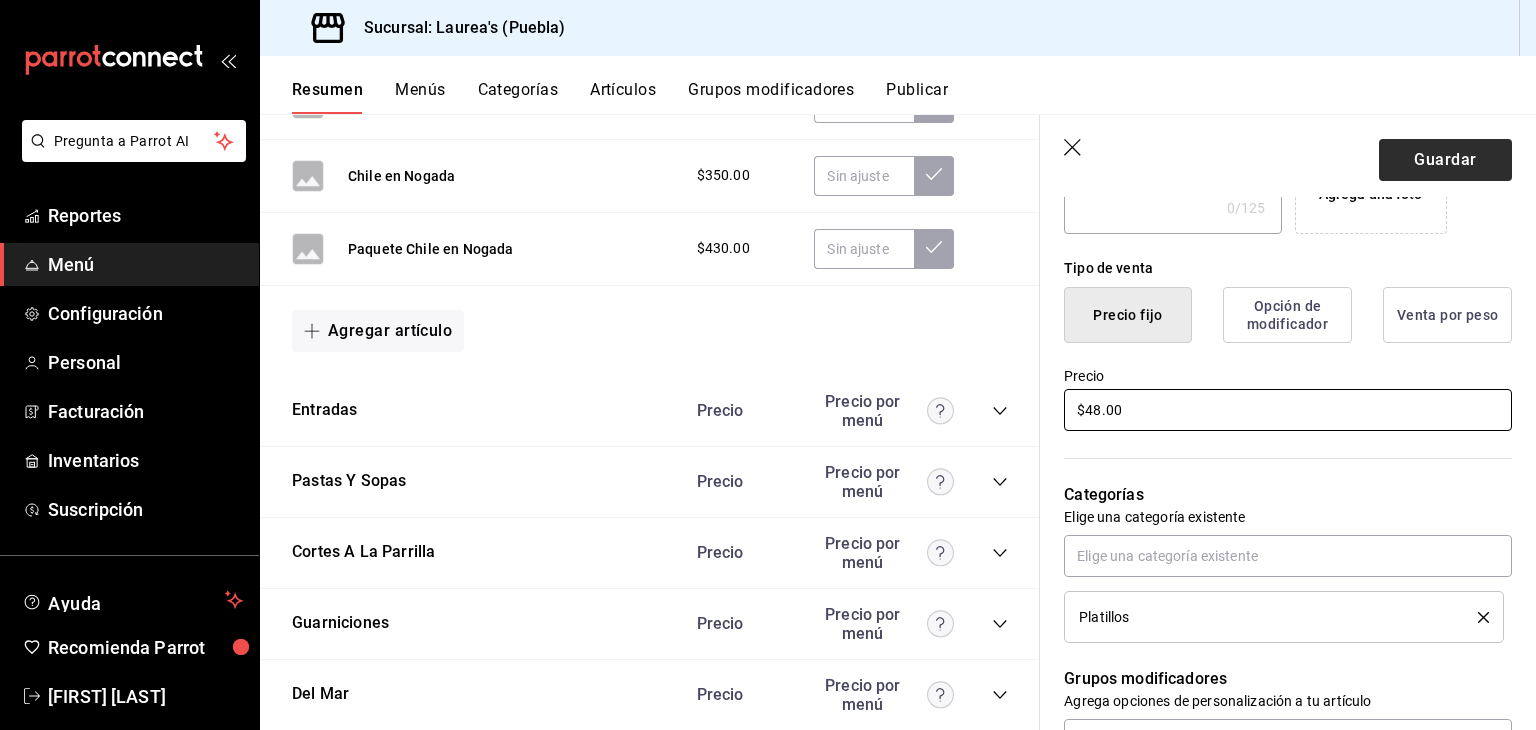 type on "$48.00" 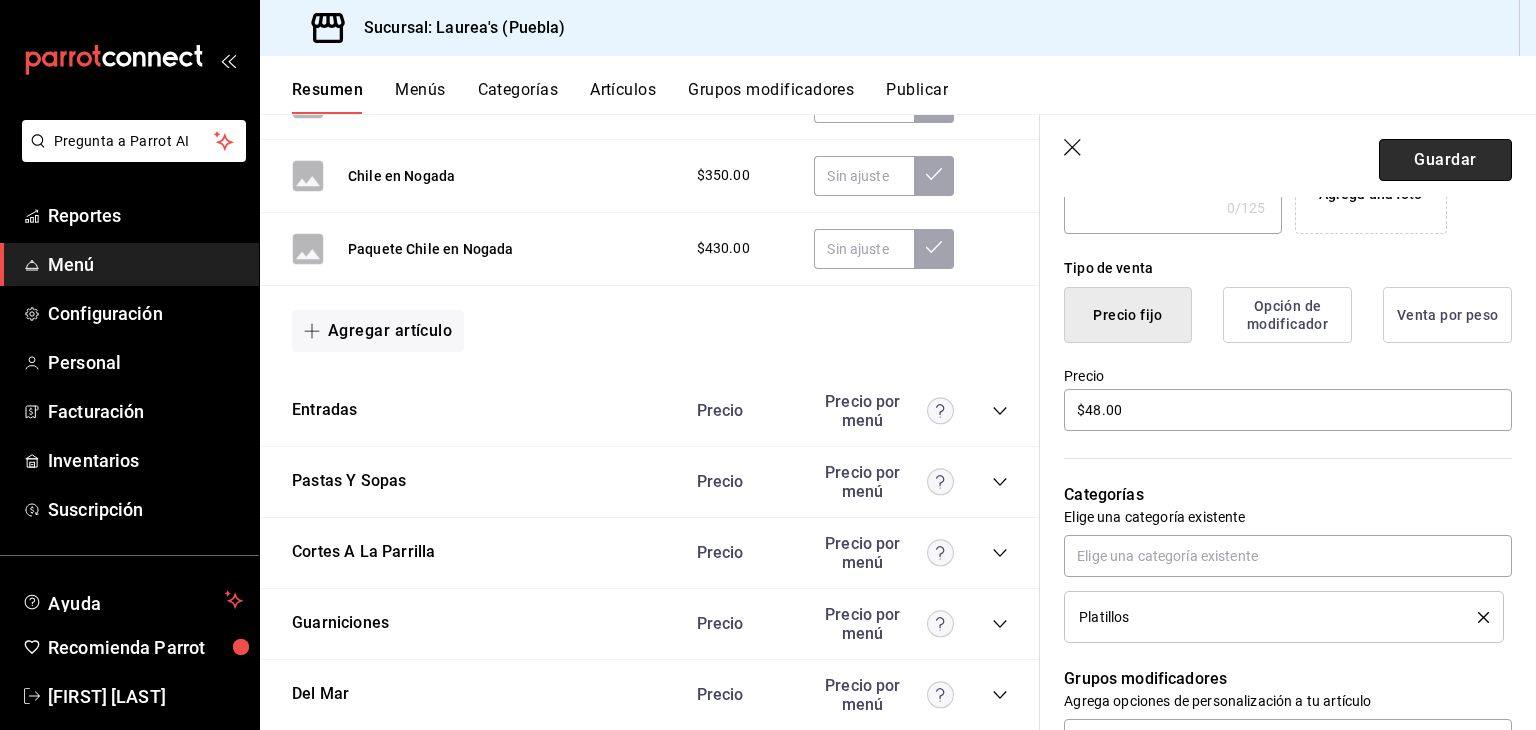 click on "Guardar" at bounding box center (1445, 160) 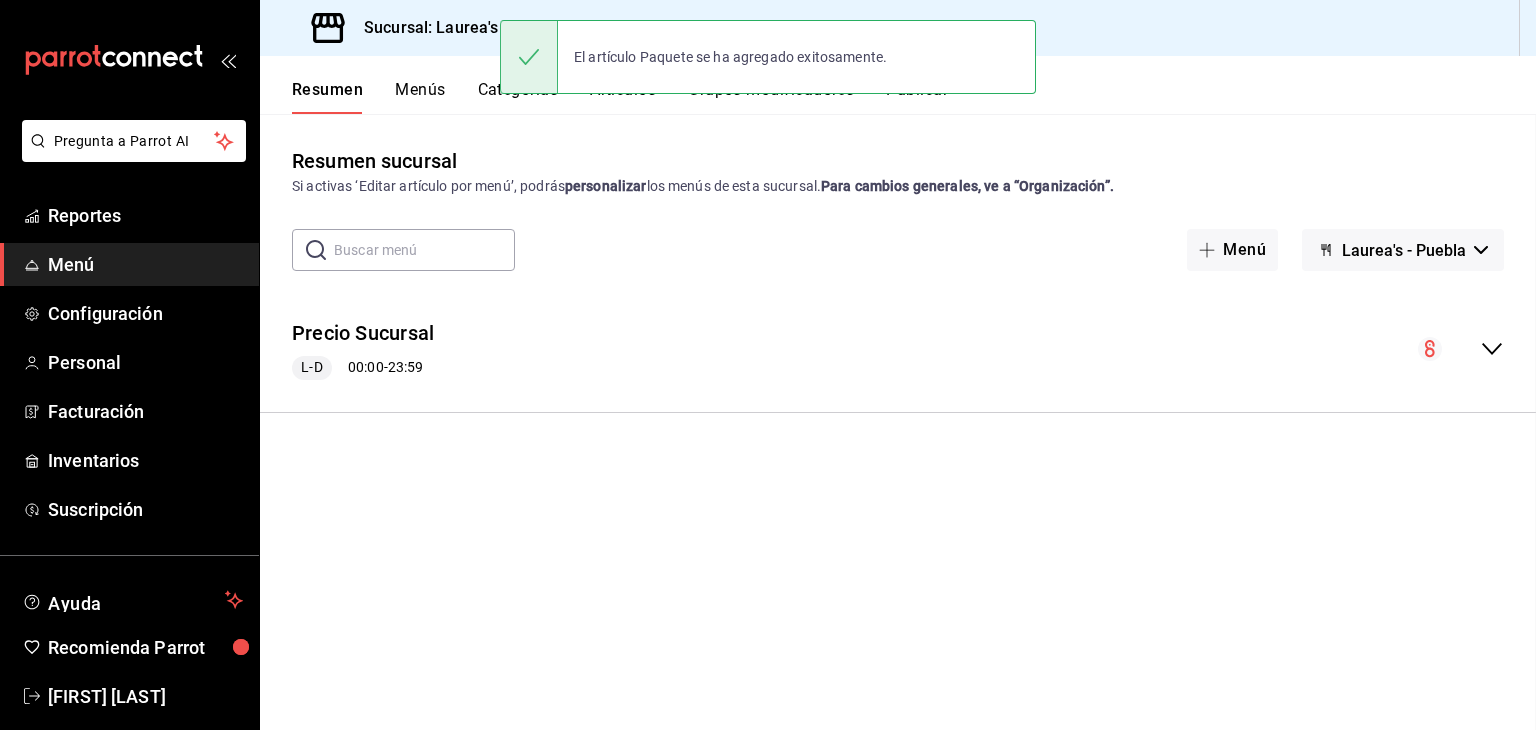 scroll, scrollTop: 981, scrollLeft: 0, axis: vertical 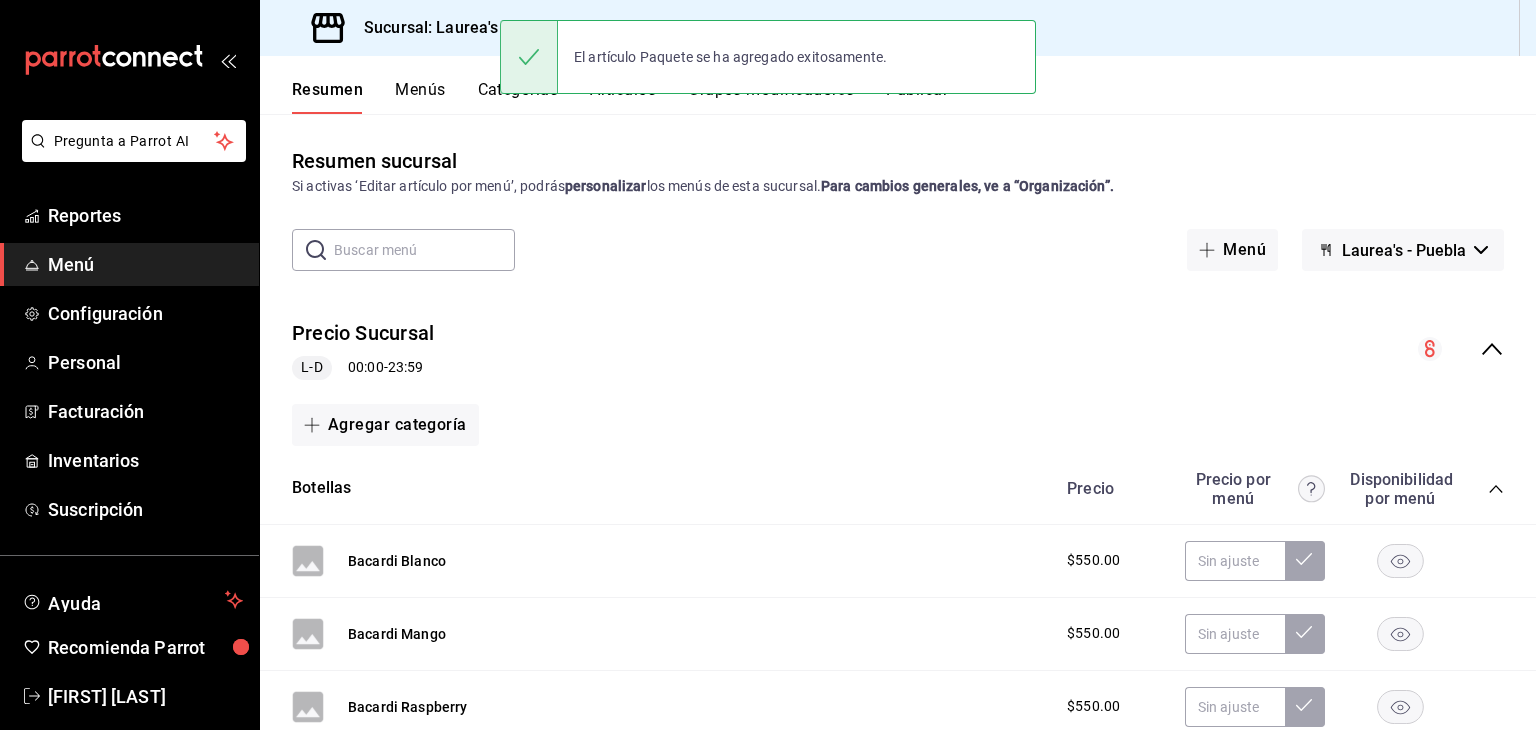 click on "Publicar" at bounding box center [917, 97] 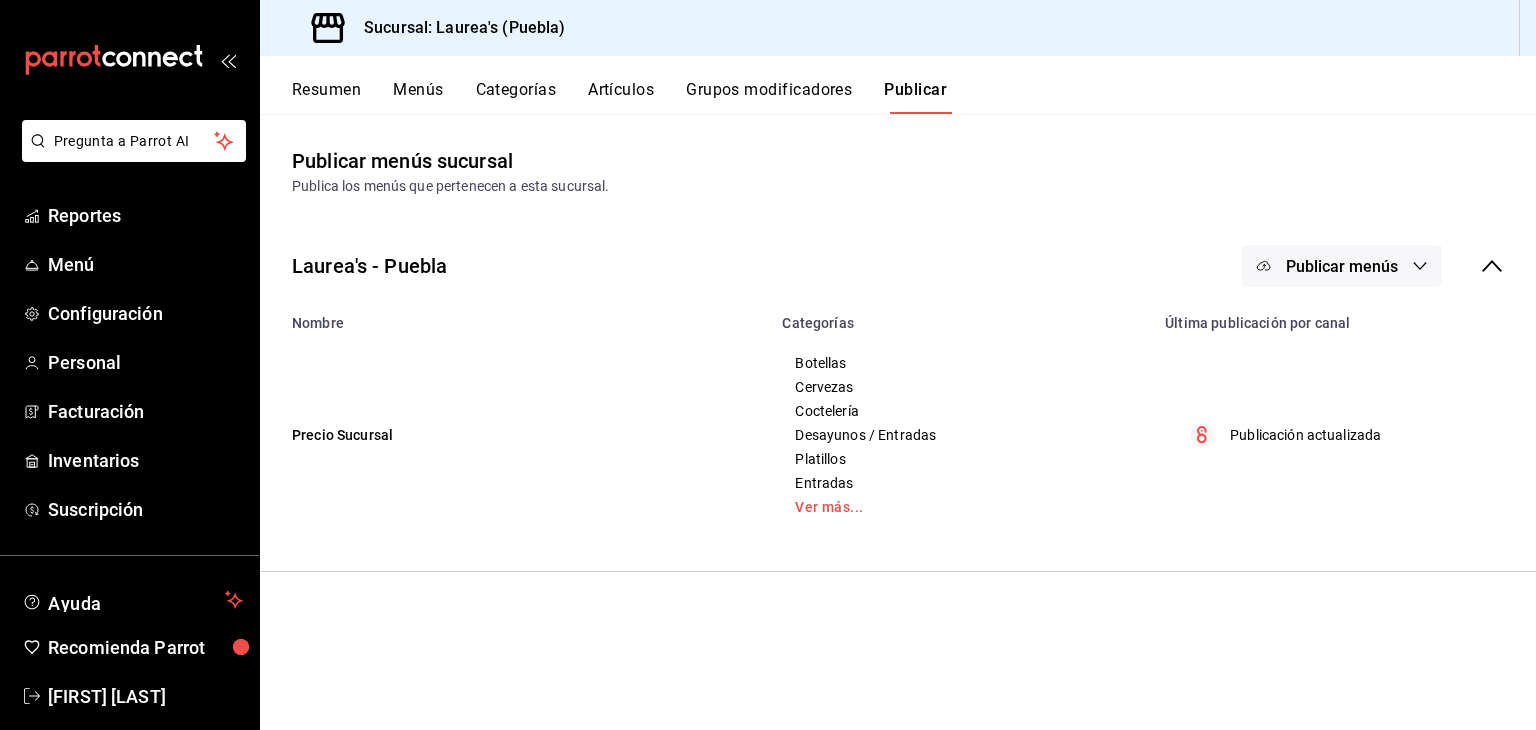 click on "Publicar menús" at bounding box center (1342, 266) 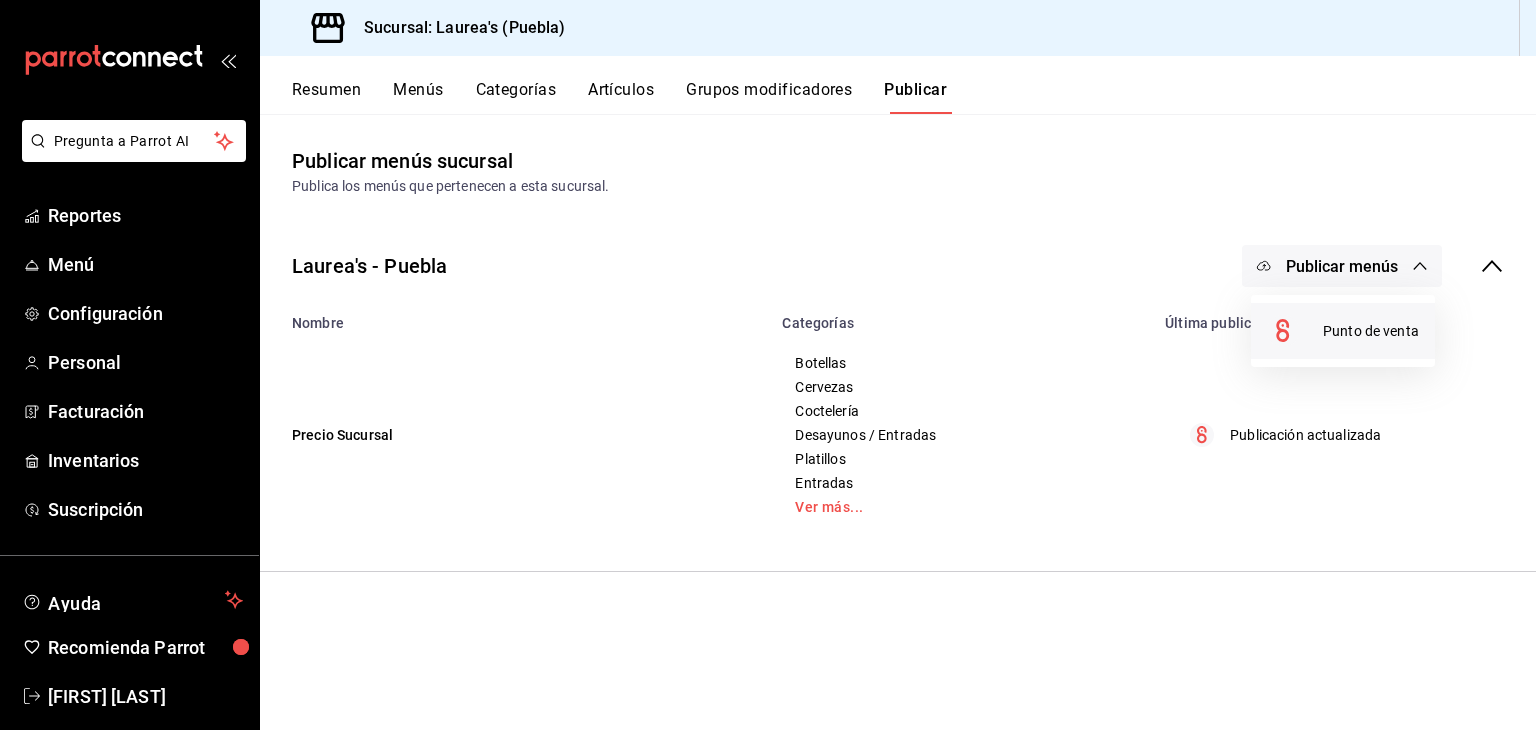 click on "Punto de venta" at bounding box center (1371, 331) 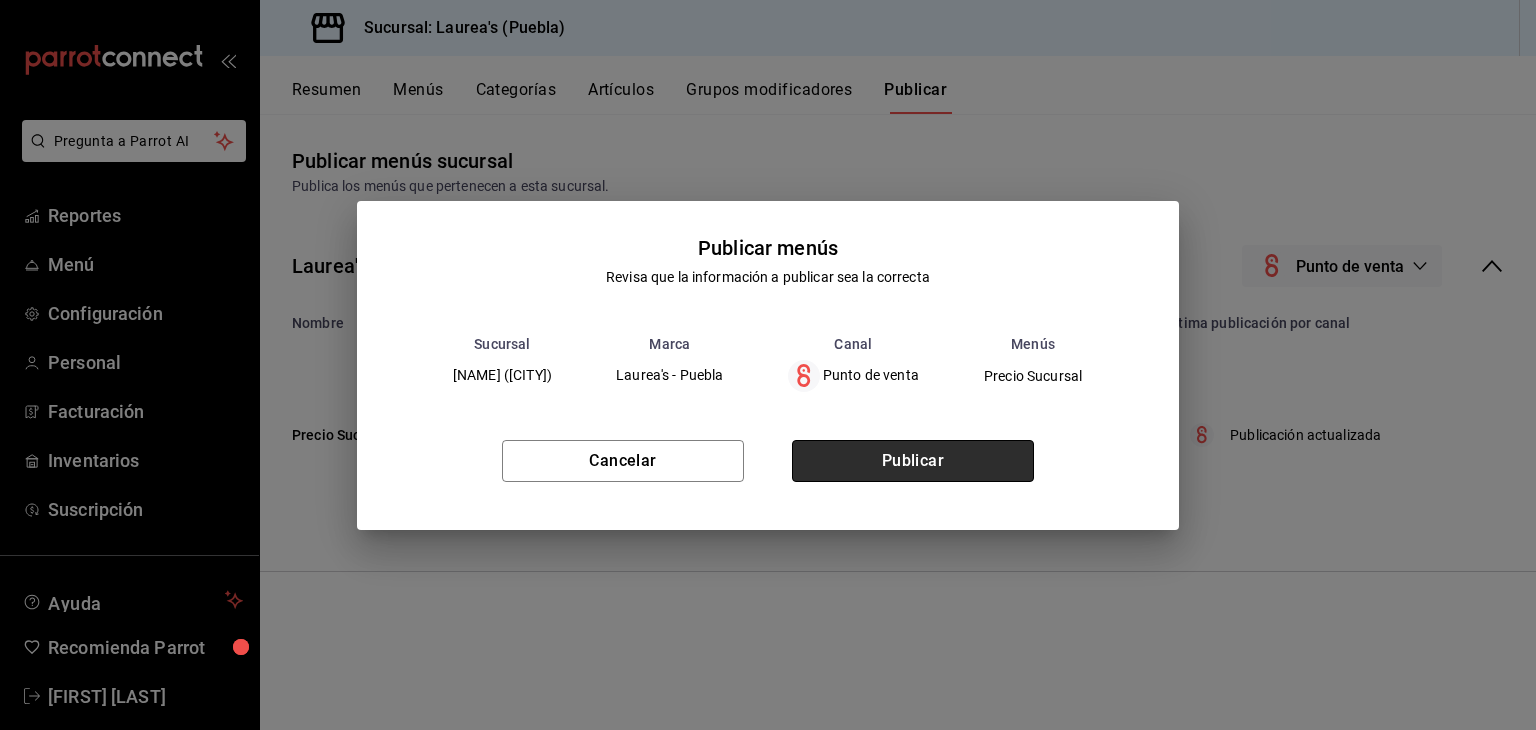 click on "Publicar" at bounding box center [913, 461] 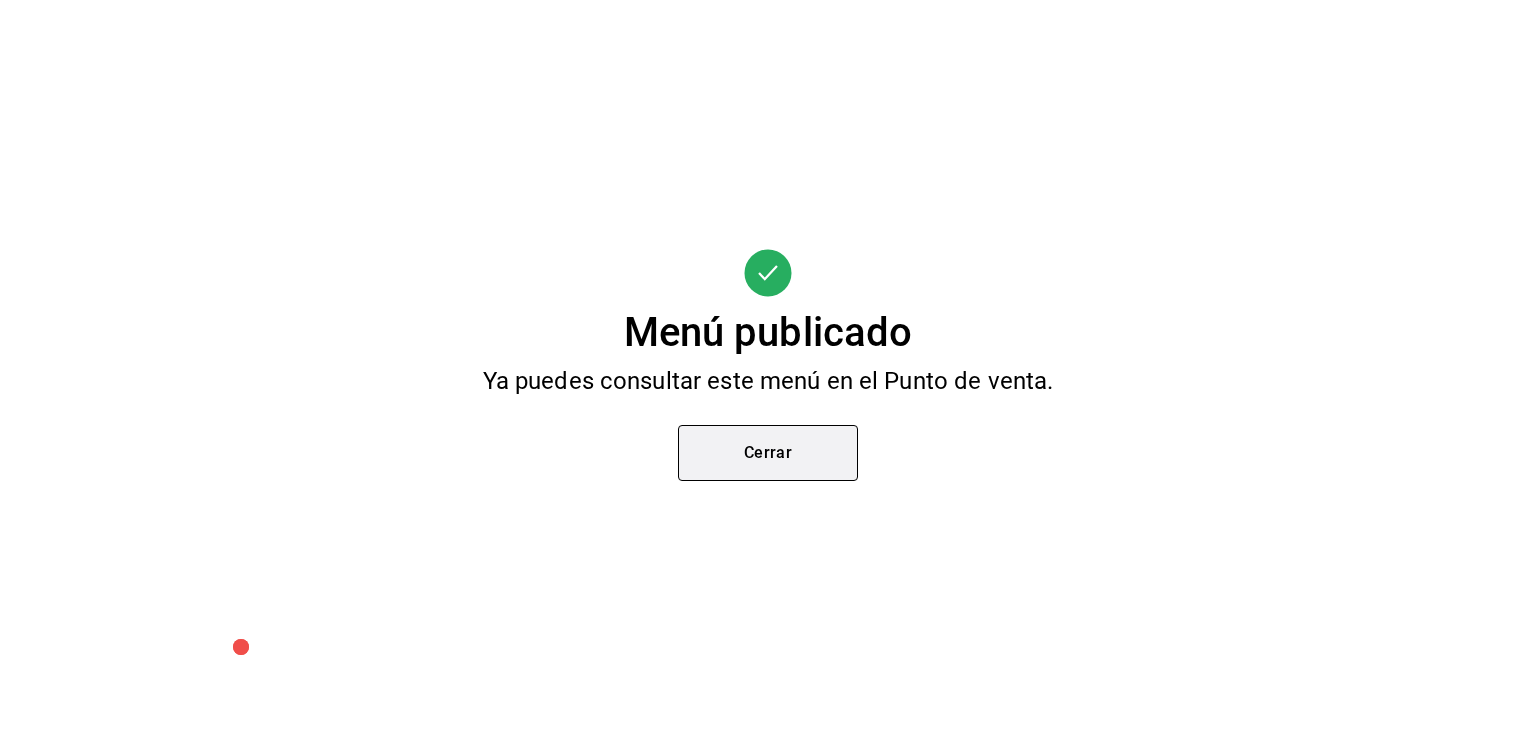 click on "Cerrar" at bounding box center [768, 453] 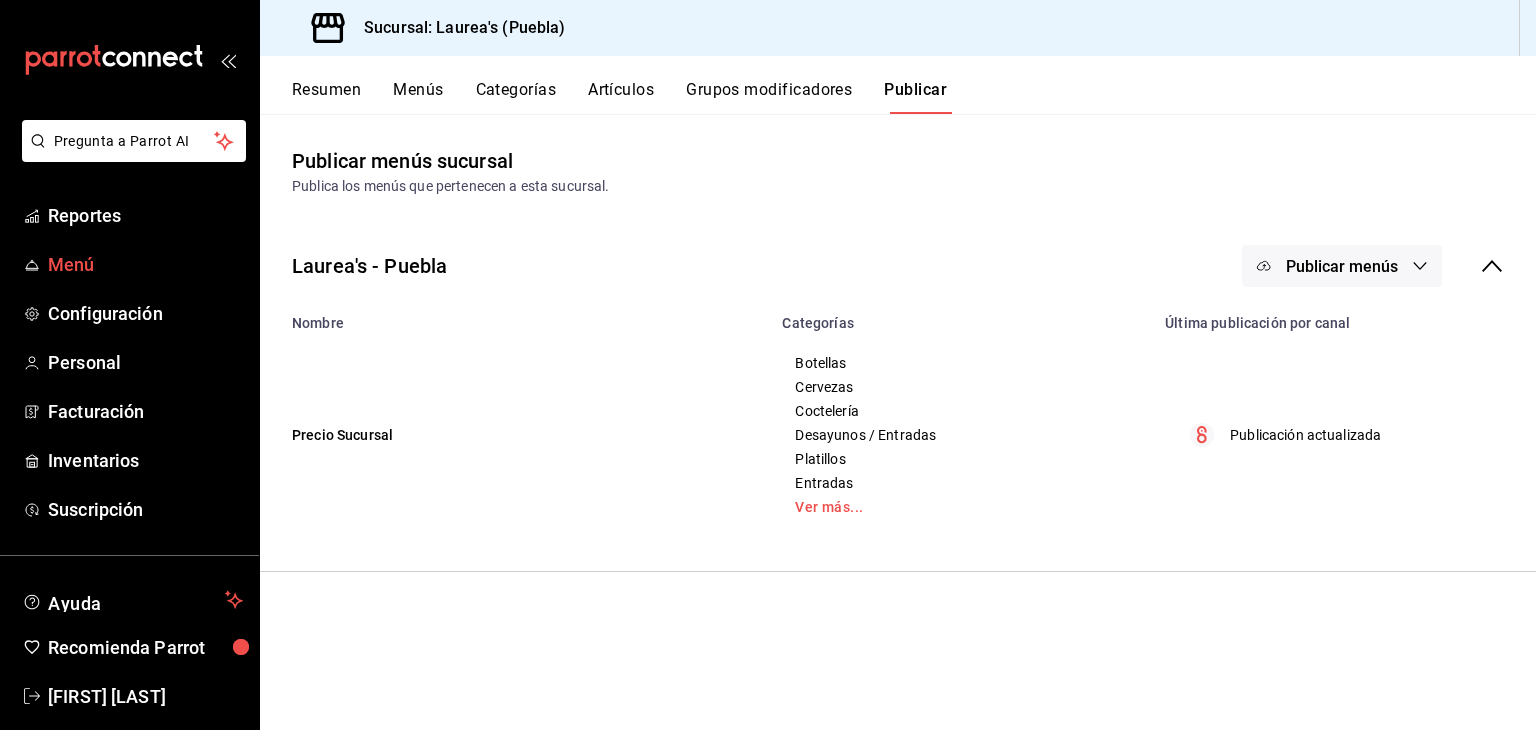 click on "Menú" at bounding box center [129, 264] 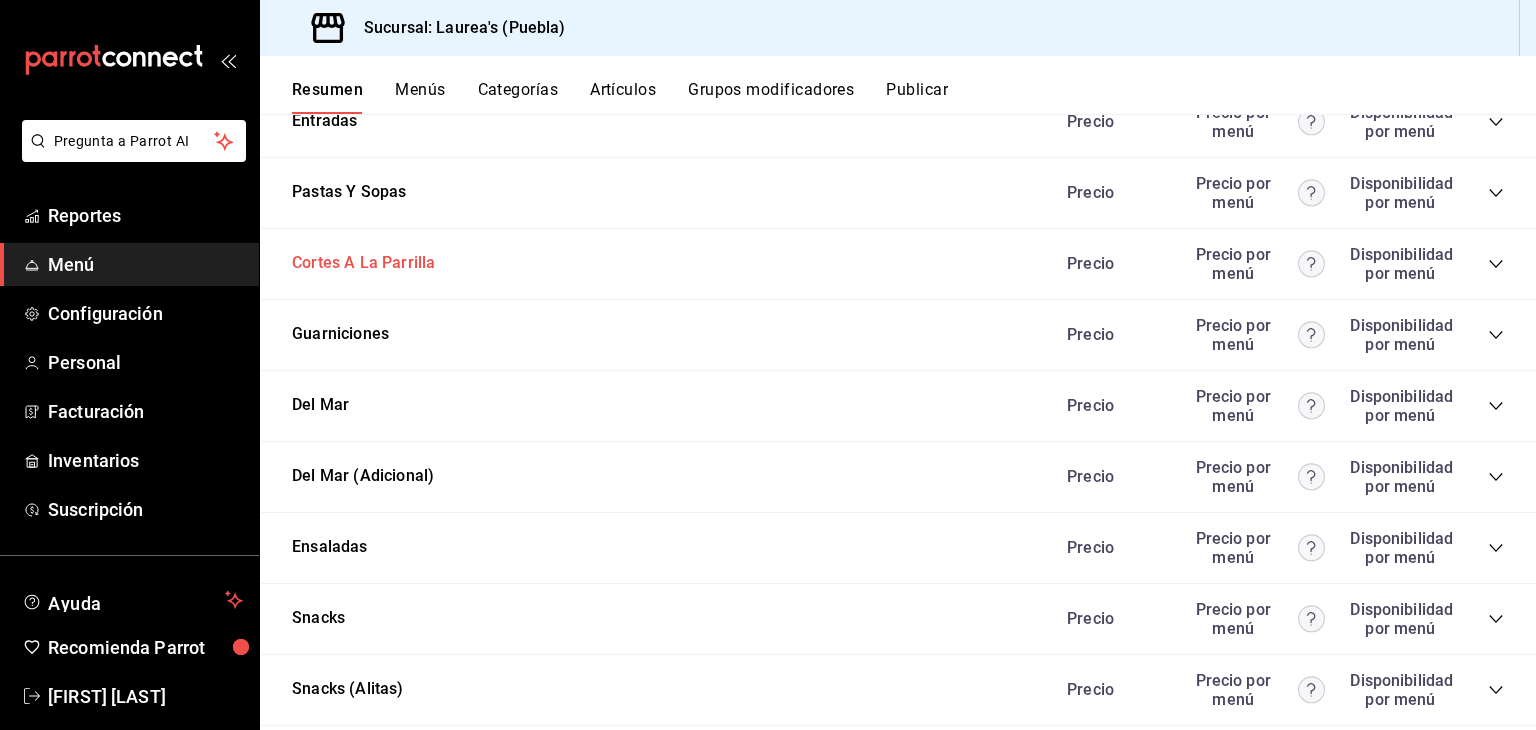 scroll, scrollTop: 2700, scrollLeft: 0, axis: vertical 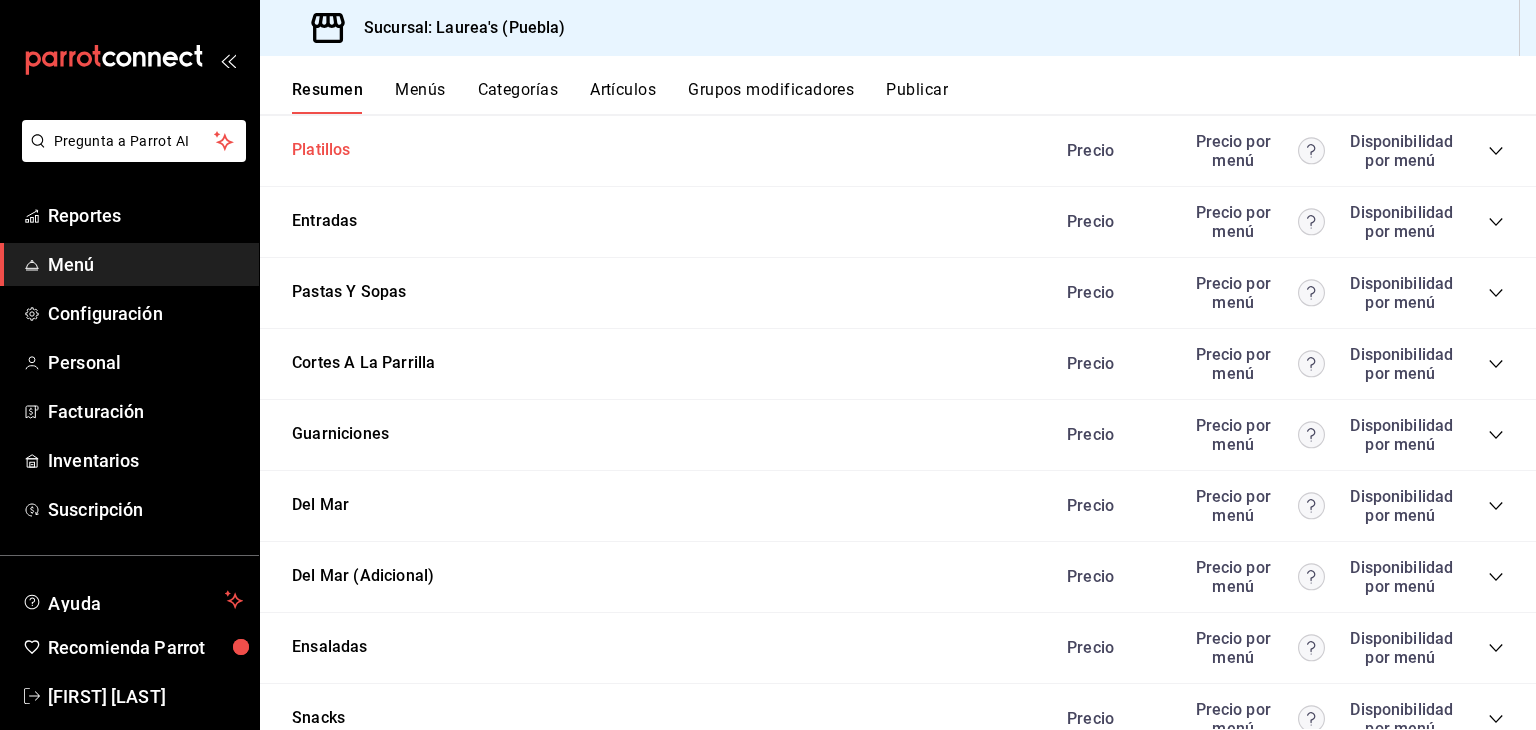 click on "Platillos" at bounding box center (321, 150) 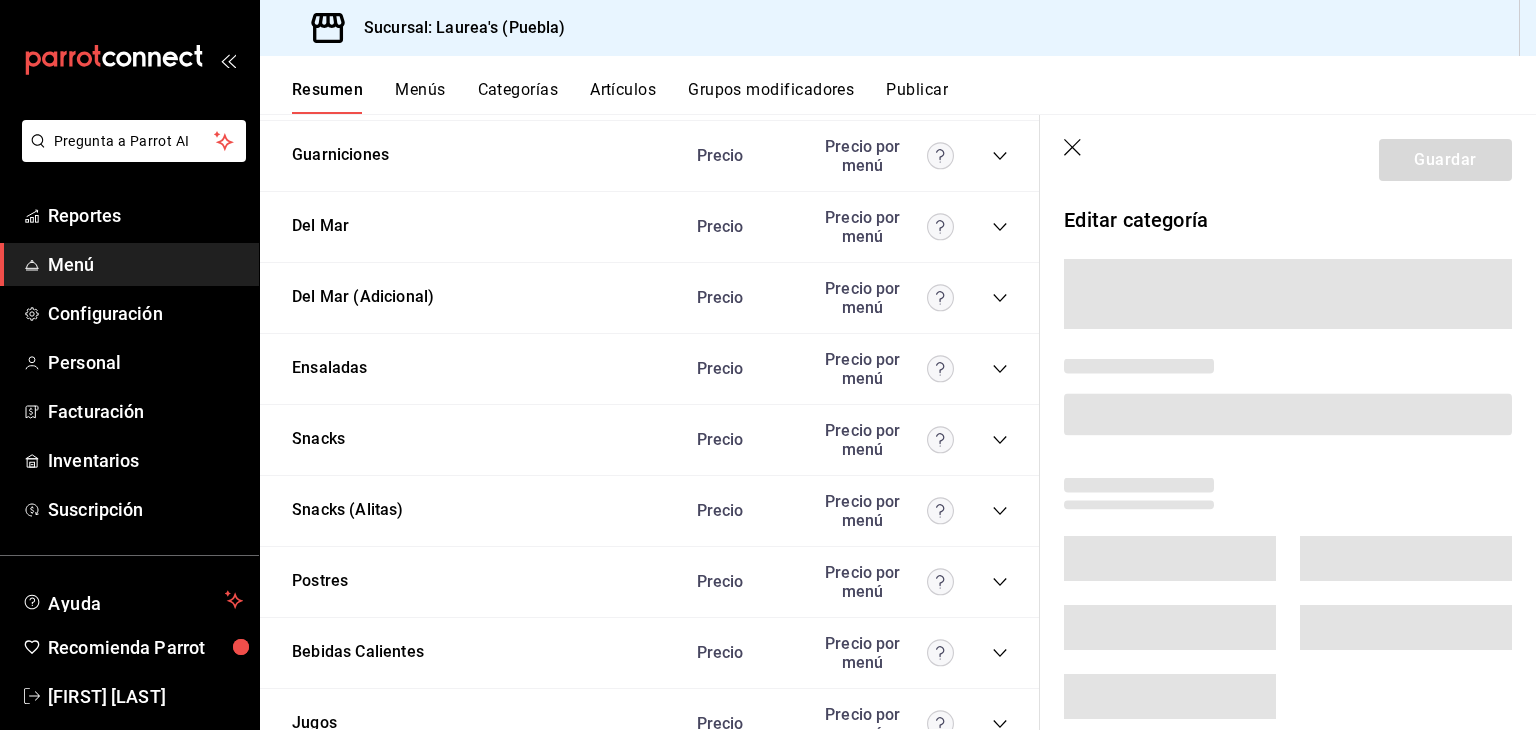 scroll, scrollTop: 2600, scrollLeft: 0, axis: vertical 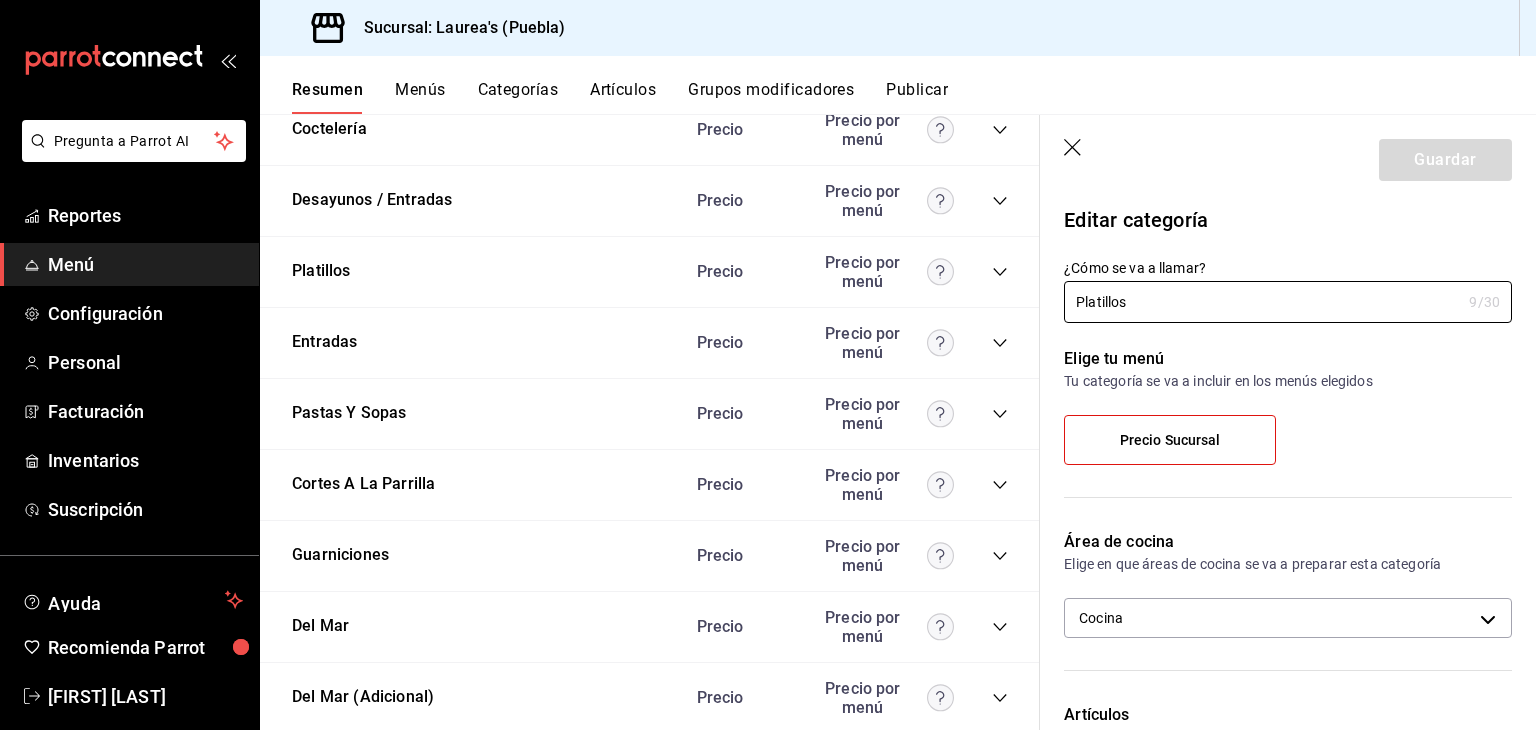 click 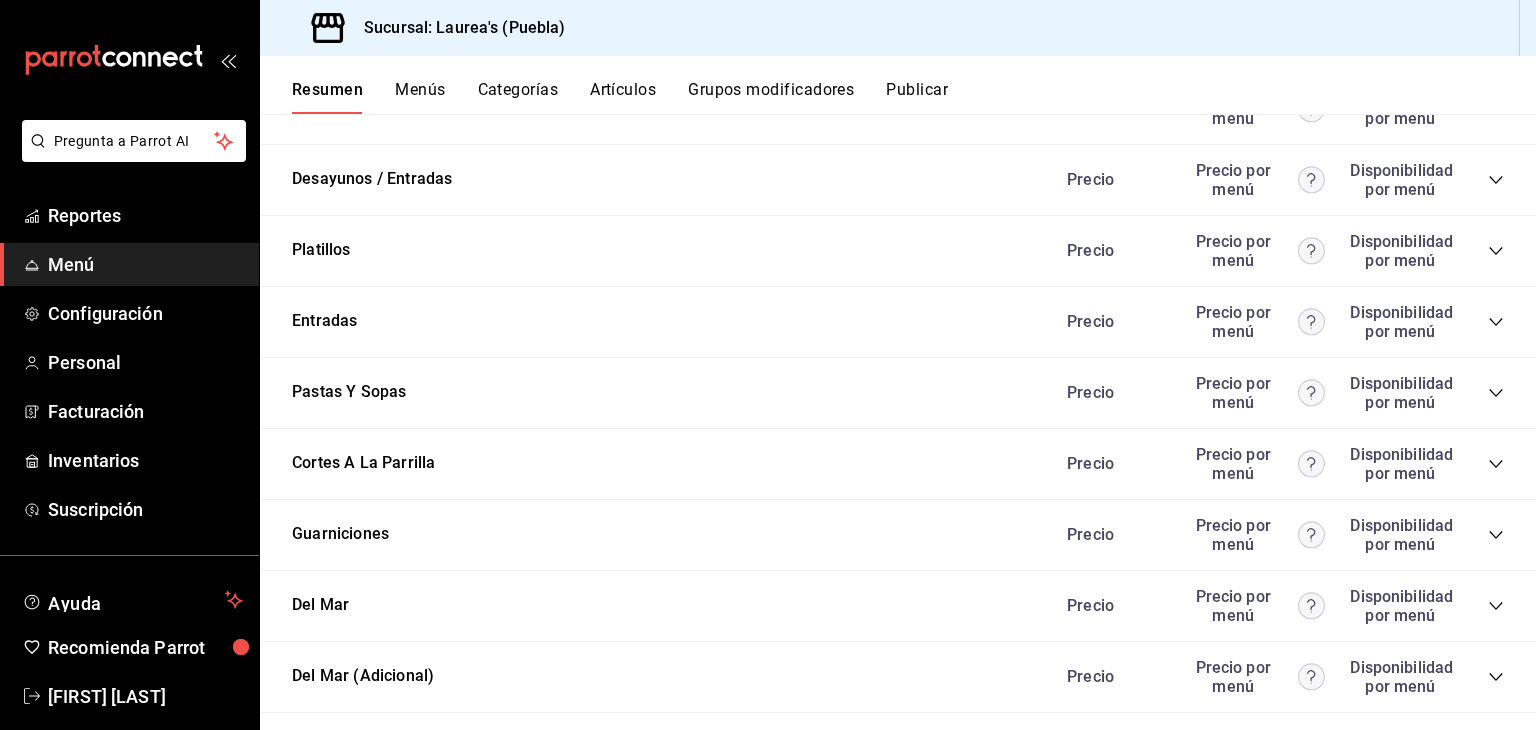 click 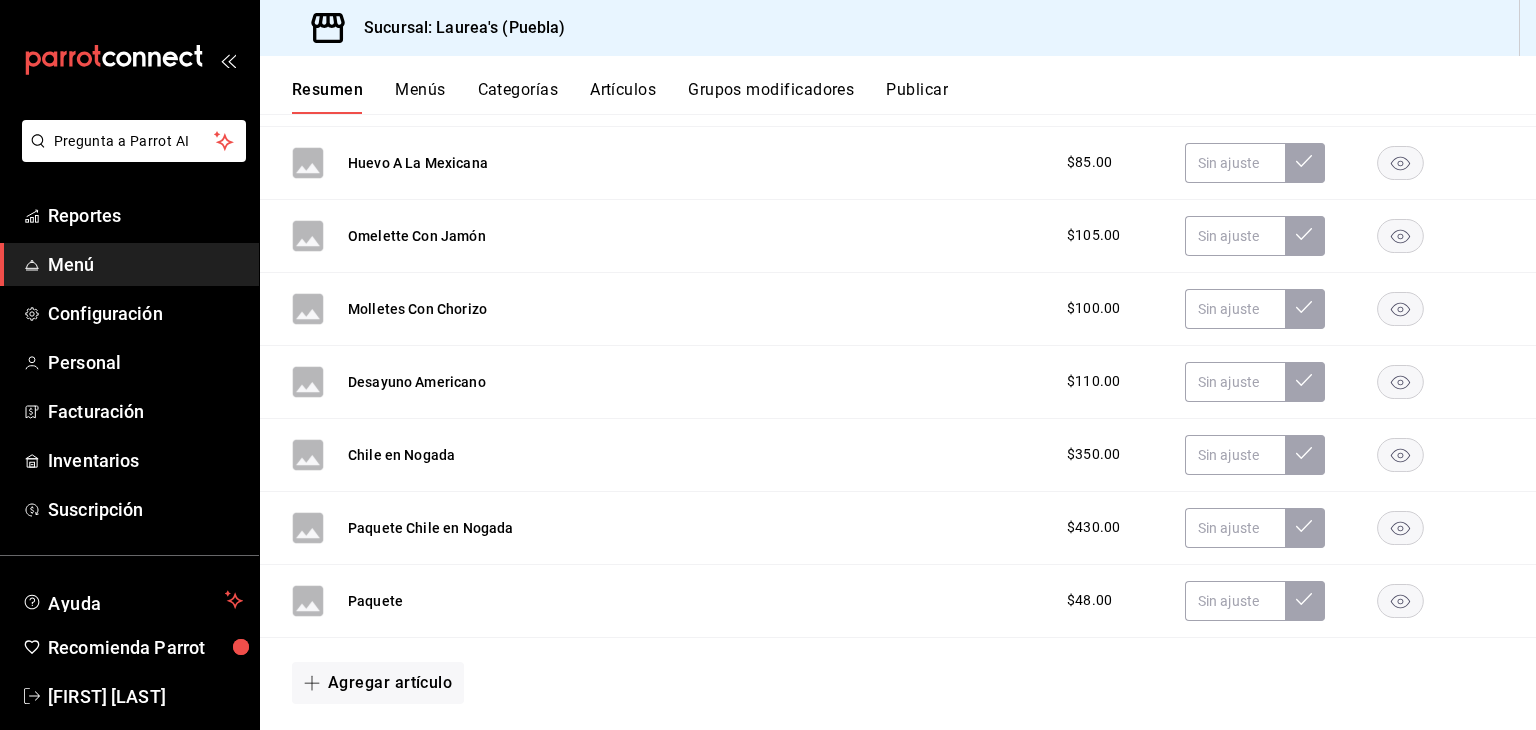 scroll, scrollTop: 4400, scrollLeft: 0, axis: vertical 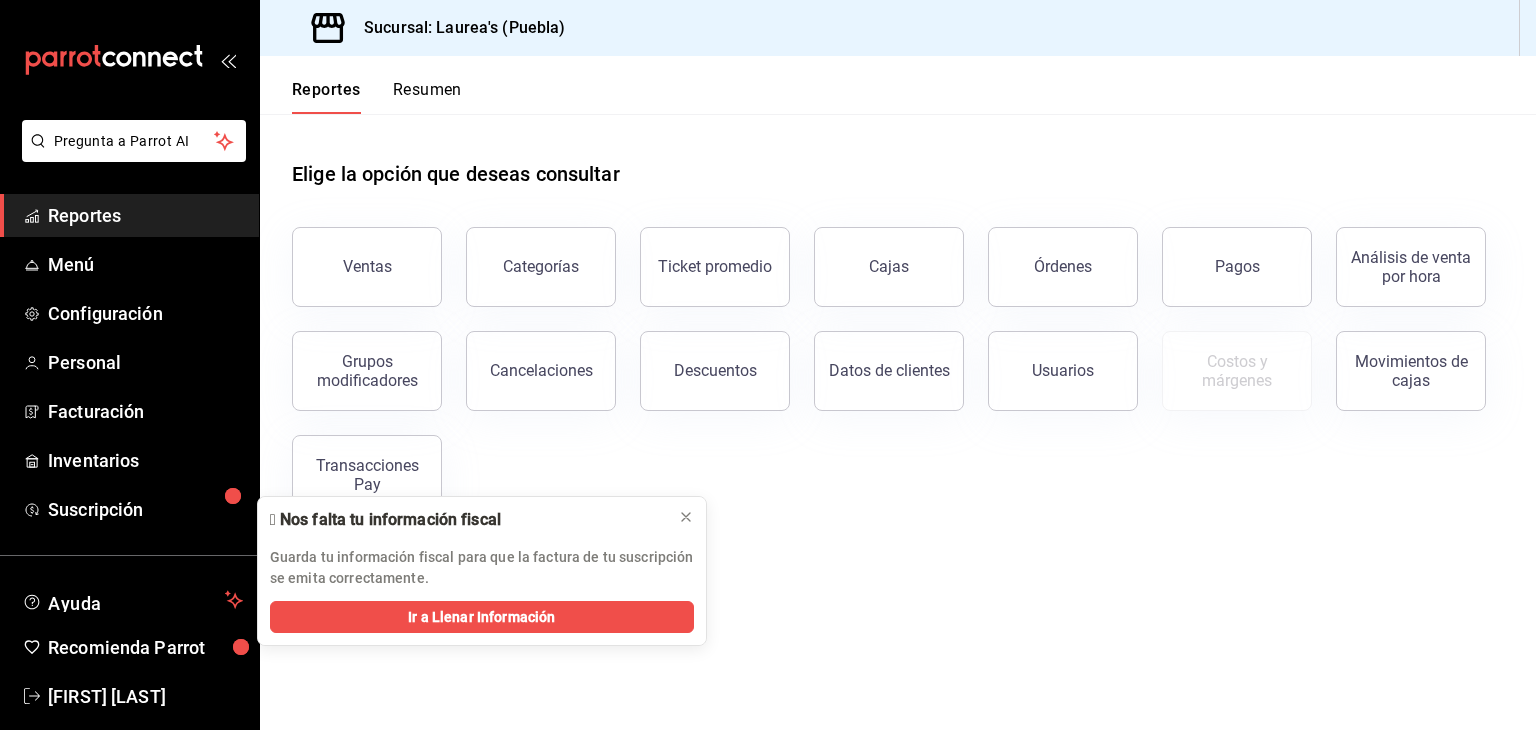 click on "Reportes   Menú   Configuración   Personal   Facturación   Inventarios   Suscripción" at bounding box center [129, 362] 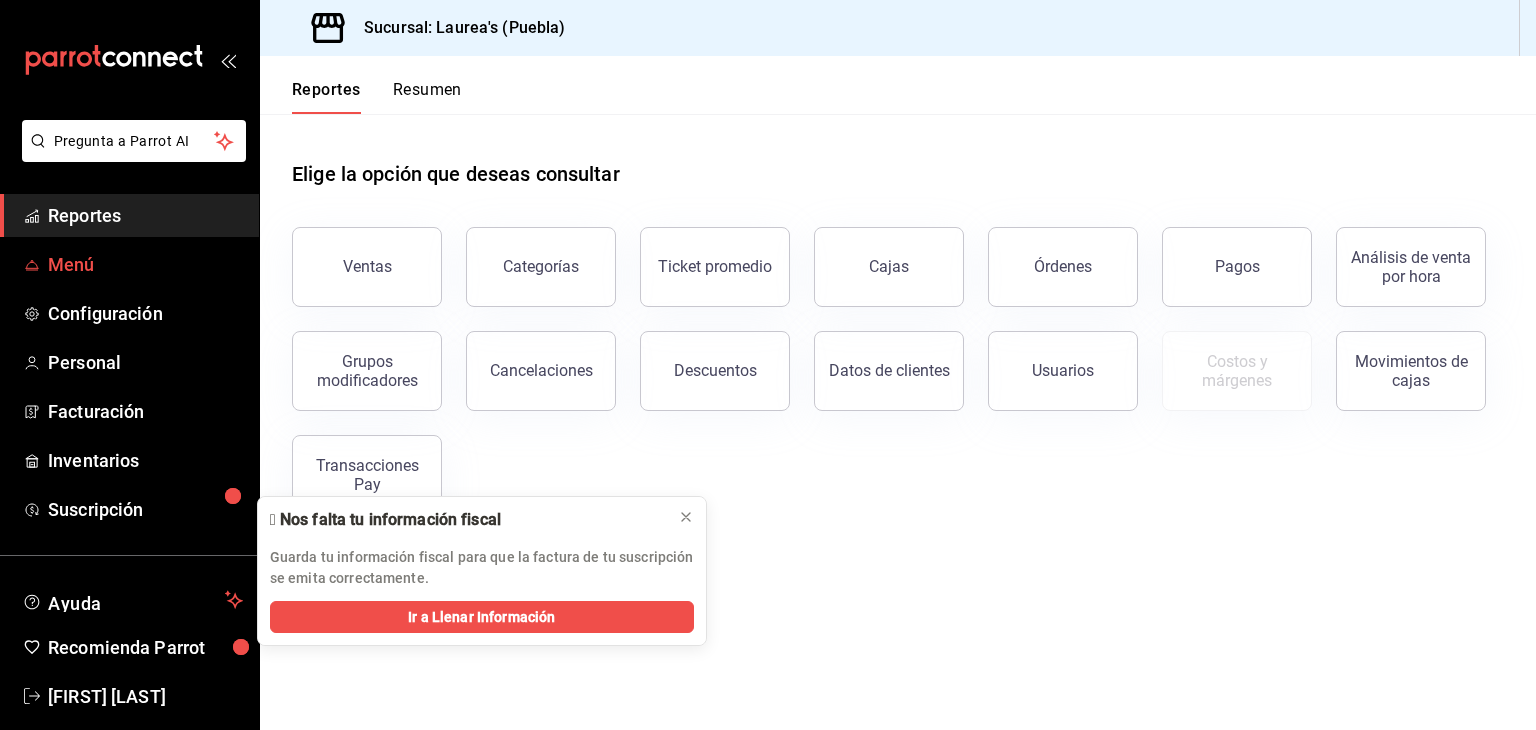 click on "Menú" at bounding box center (145, 264) 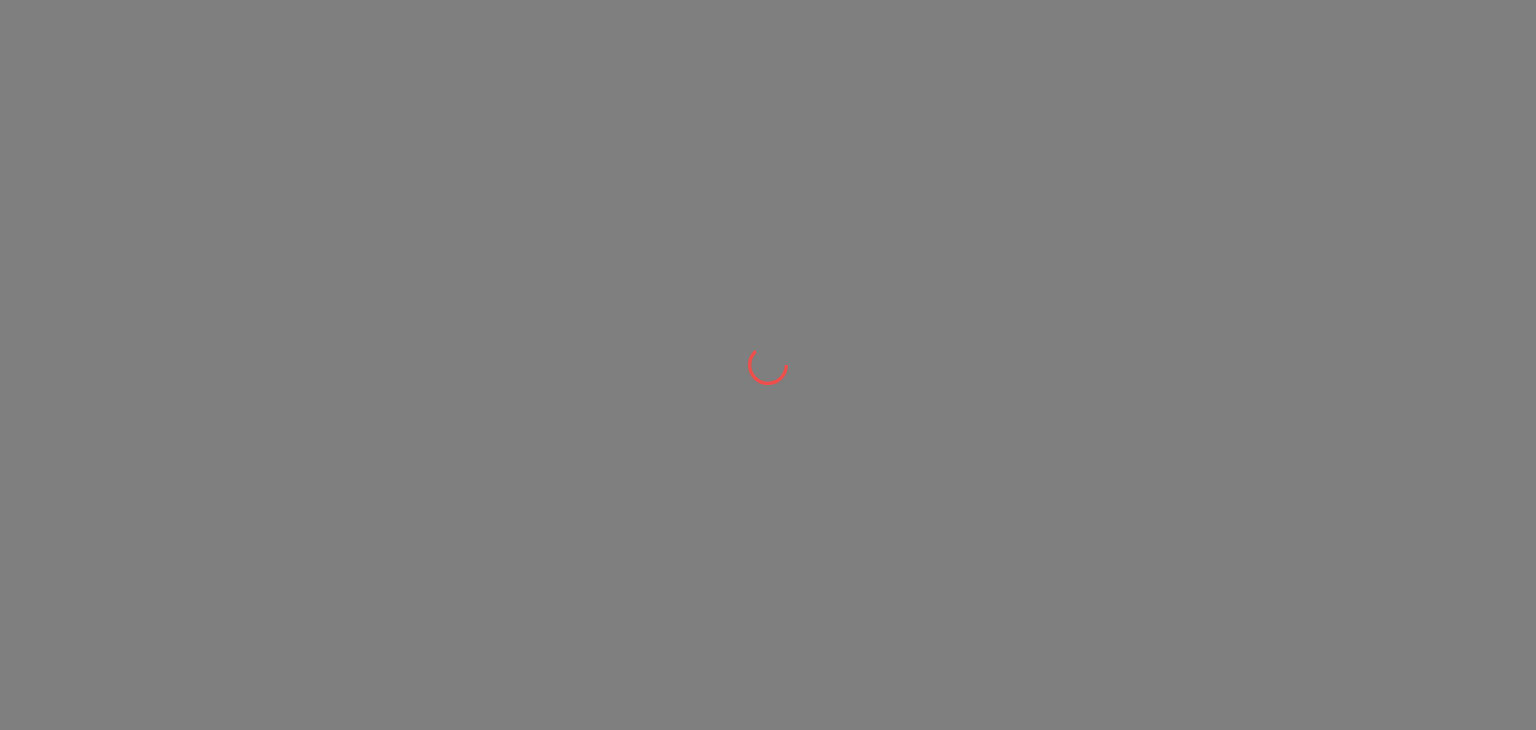 scroll, scrollTop: 0, scrollLeft: 0, axis: both 